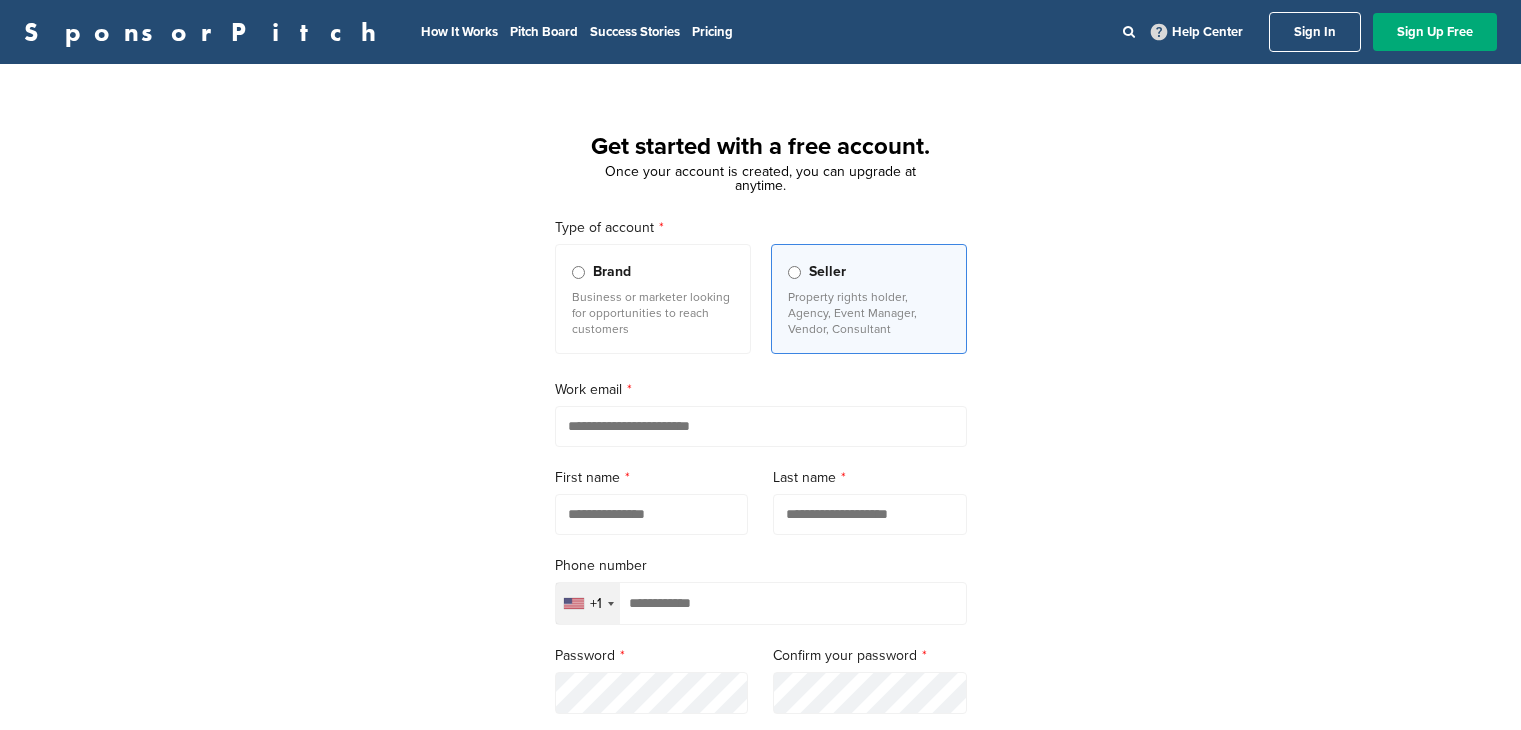 scroll, scrollTop: 0, scrollLeft: 0, axis: both 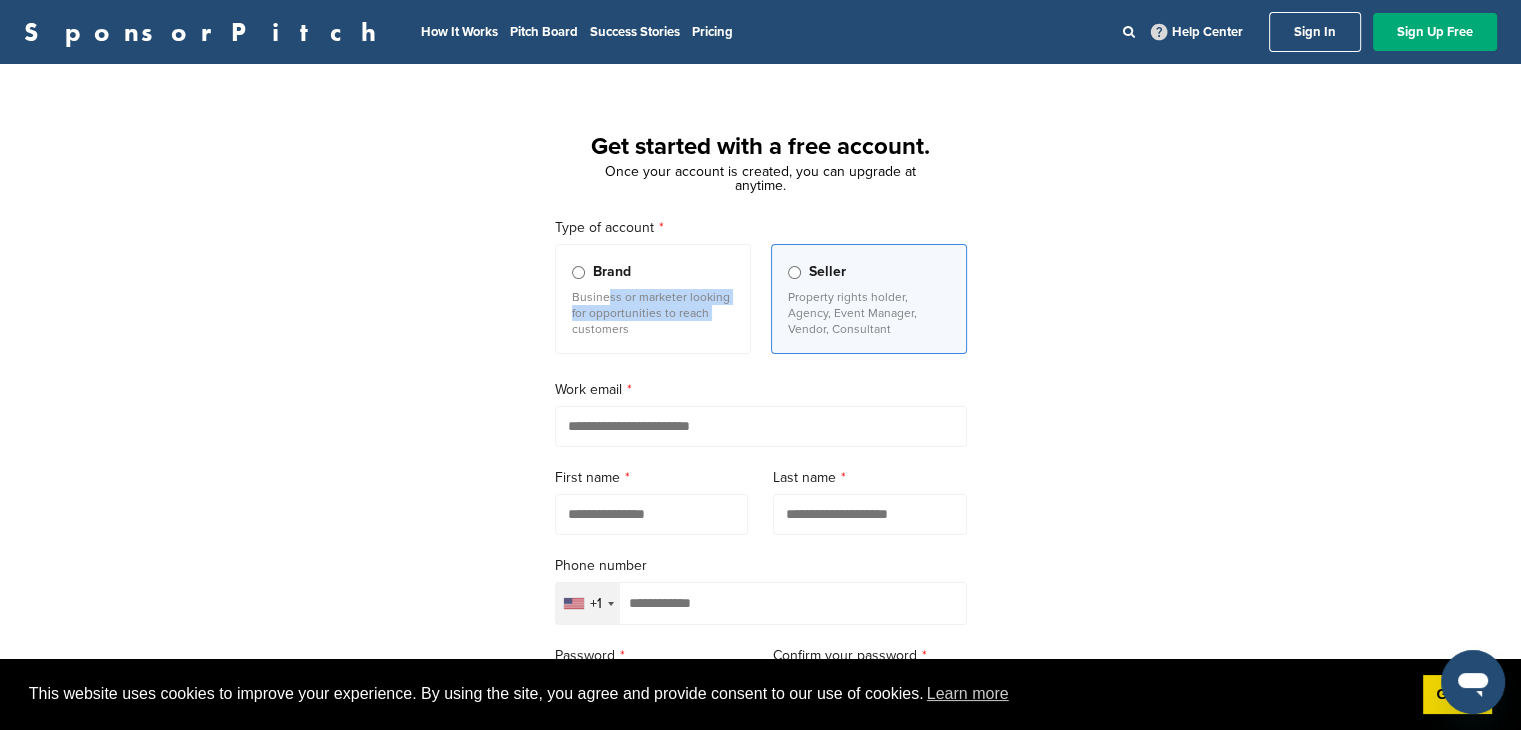 drag, startPoint x: 597, startPoint y: 295, endPoint x: 709, endPoint y: 309, distance: 112.871605 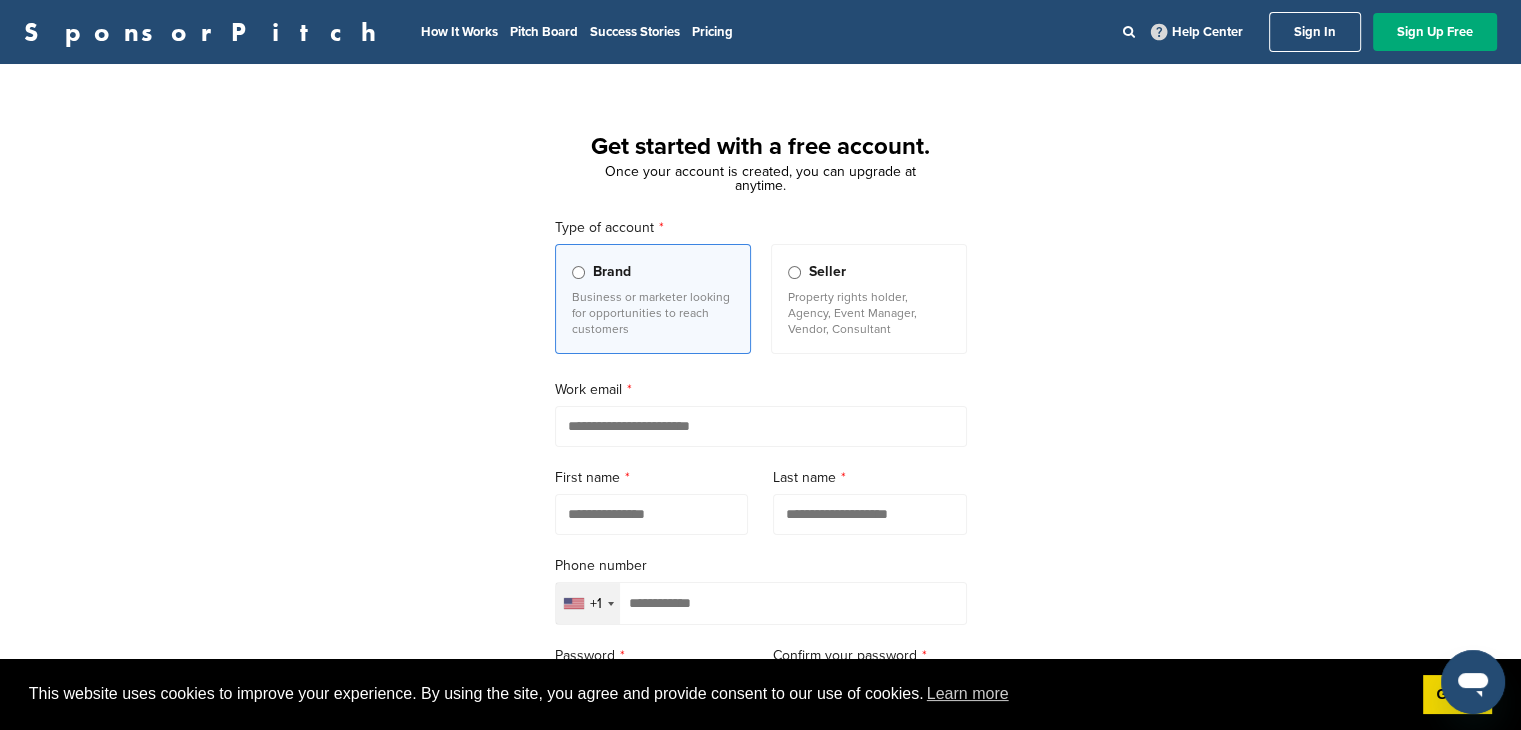 click on "Seller
Property rights holder, Agency, Event Manager, Vendor, Consultant" at bounding box center [869, 299] 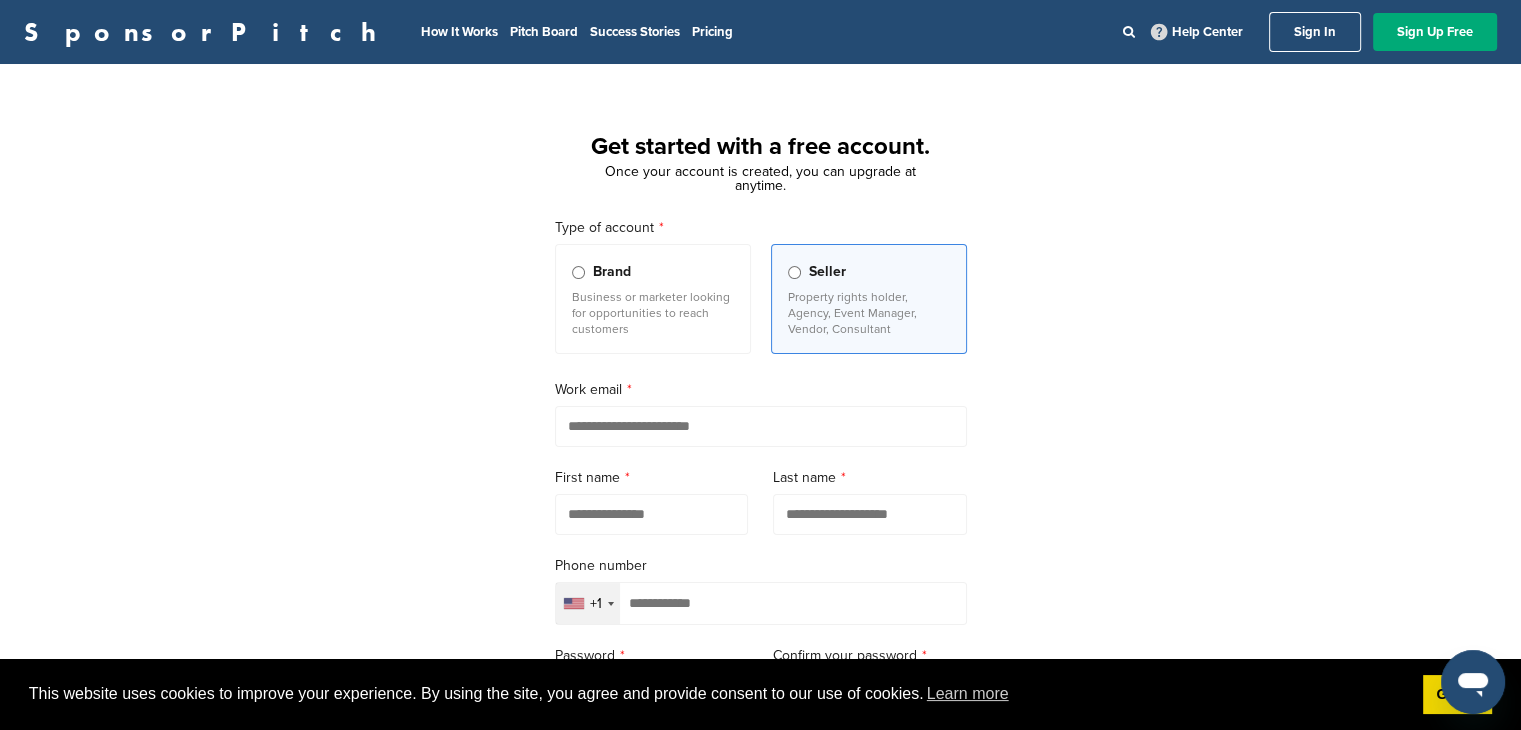 click at bounding box center [761, 426] 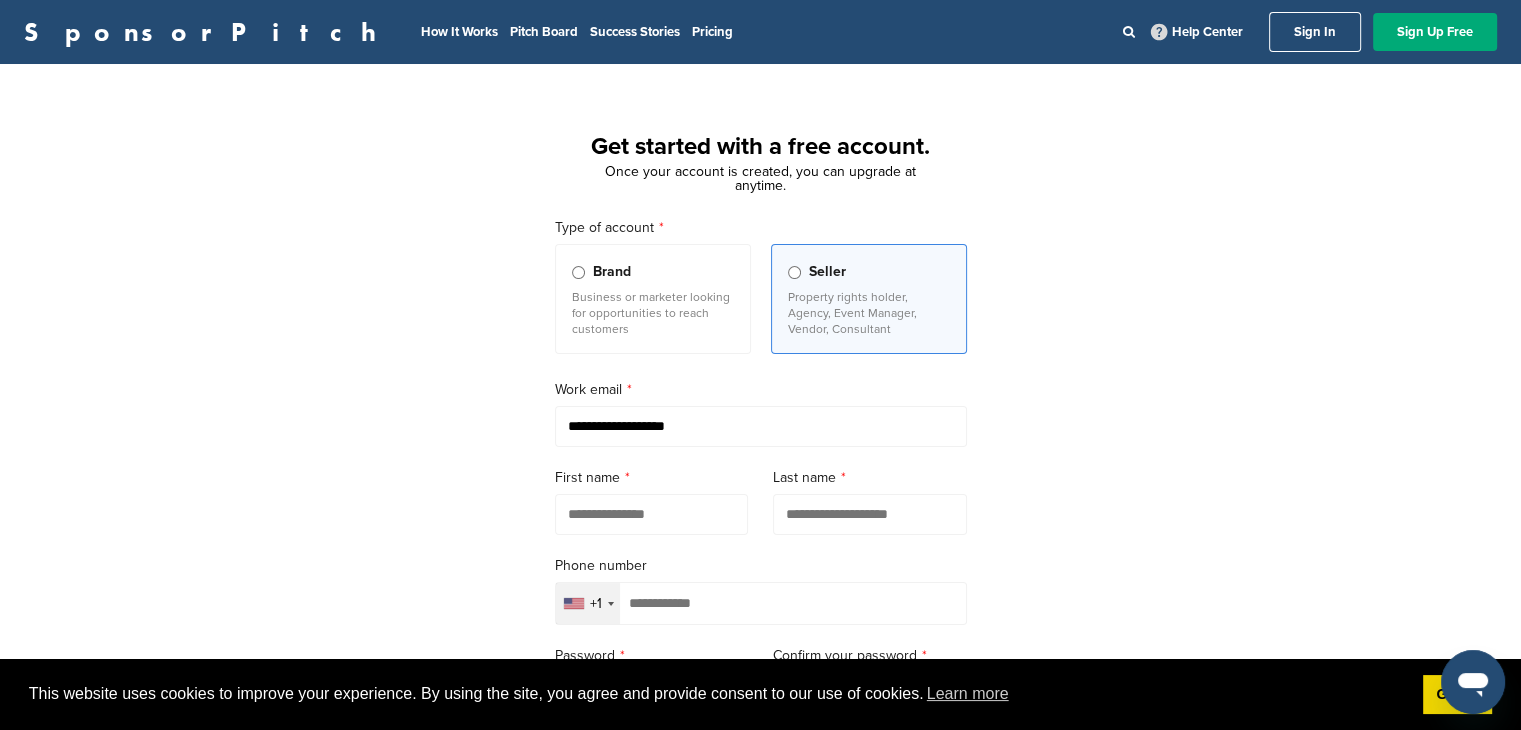 type on "*****" 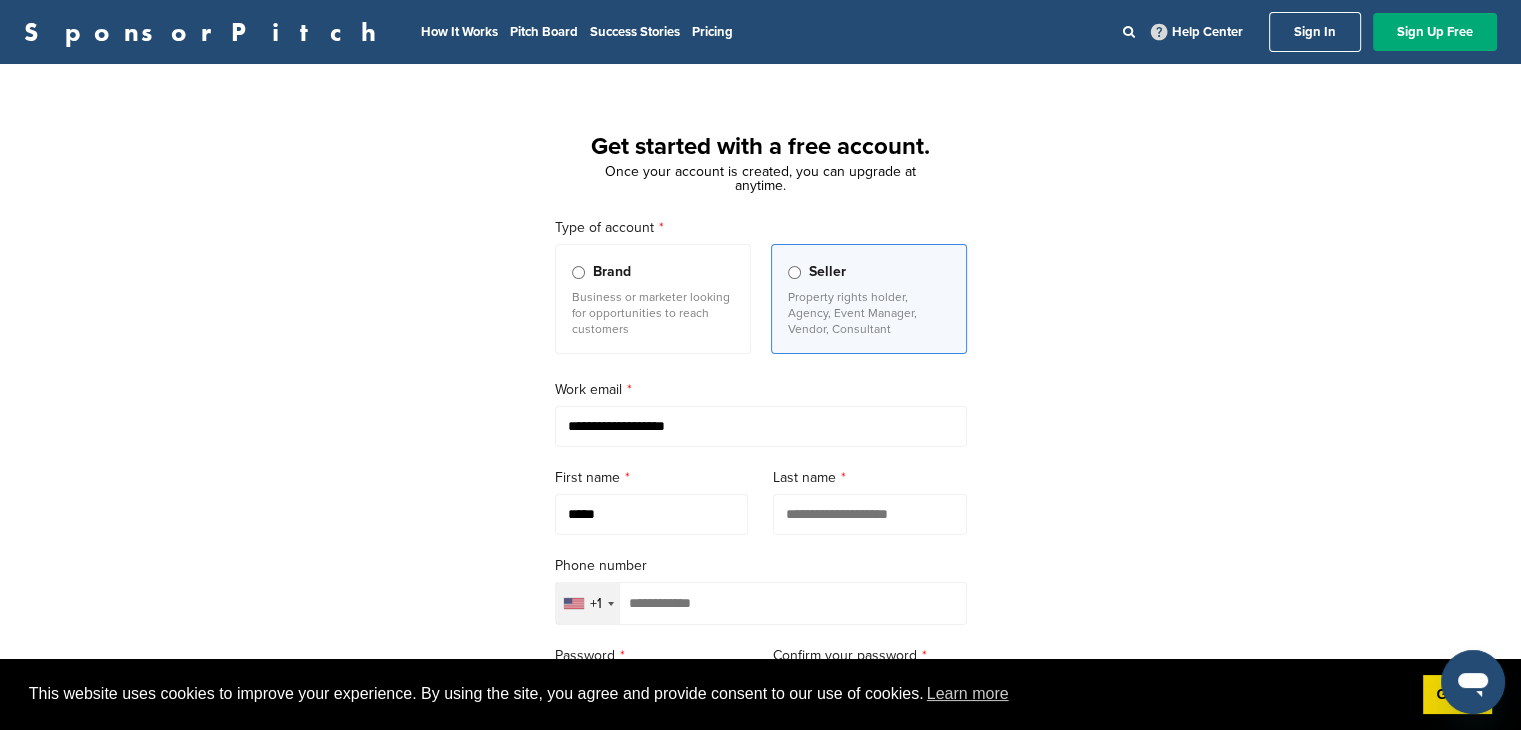 type on "*****" 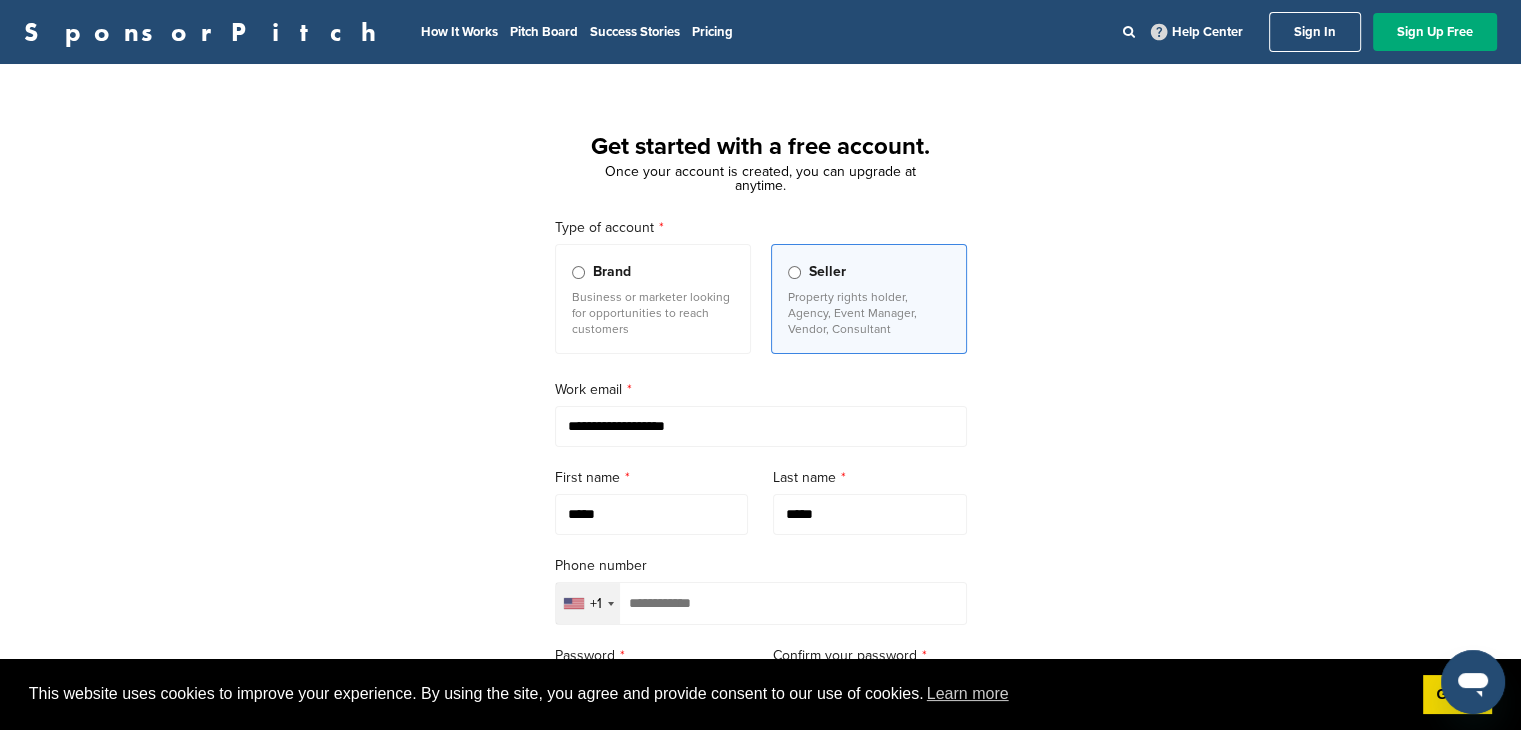 type on "**********" 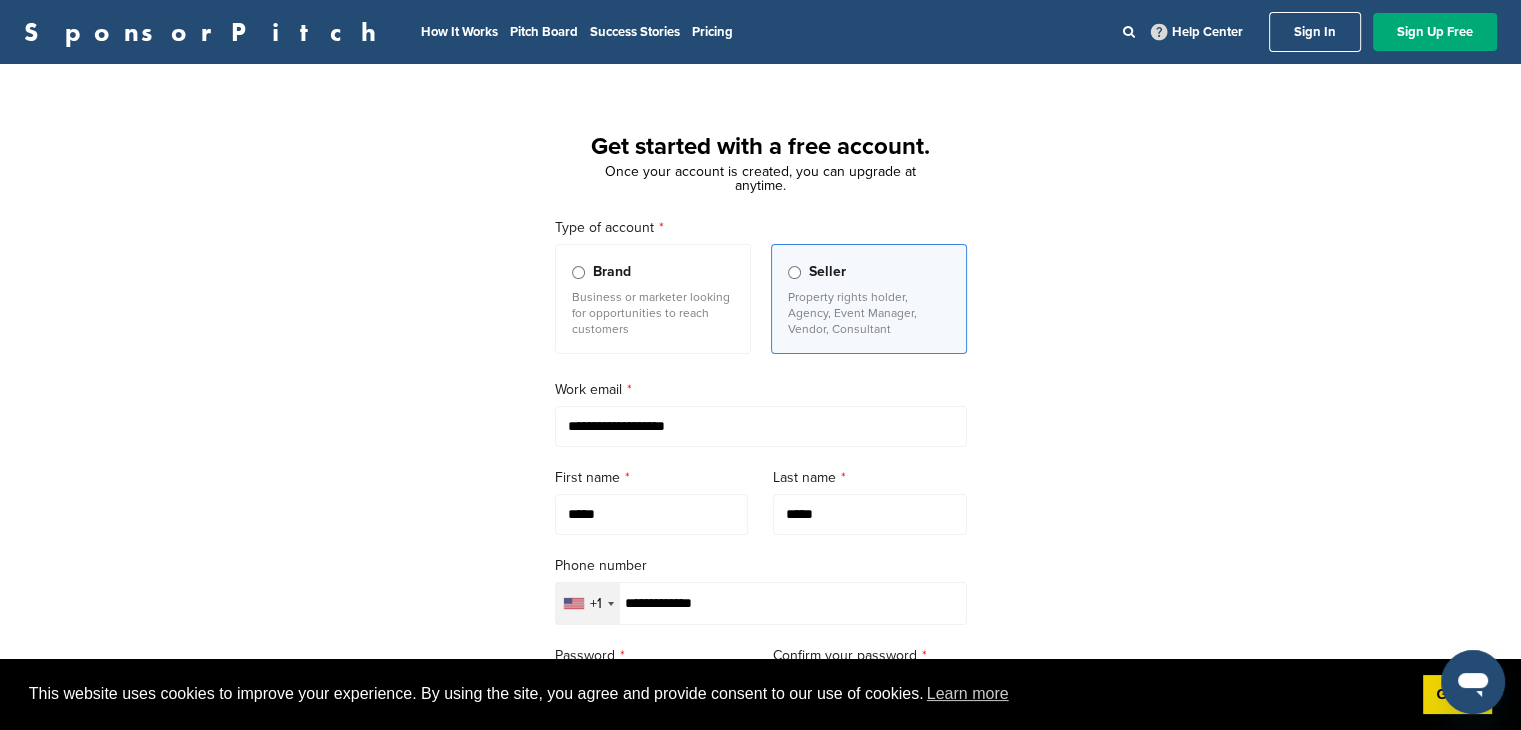 click on "+1" at bounding box center (596, 604) 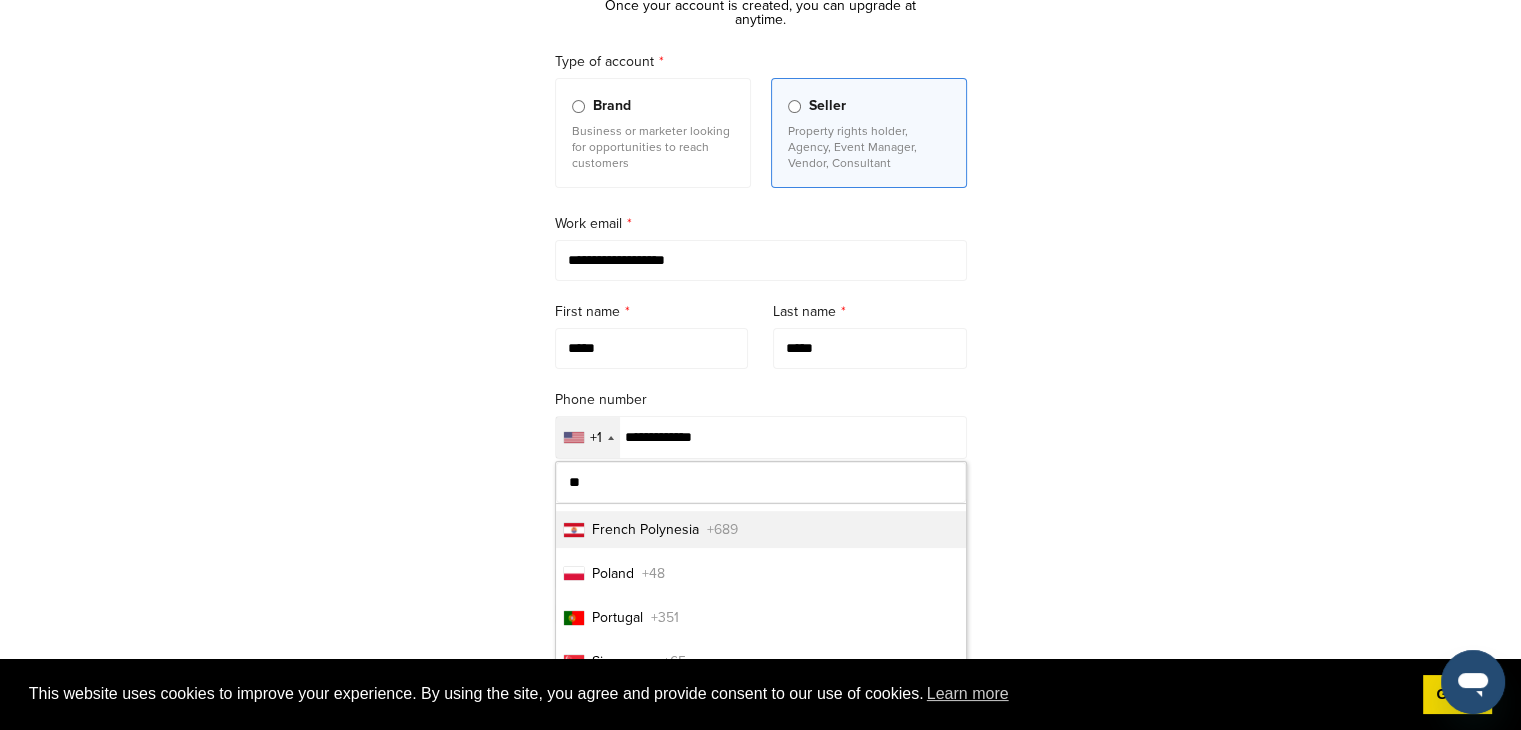scroll, scrollTop: 169, scrollLeft: 0, axis: vertical 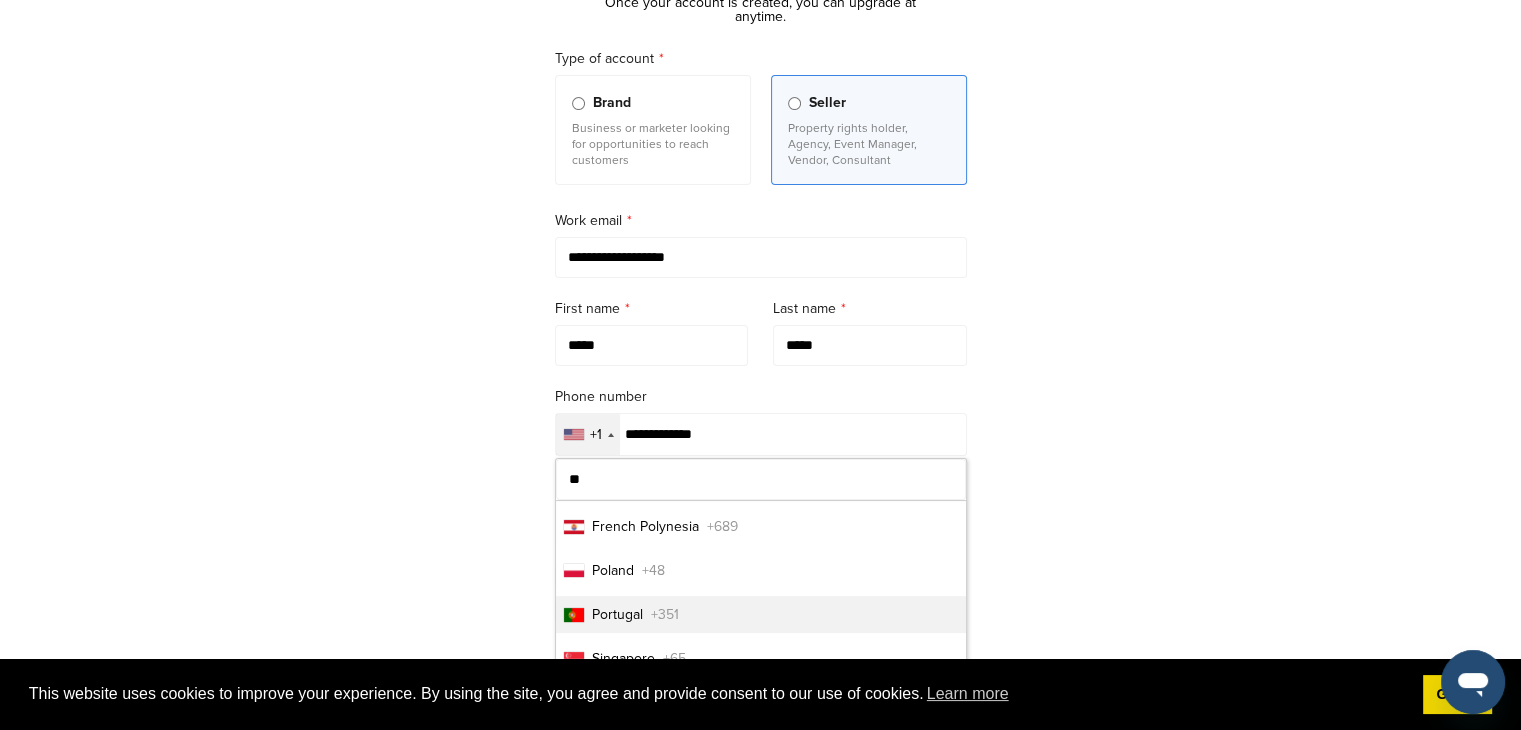 type on "**" 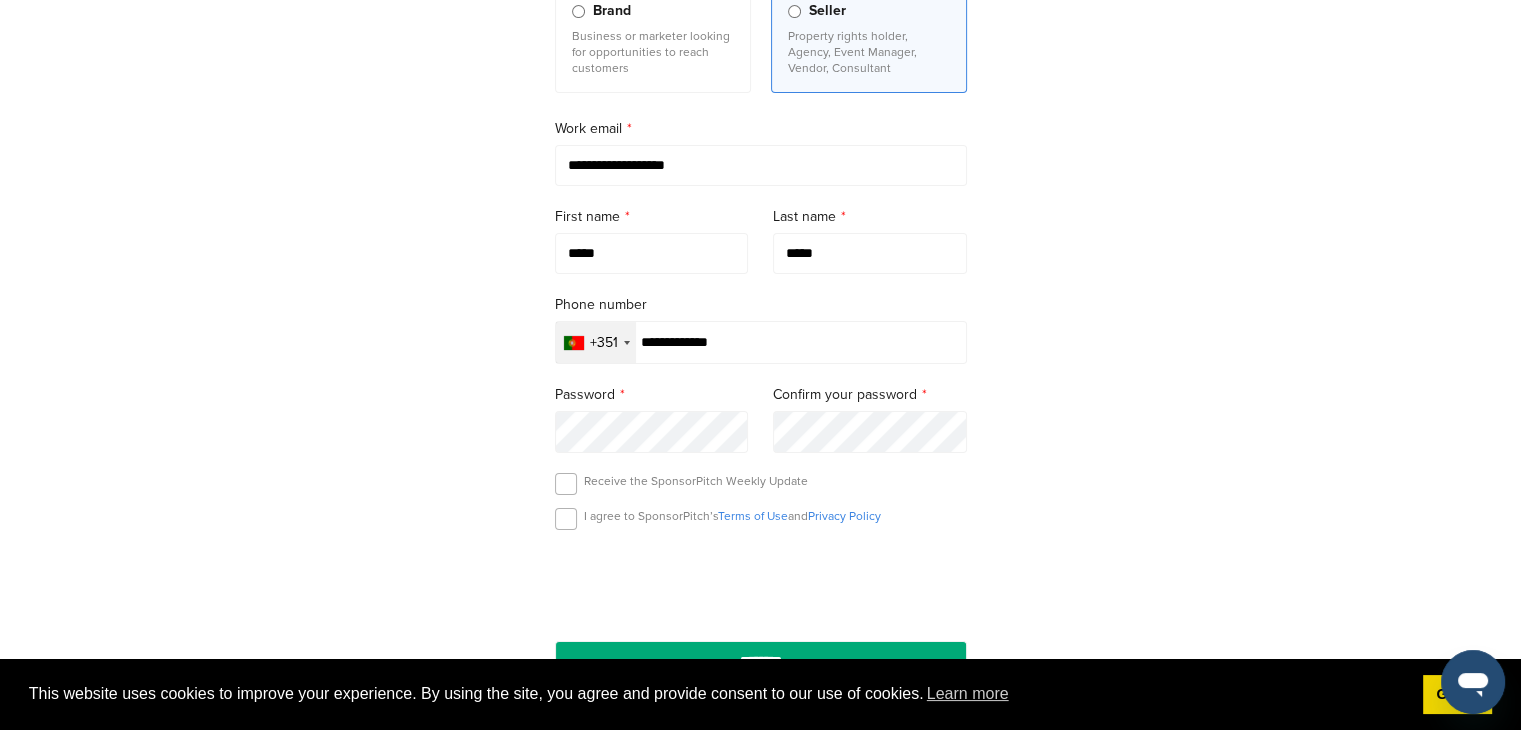 scroll, scrollTop: 266, scrollLeft: 0, axis: vertical 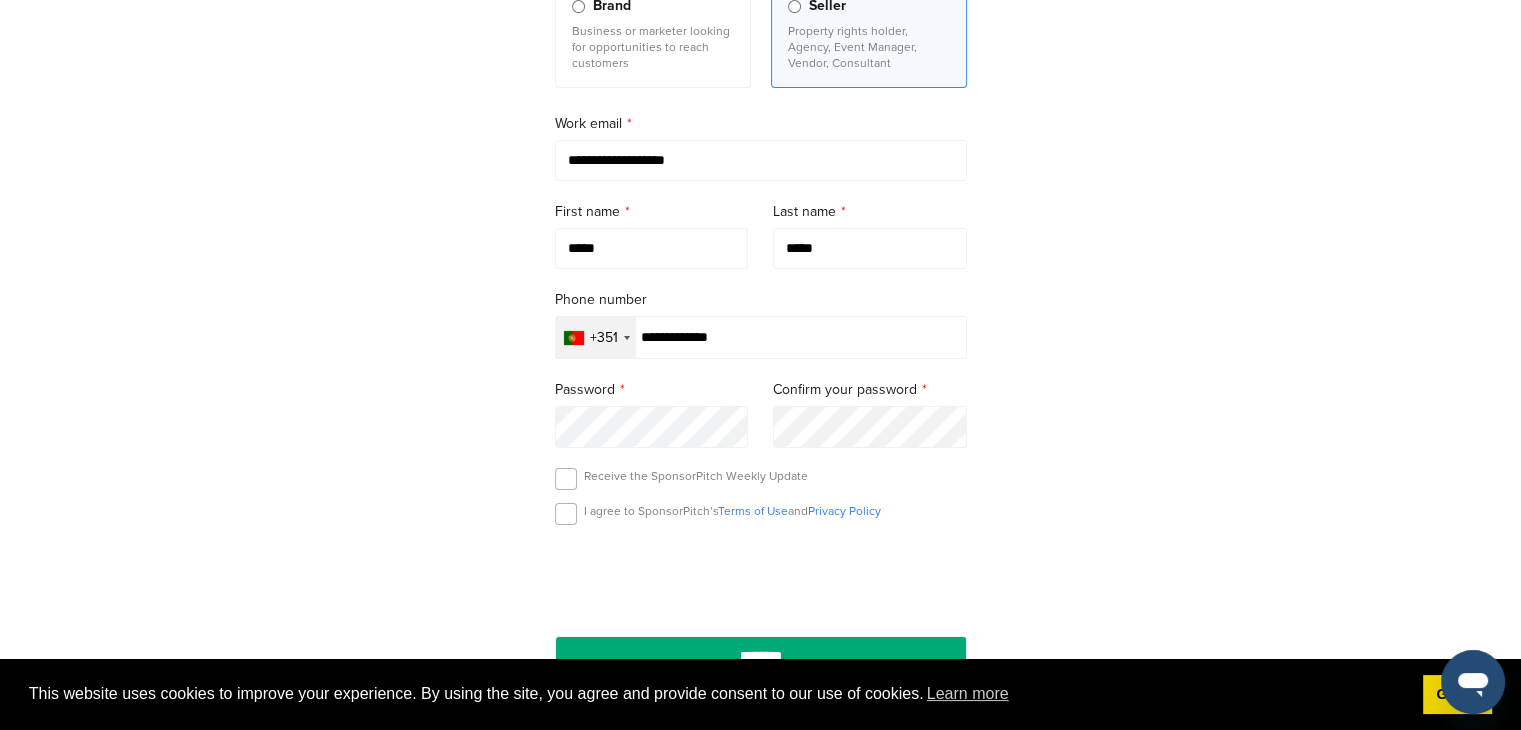 click on "Business or marketer looking for opportunities to reach customers" at bounding box center (653, 47) 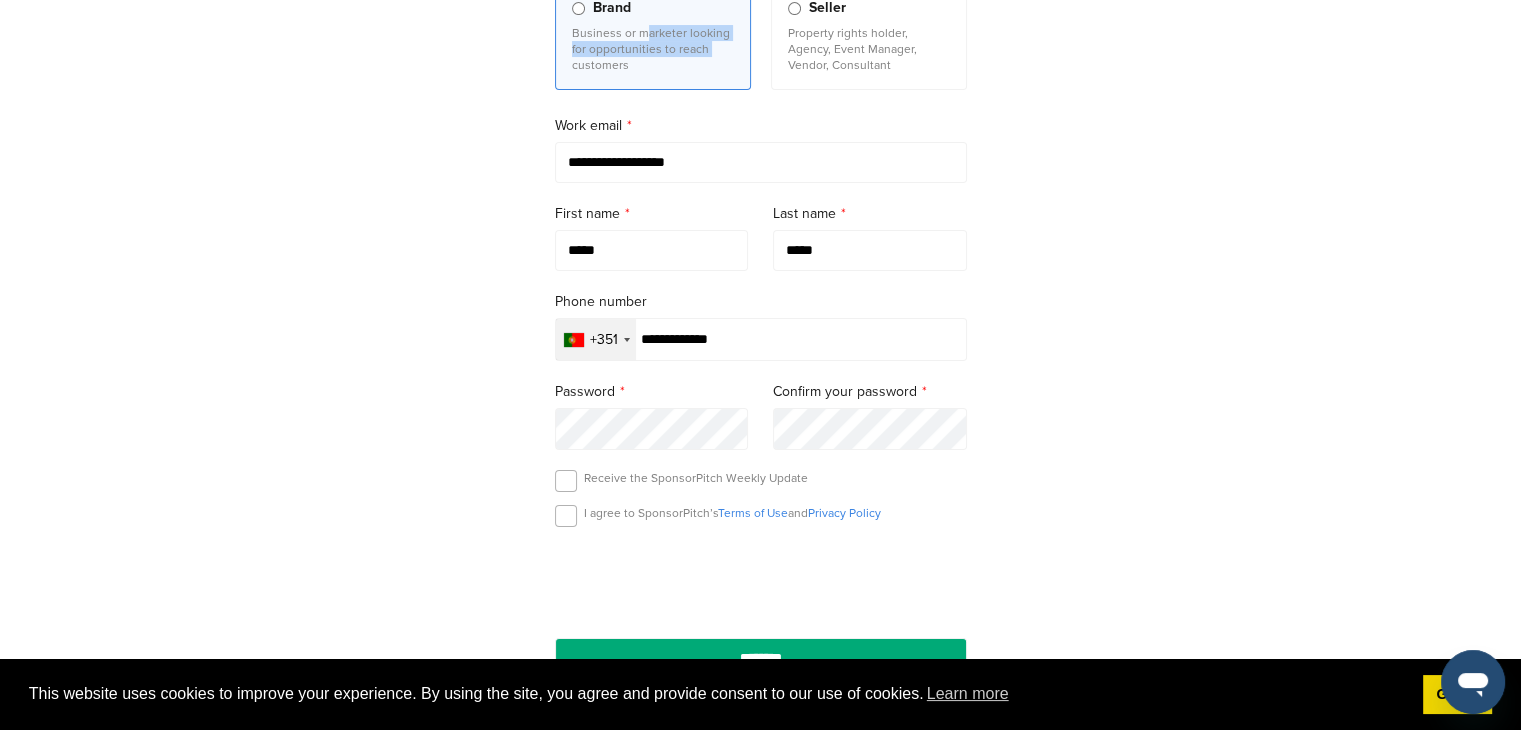 drag, startPoint x: 646, startPoint y: 28, endPoint x: 704, endPoint y: 42, distance: 59.665737 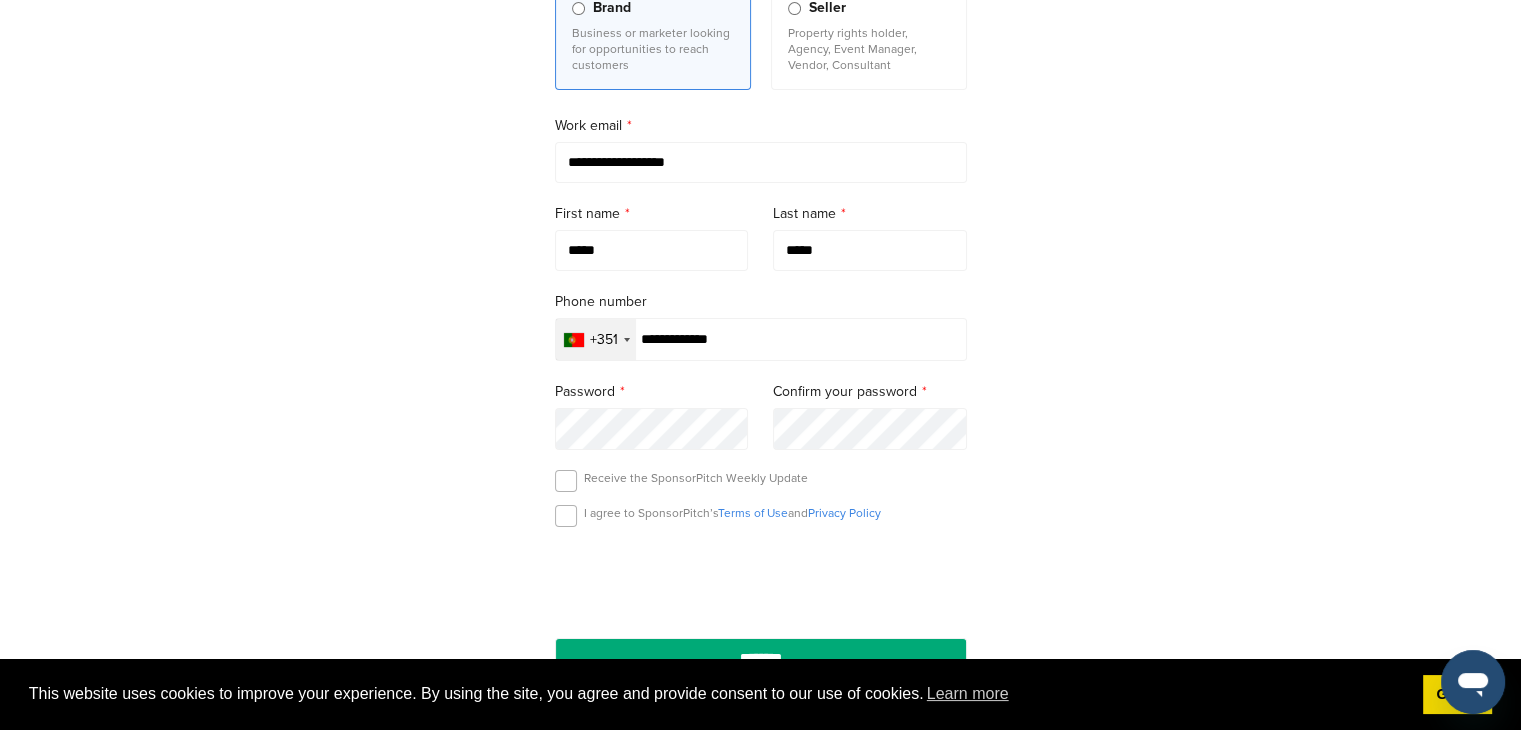 click on "**********" at bounding box center (760, 288) 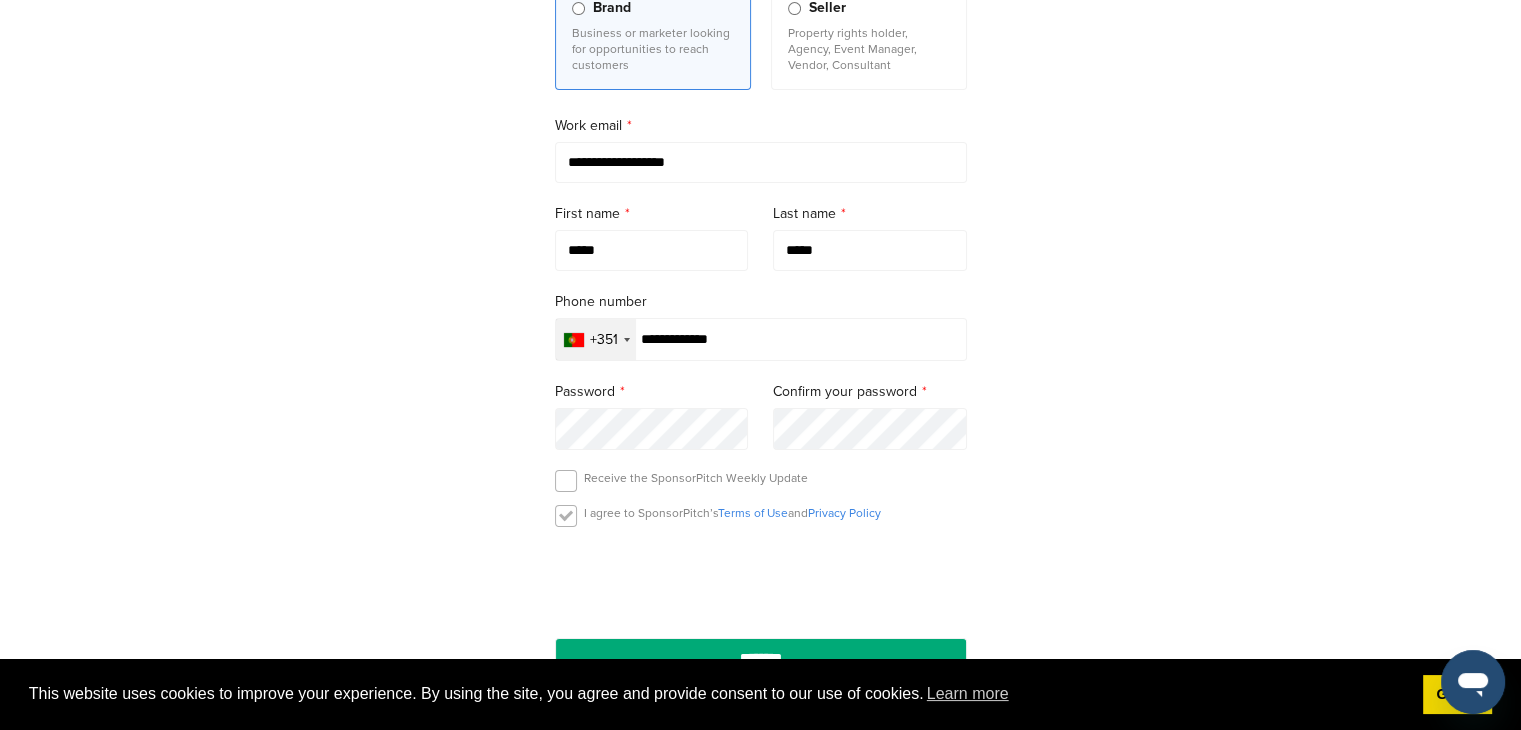 click at bounding box center (566, 516) 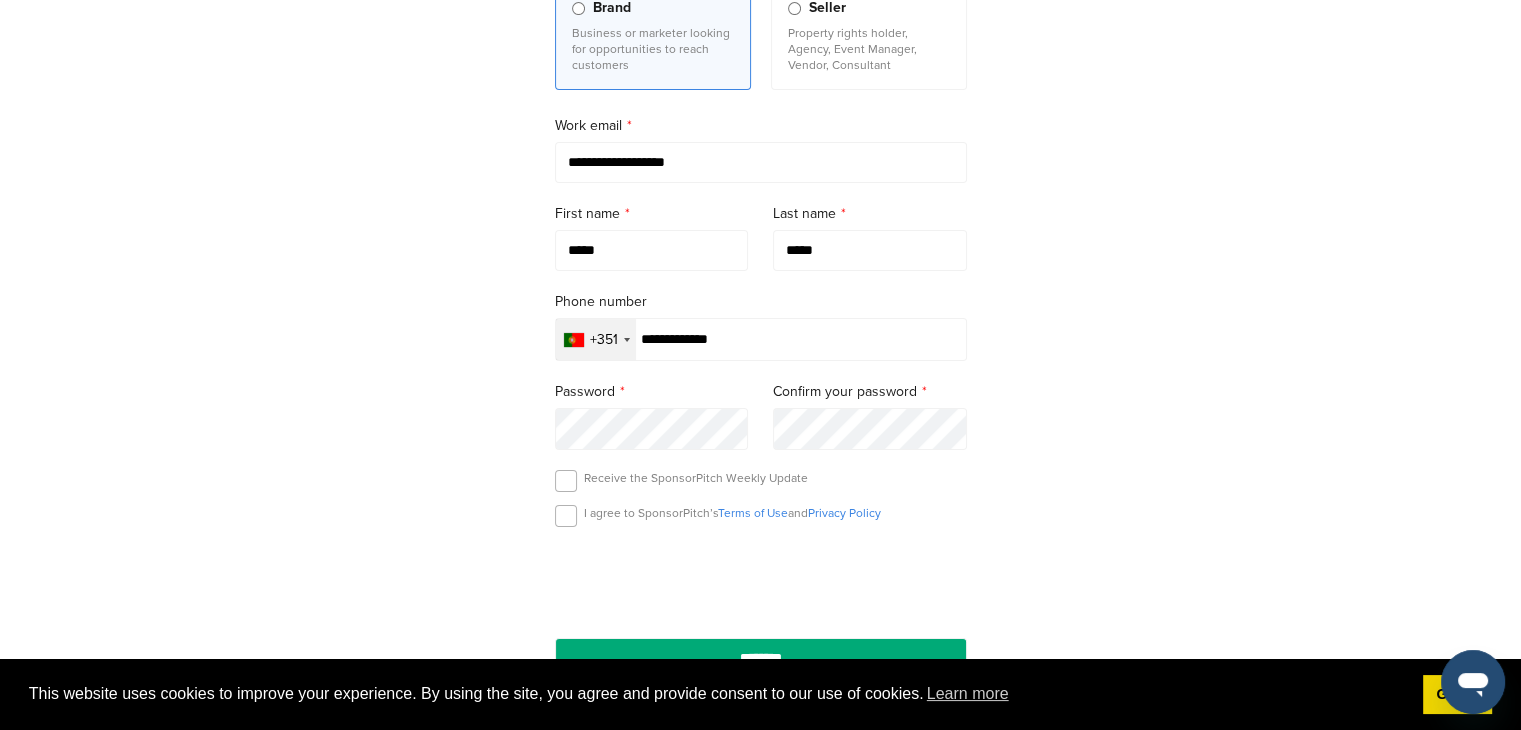 click on "**********" at bounding box center (760, 288) 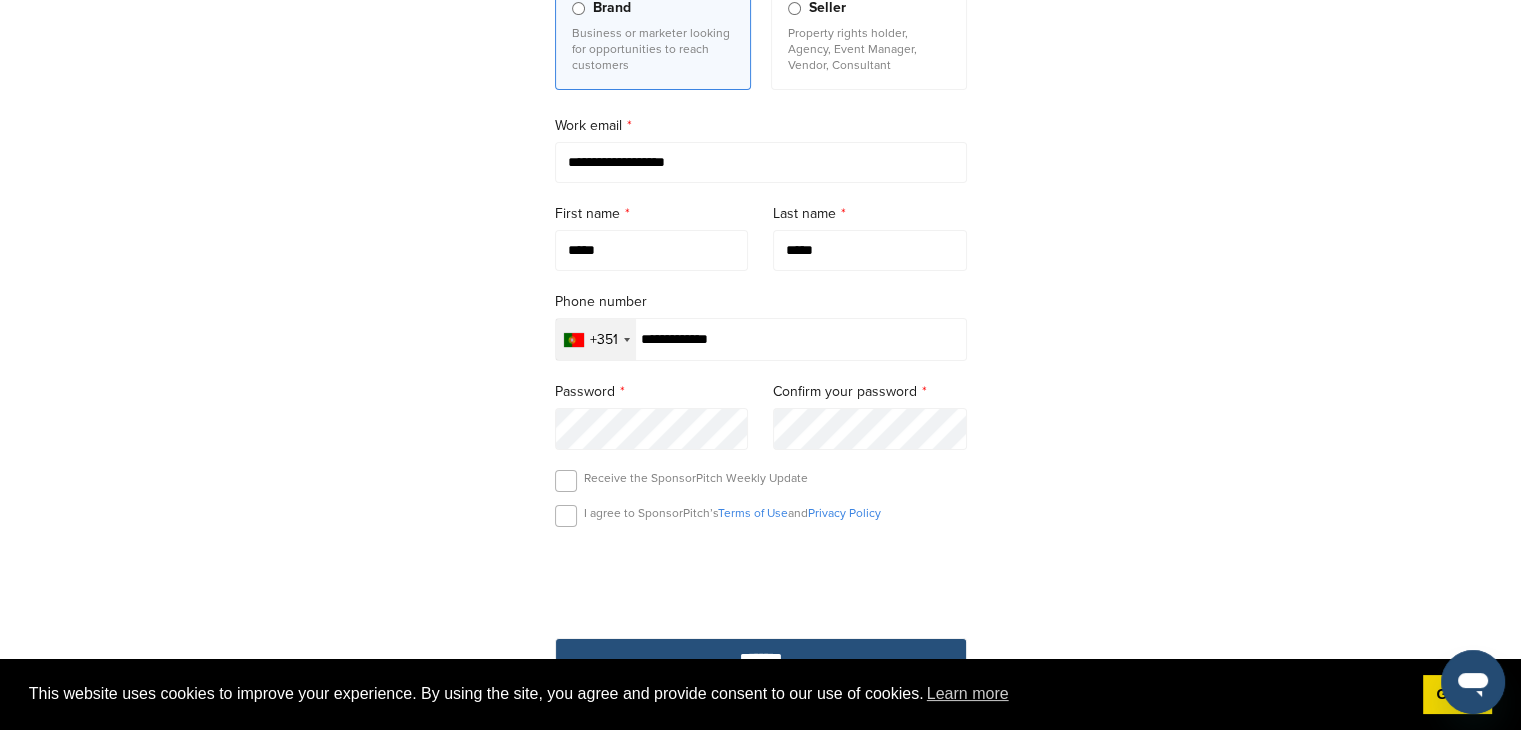 click on "********" at bounding box center (761, 658) 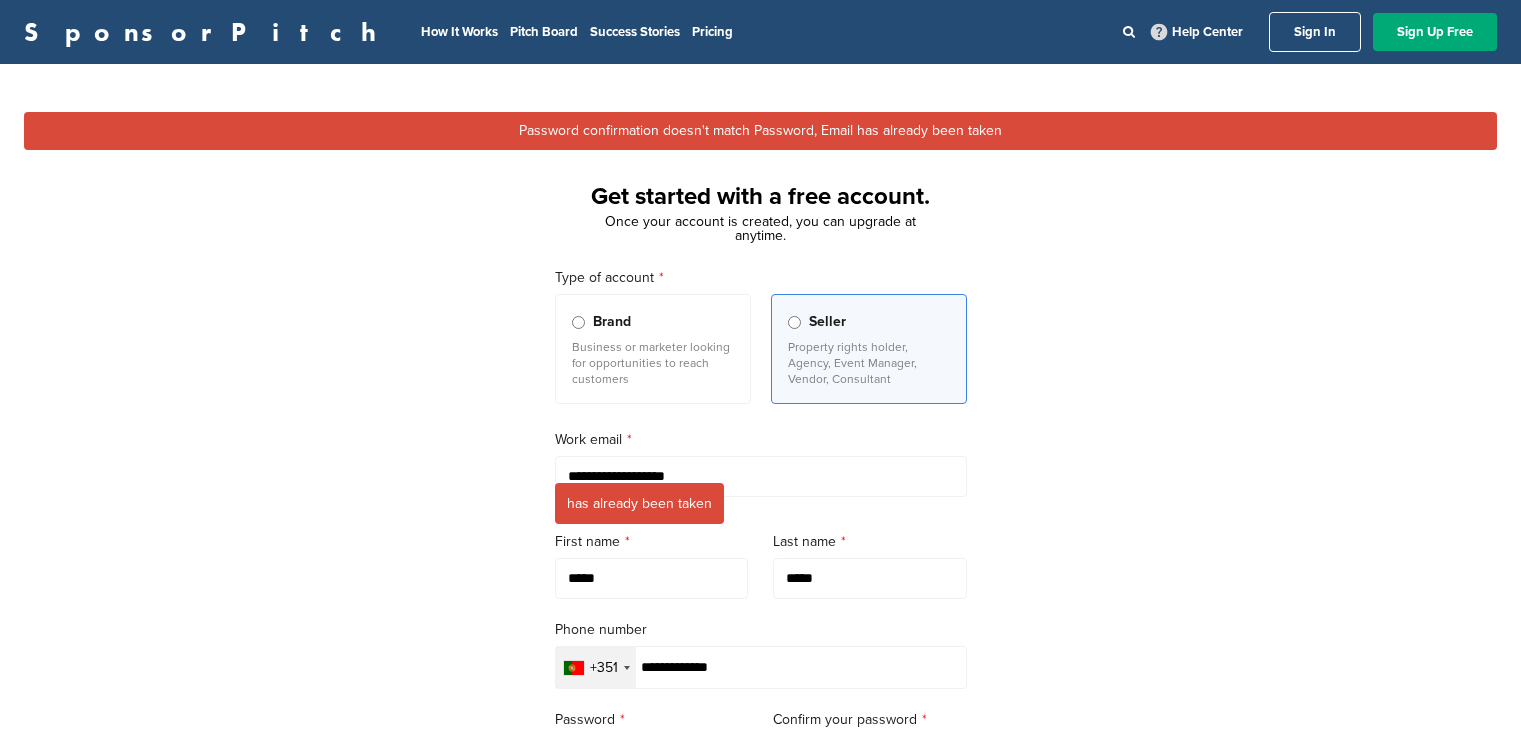 scroll, scrollTop: 0, scrollLeft: 0, axis: both 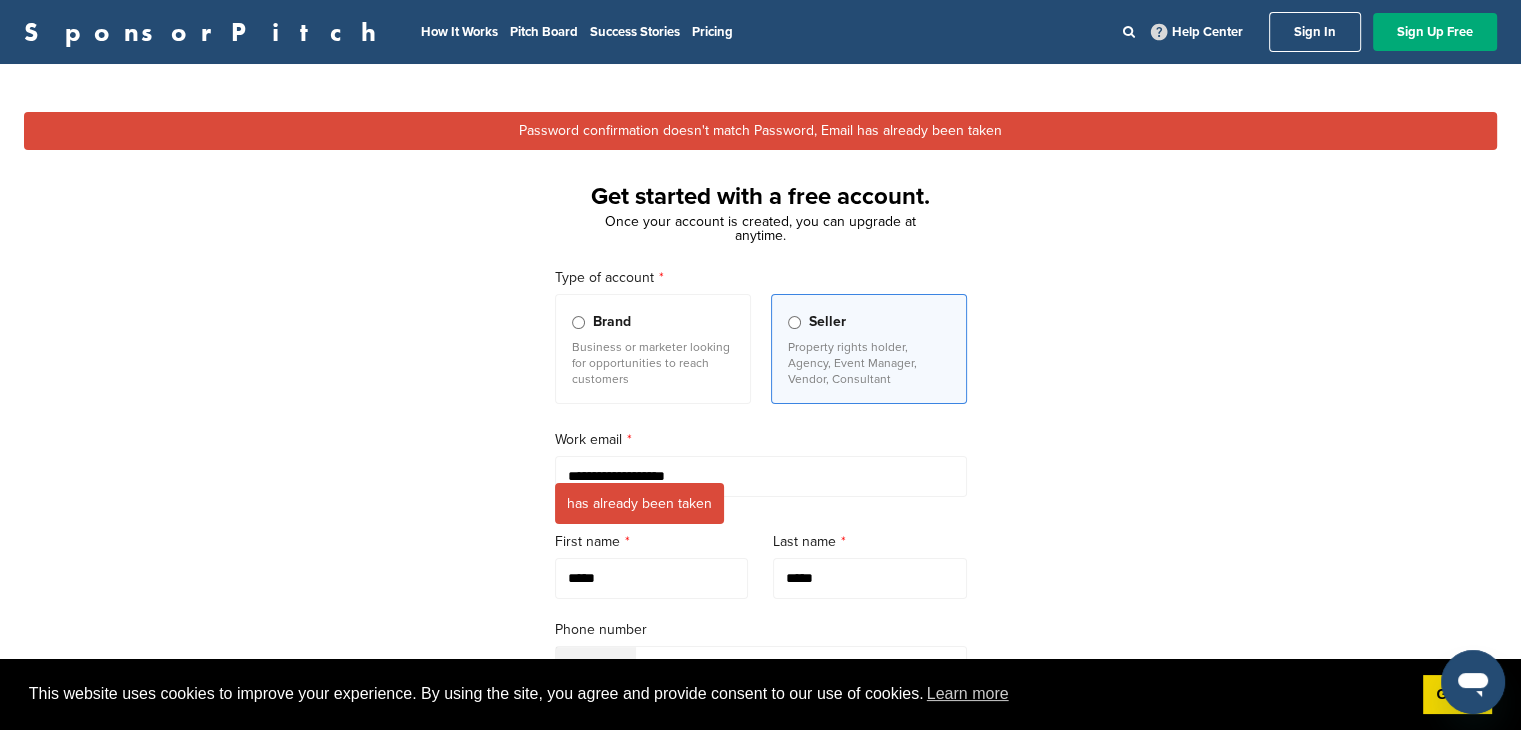 type on "**********" 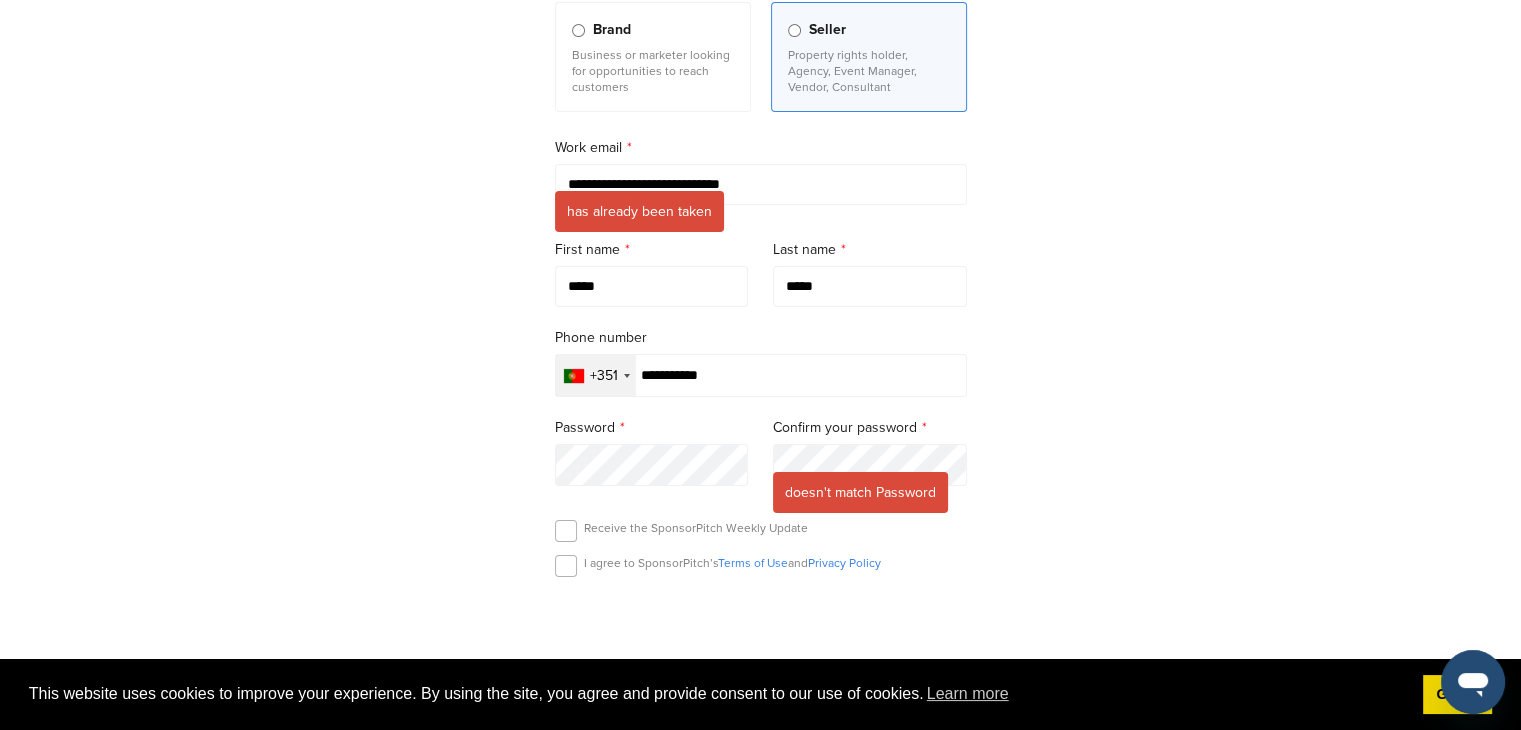 scroll, scrollTop: 308, scrollLeft: 0, axis: vertical 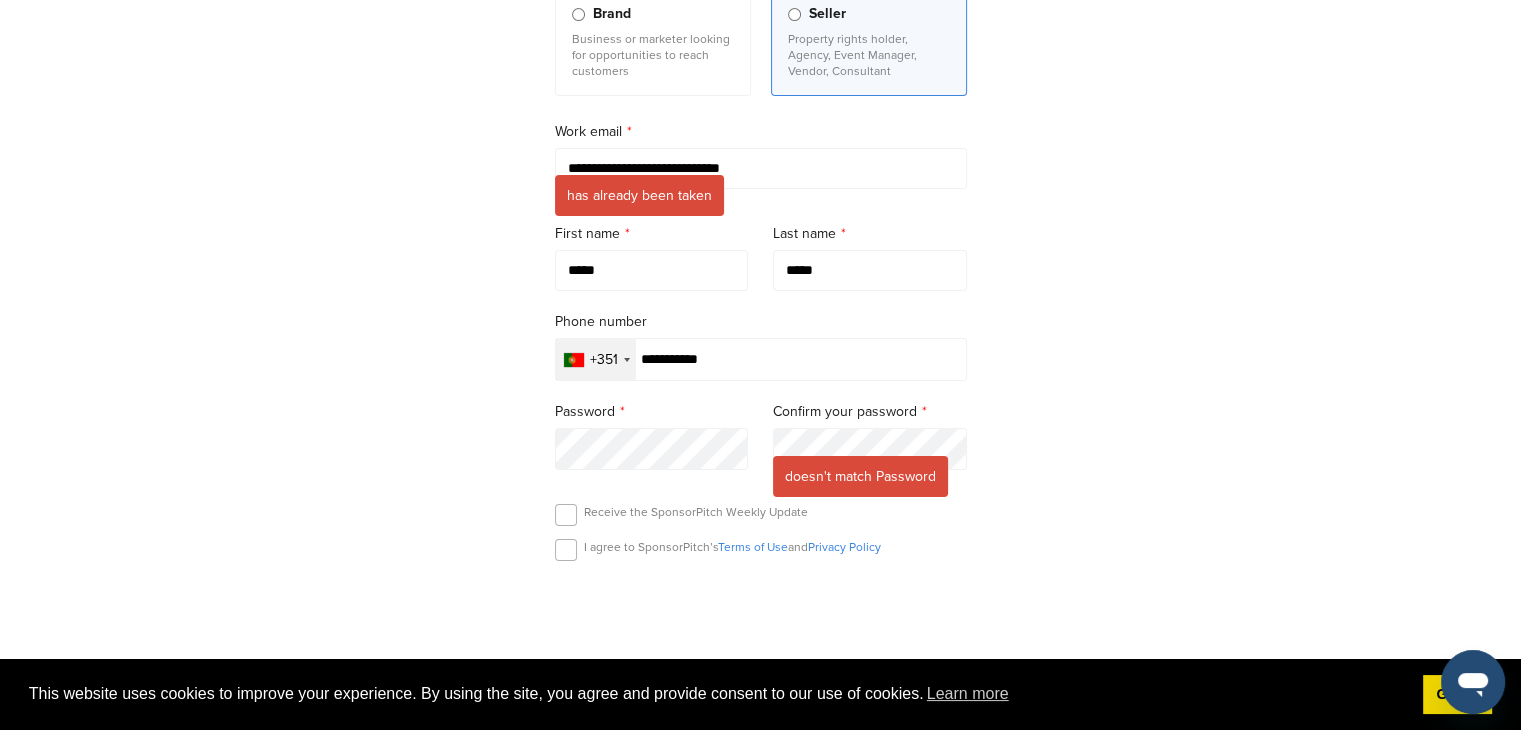 type on "**********" 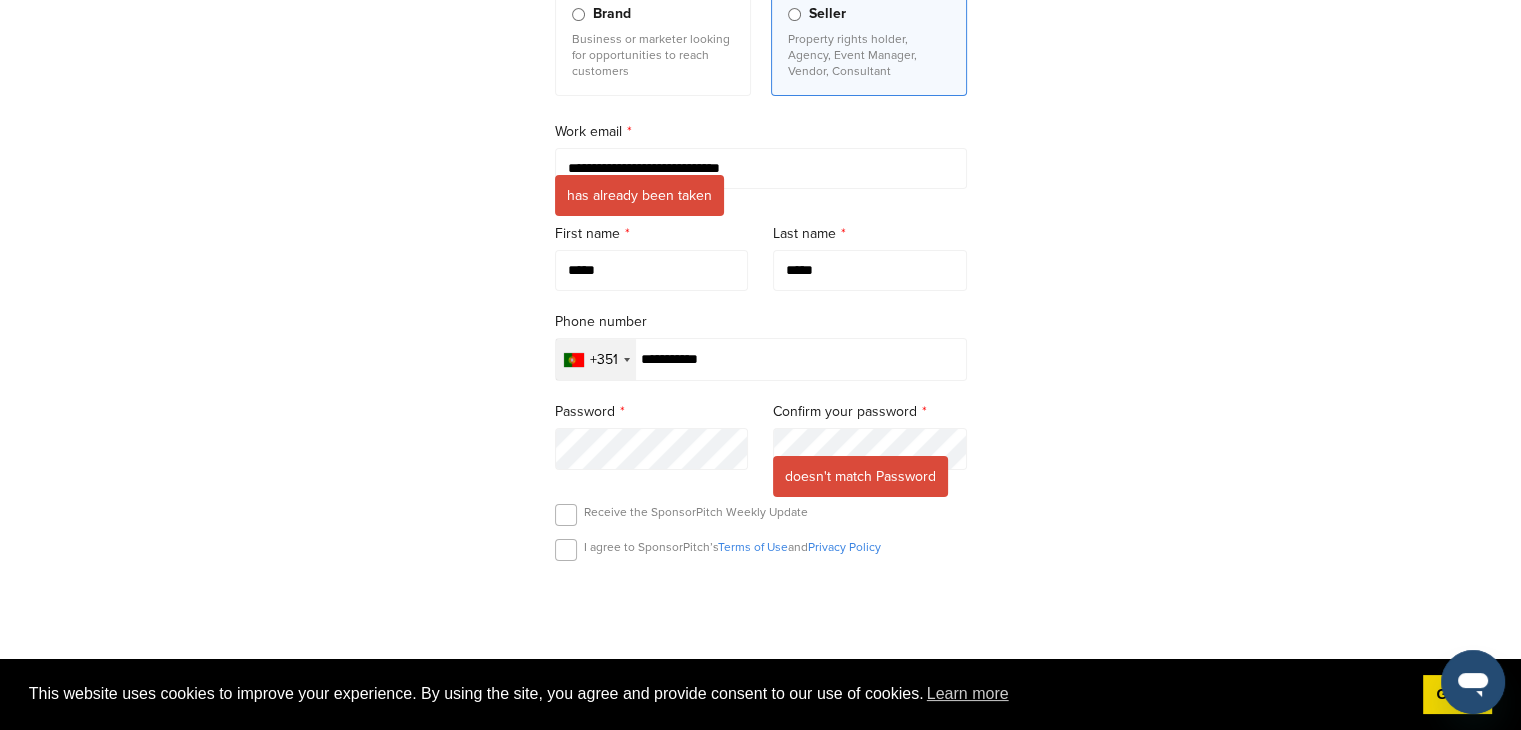 click on "**********" at bounding box center [760, 283] 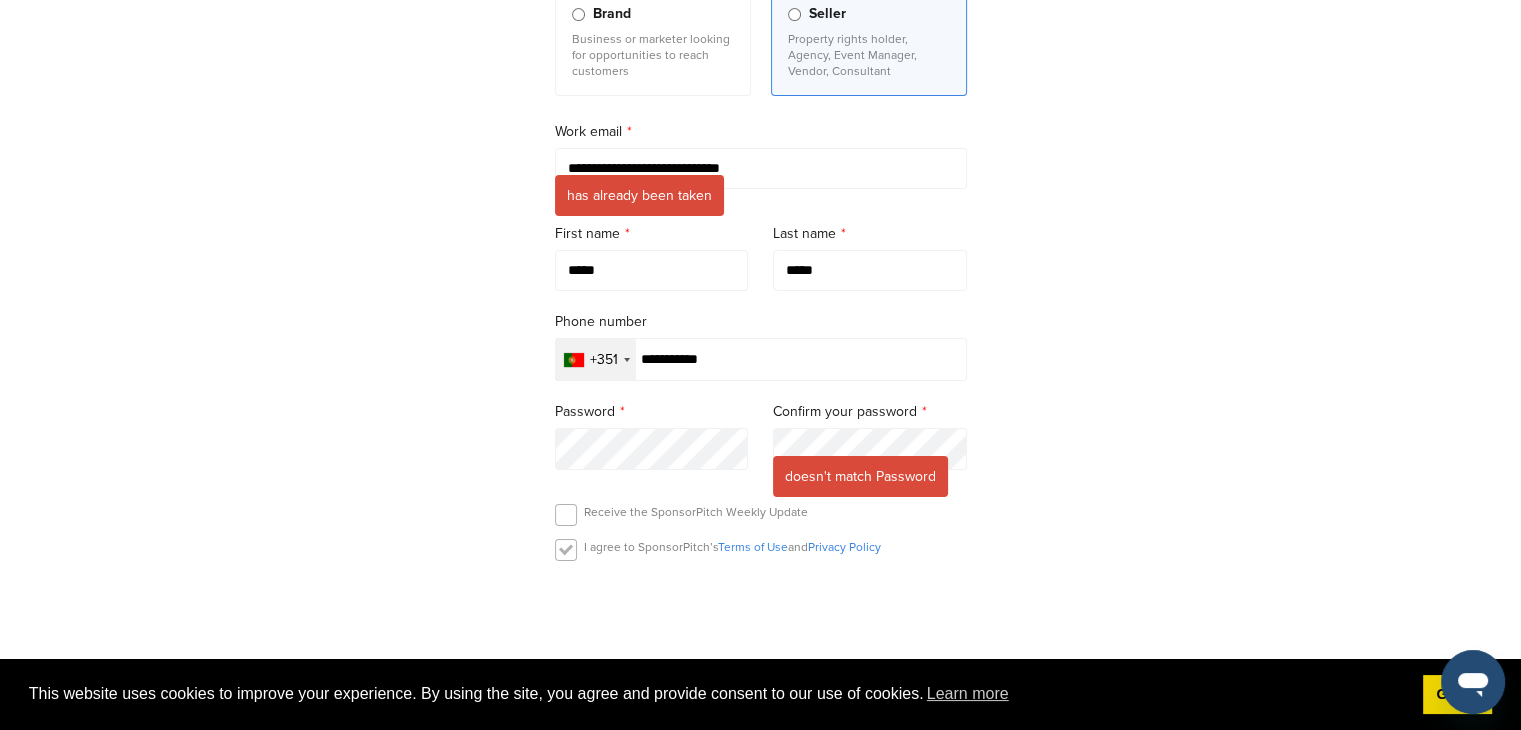 click at bounding box center [566, 550] 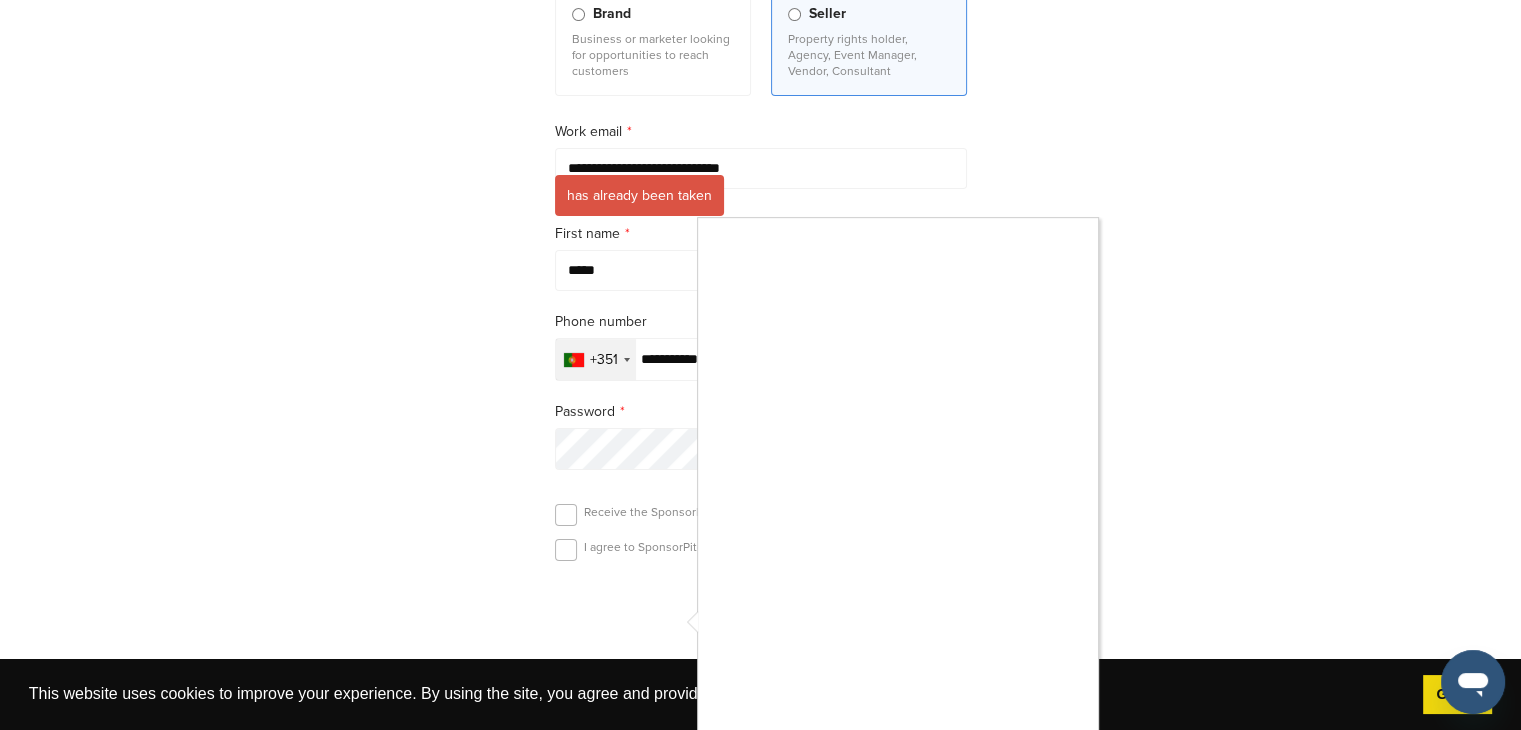 scroll, scrollTop: 550, scrollLeft: 0, axis: vertical 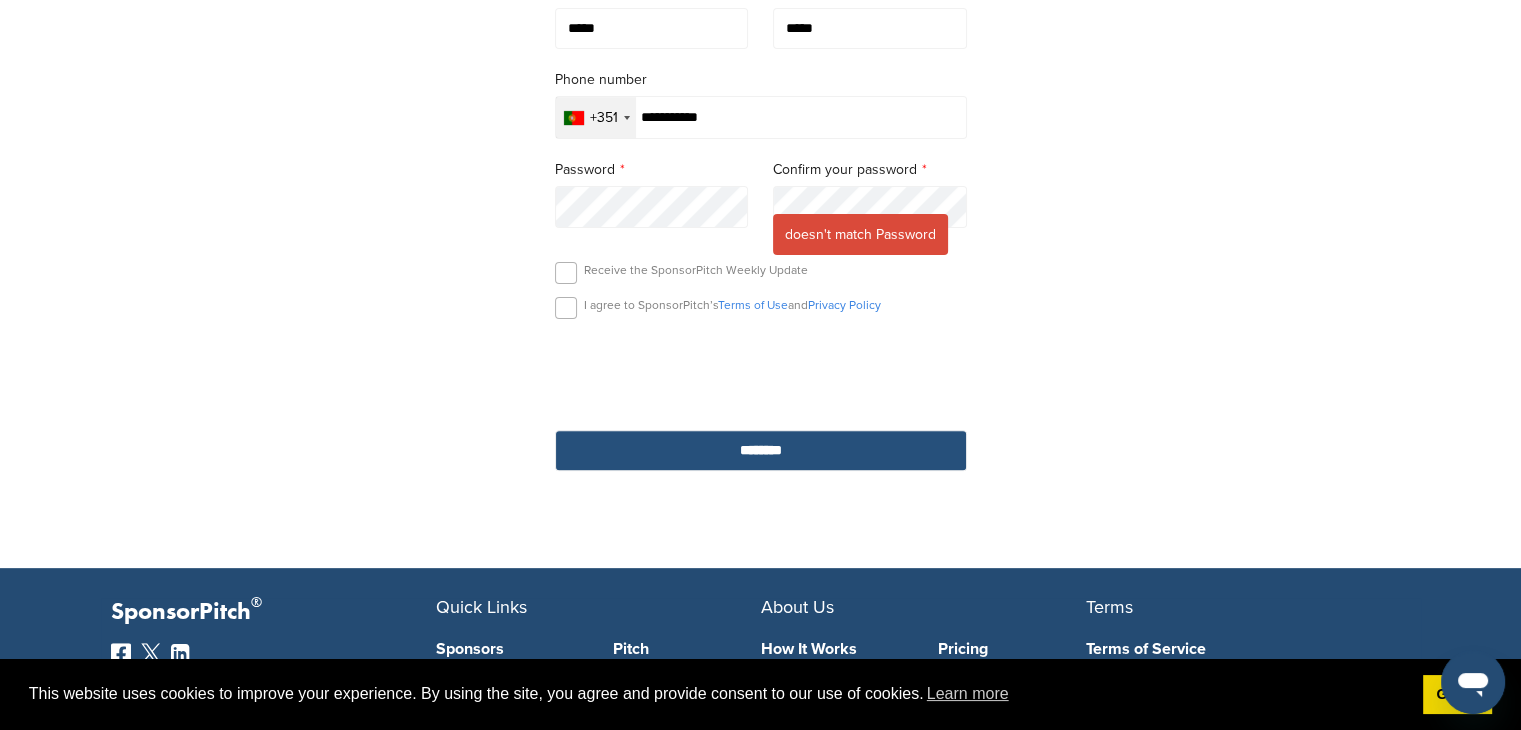 click on "********" at bounding box center [761, 450] 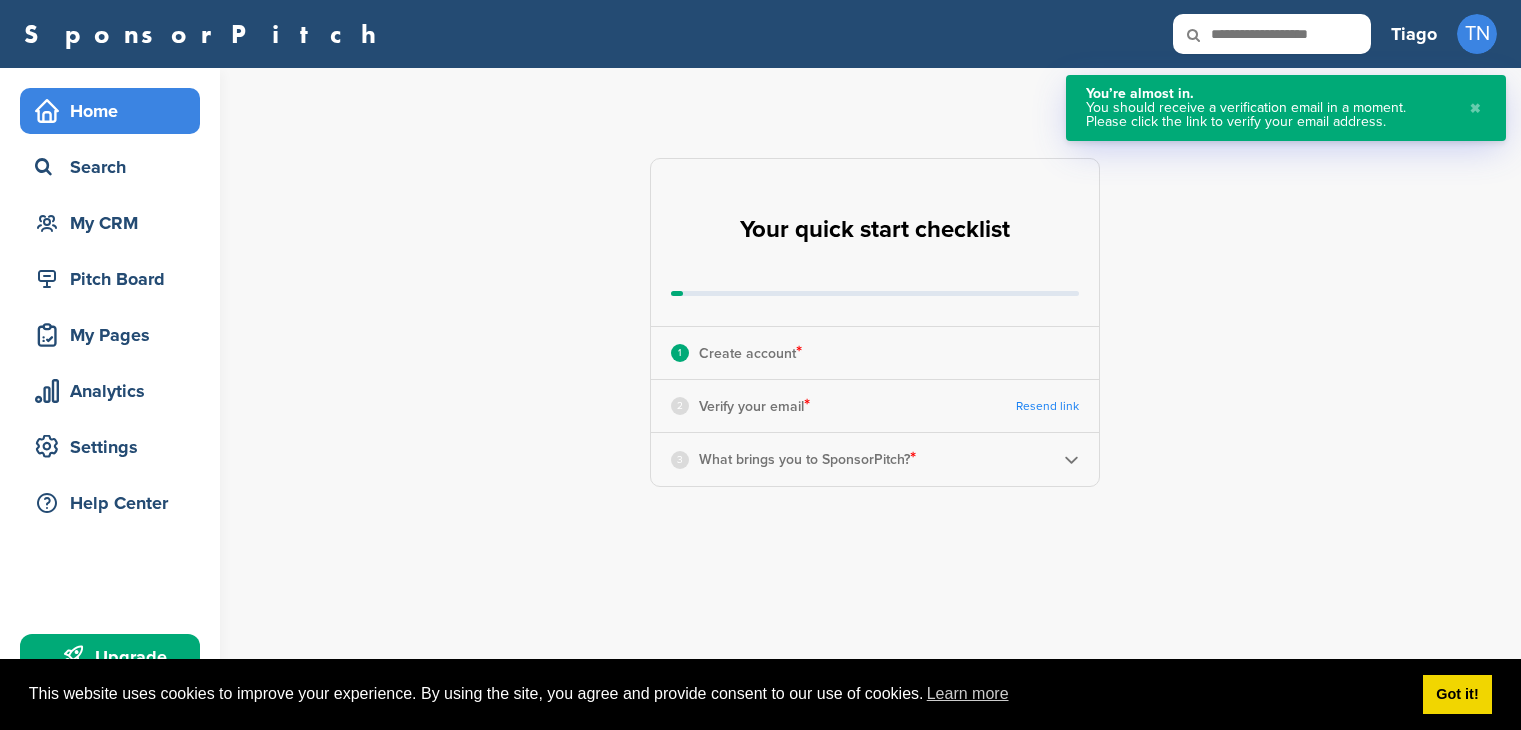 scroll, scrollTop: 0, scrollLeft: 0, axis: both 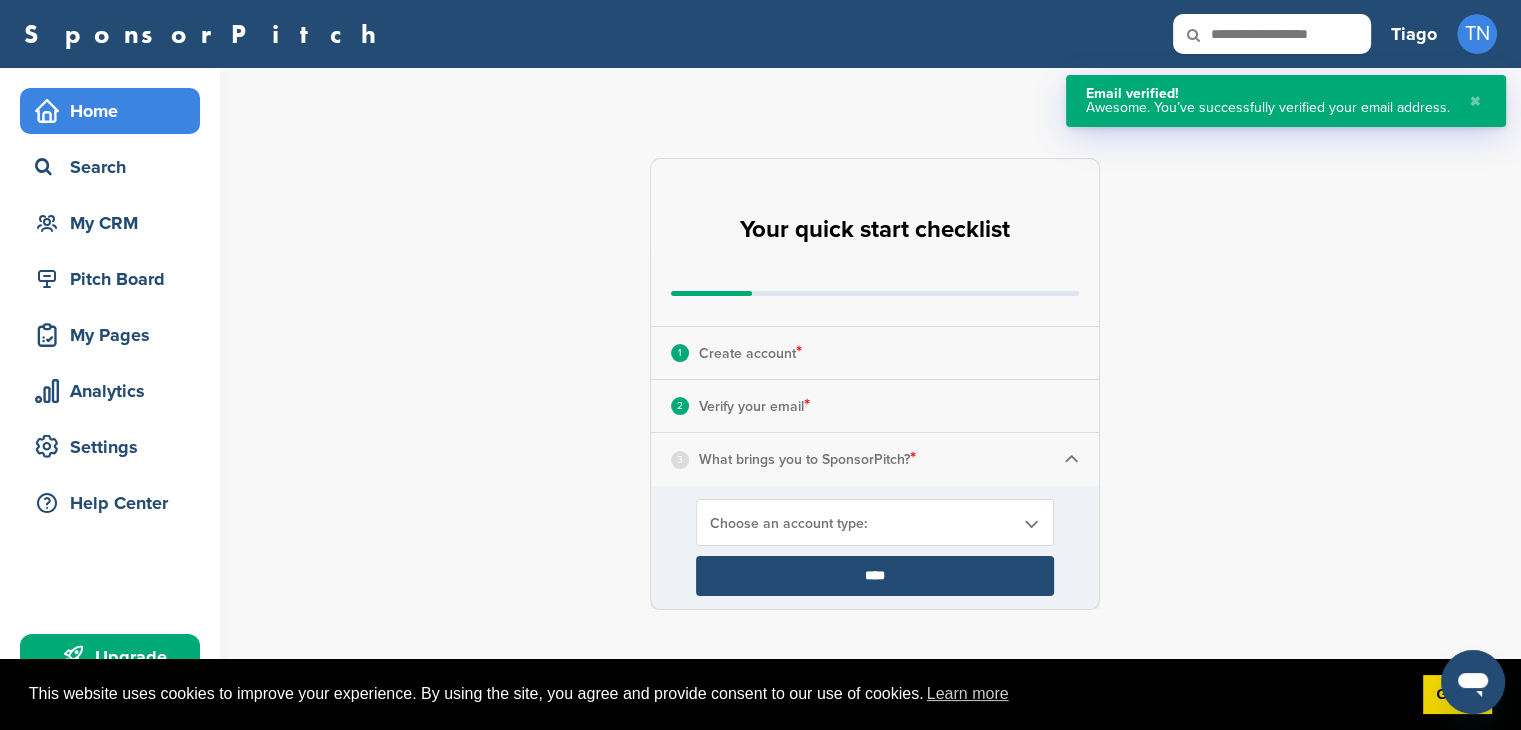 click on "Choose an account type:" at bounding box center (862, 523) 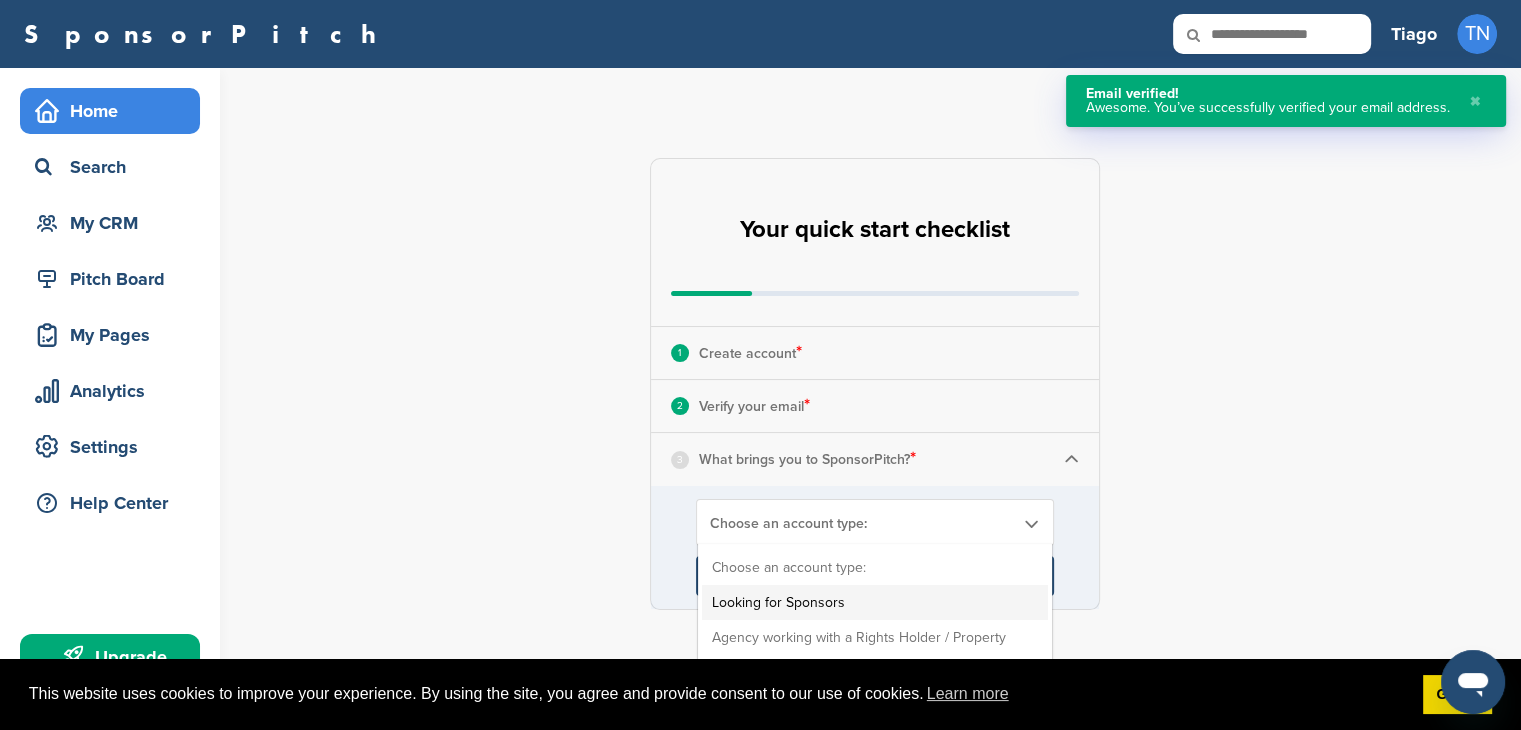 click on "Looking for Sponsors" at bounding box center (875, 602) 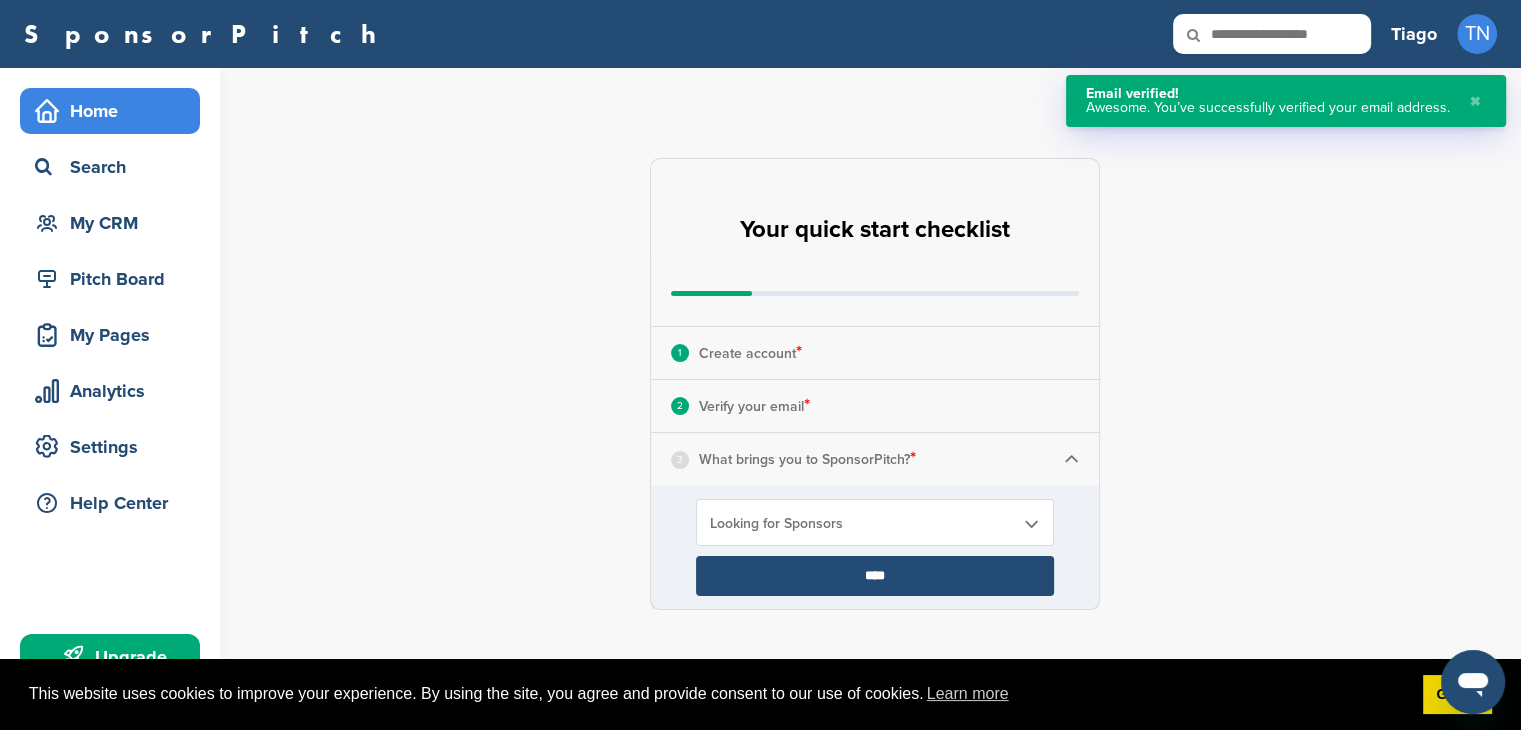 click on "****" at bounding box center (875, 576) 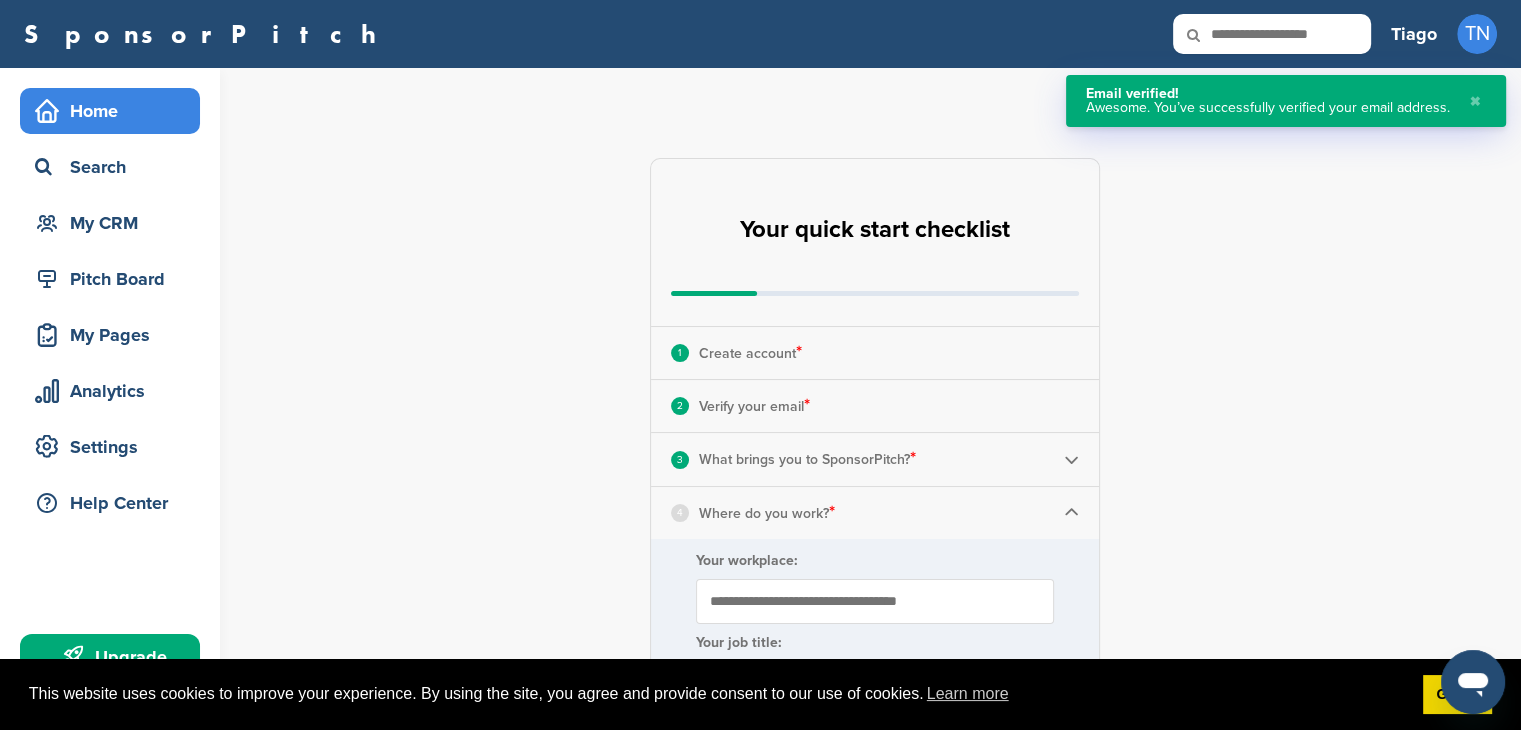 click on "Your workplace:
Your job title:
****" at bounding box center (875, 654) 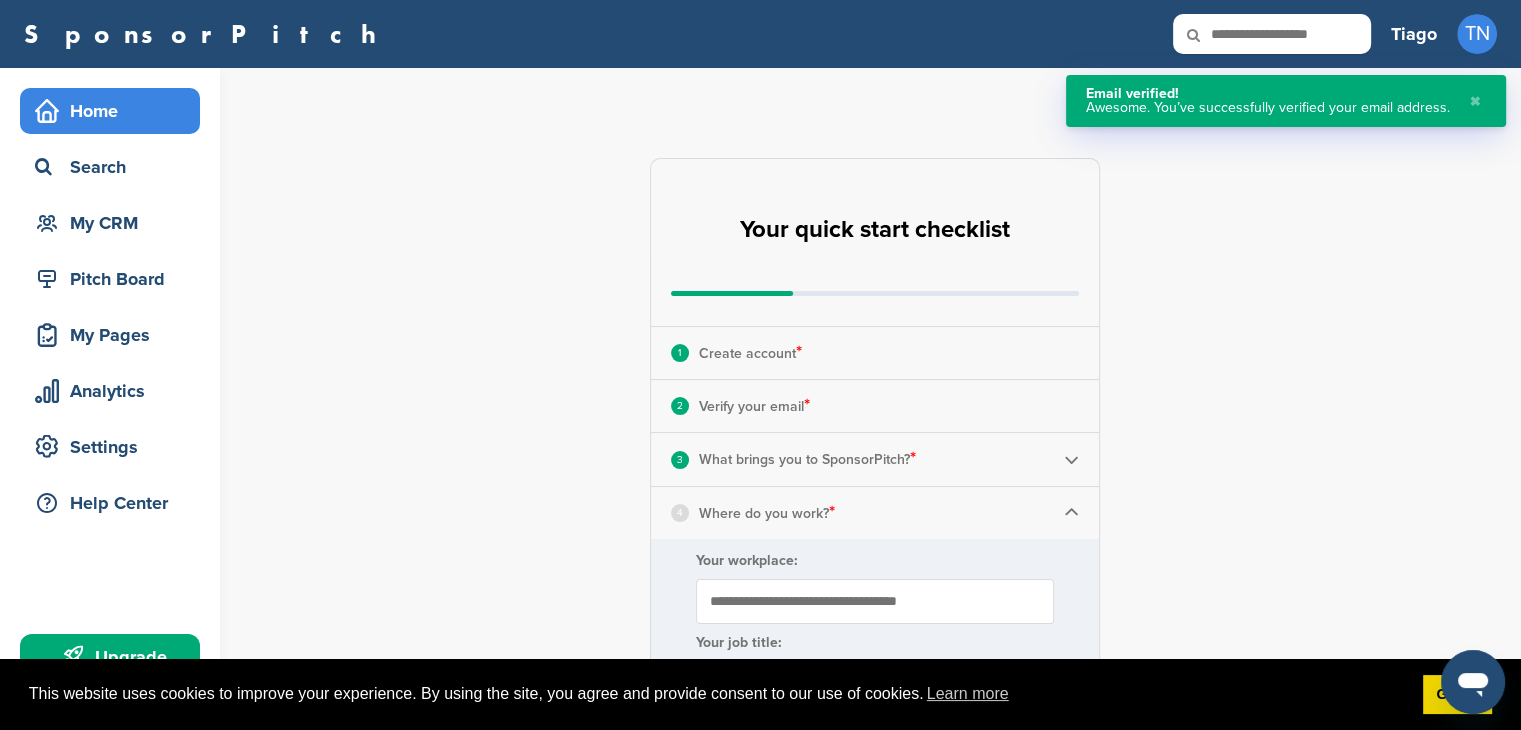 click on "Your workplace:" at bounding box center (875, 601) 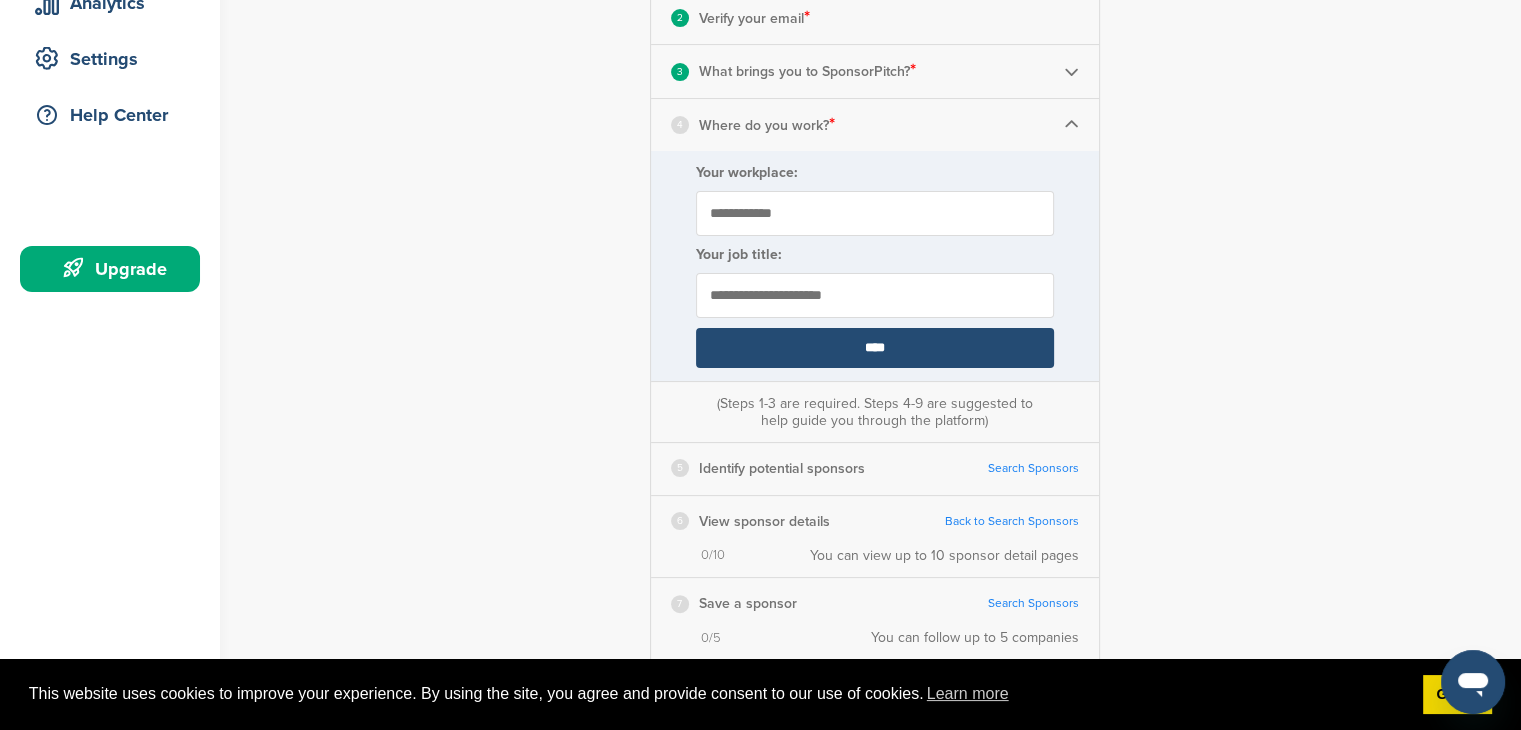 scroll, scrollTop: 390, scrollLeft: 0, axis: vertical 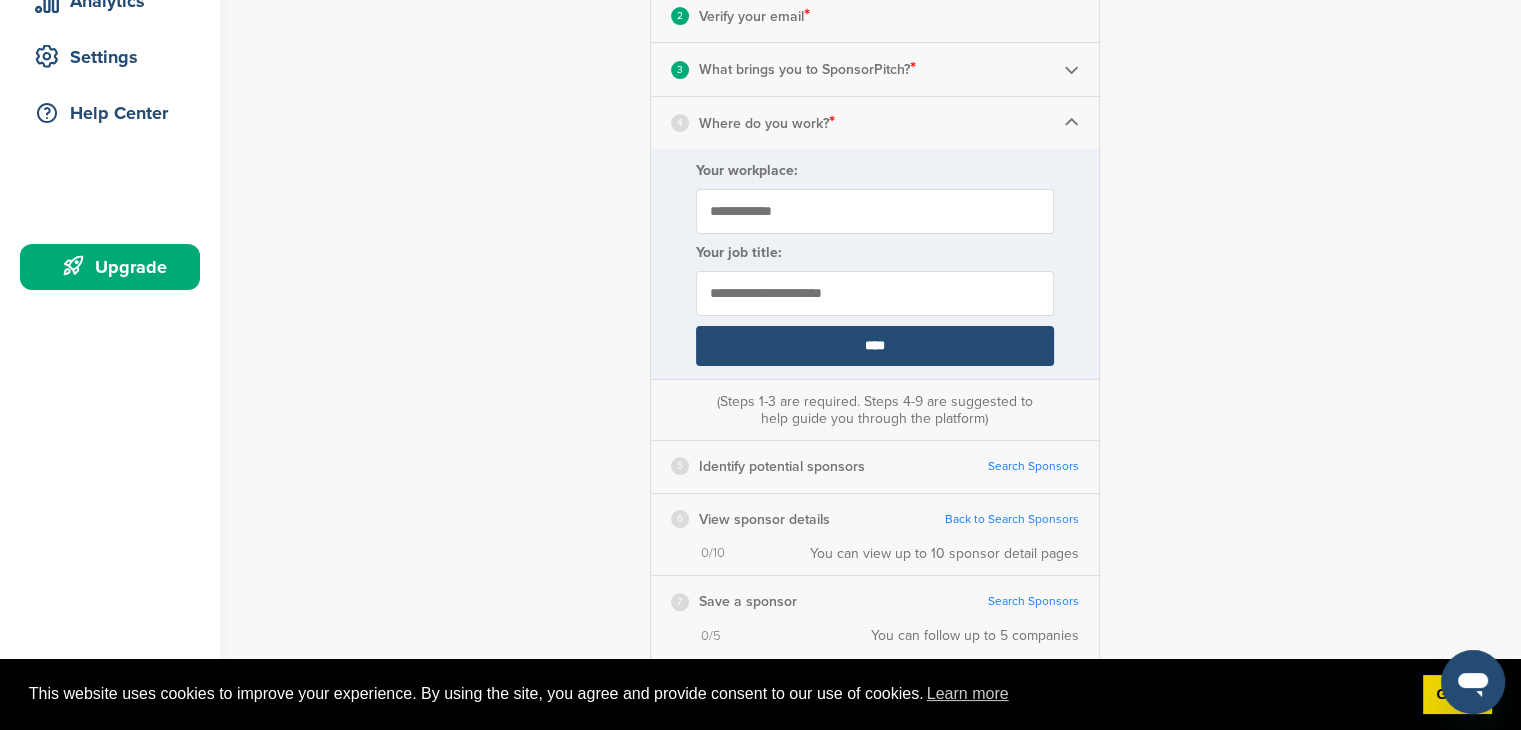 type on "**********" 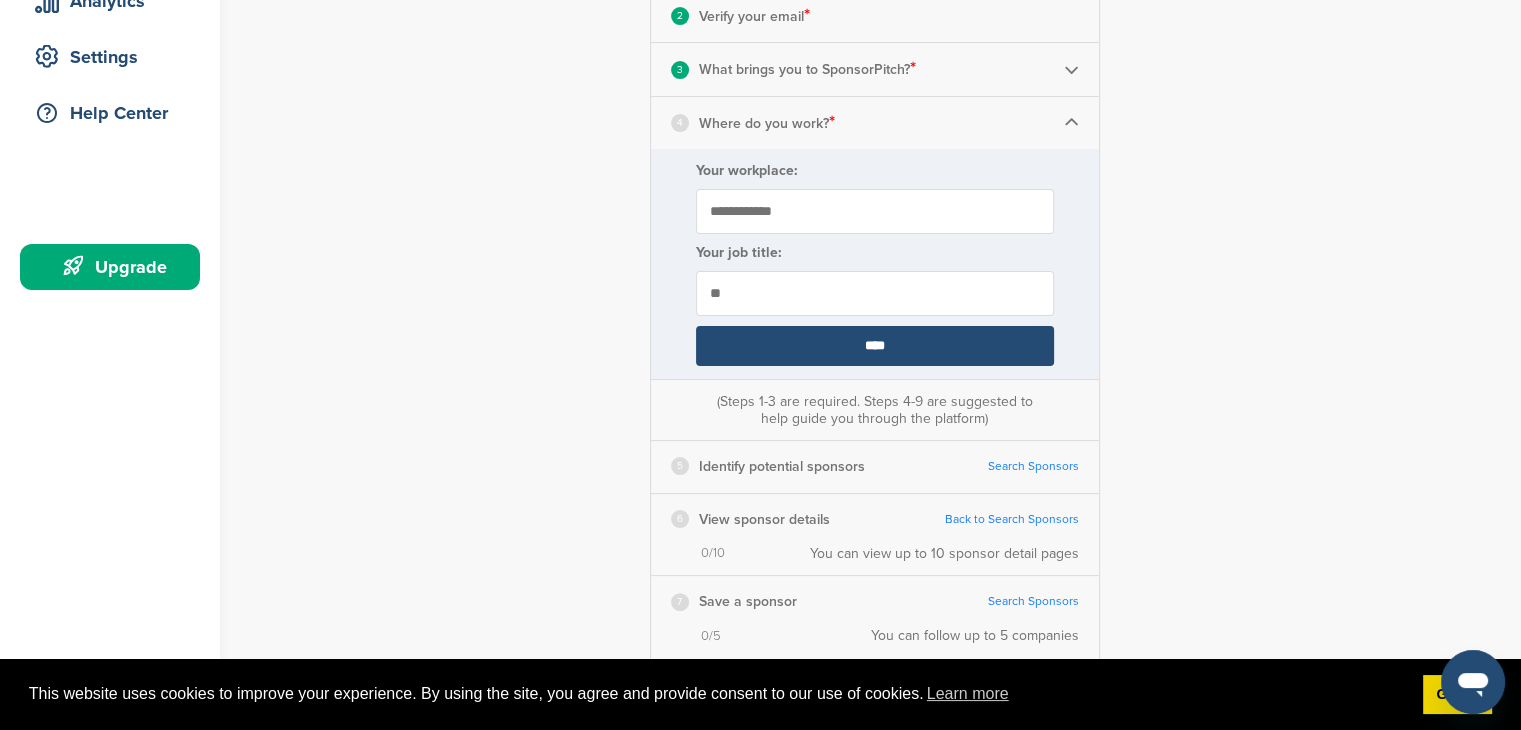 type on "*" 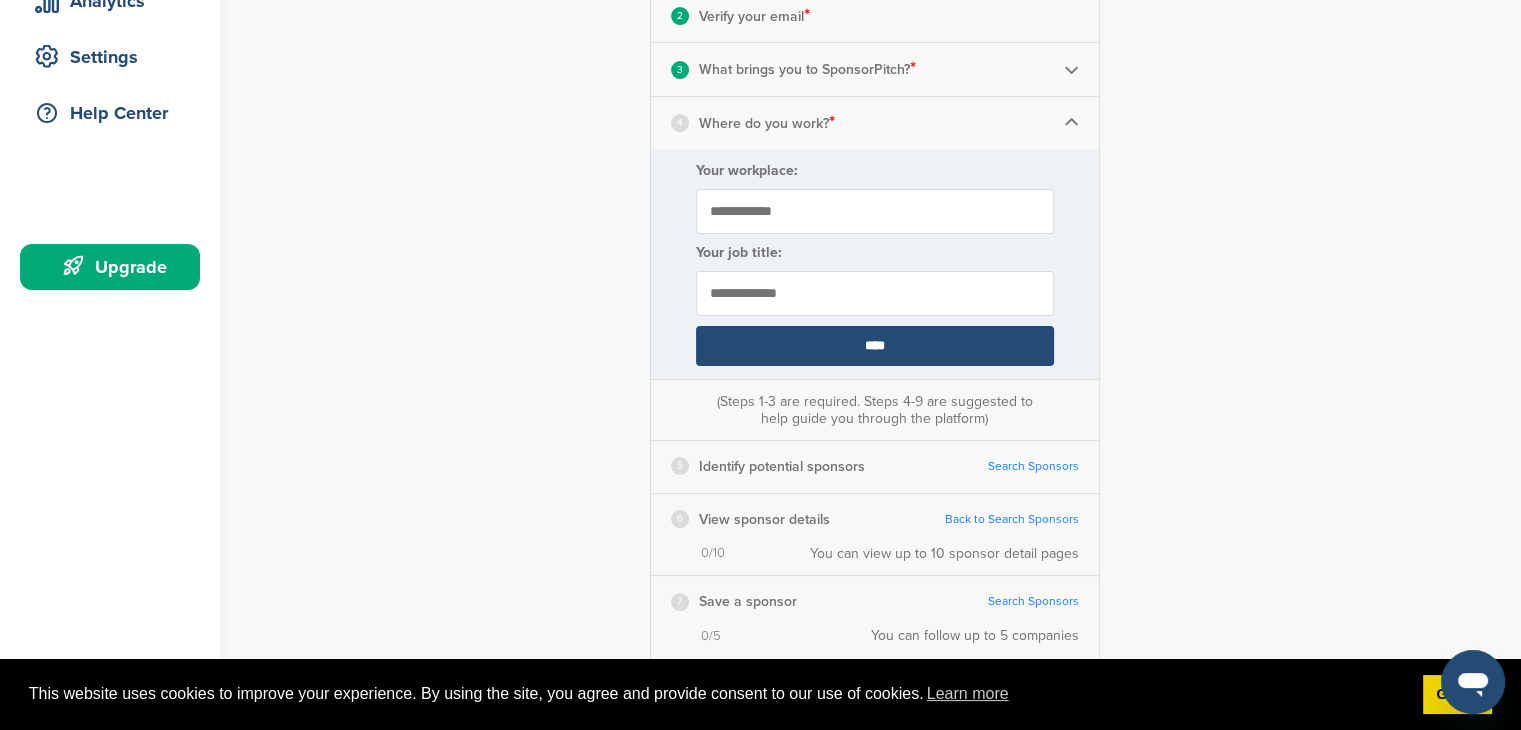 type on "**********" 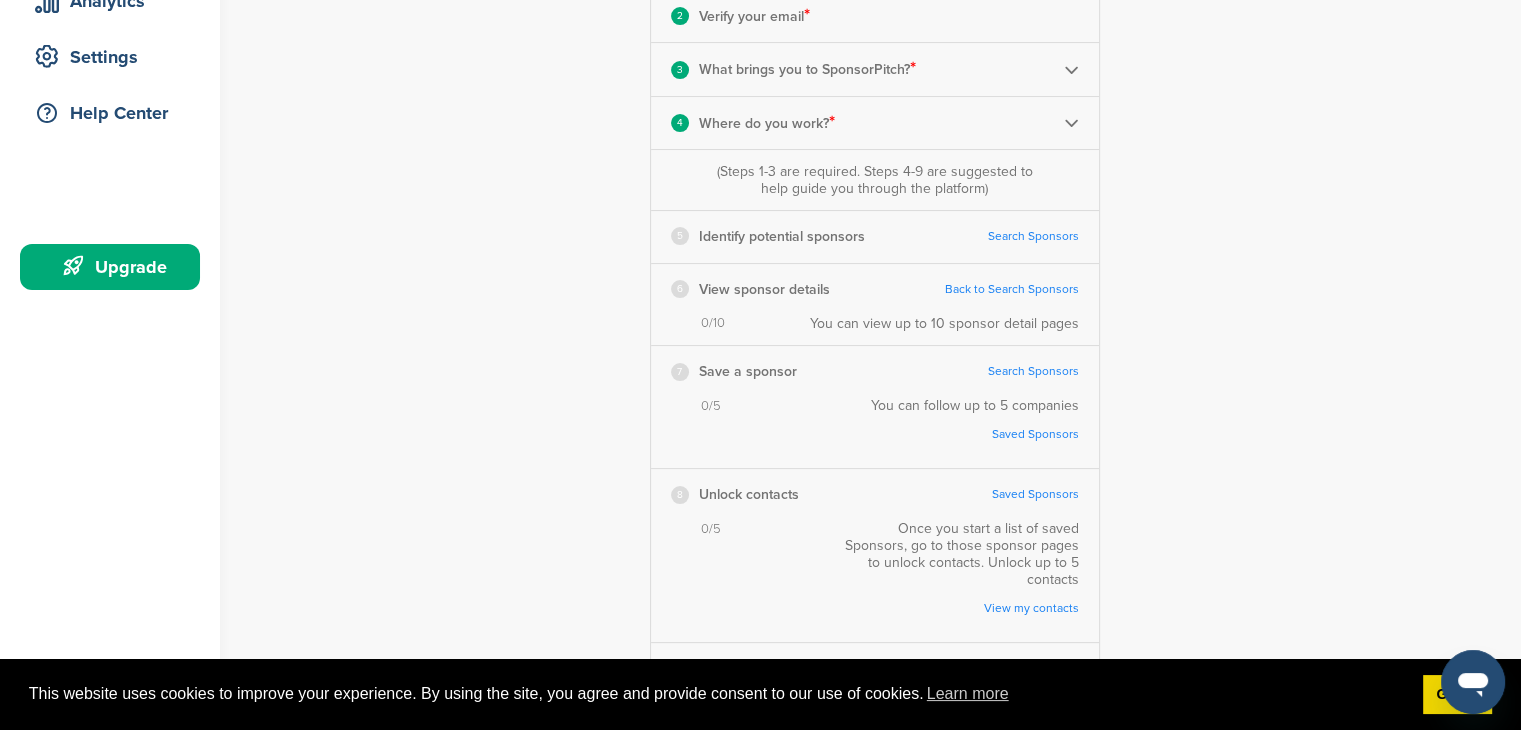 click on "Search Sponsors" at bounding box center (1033, 236) 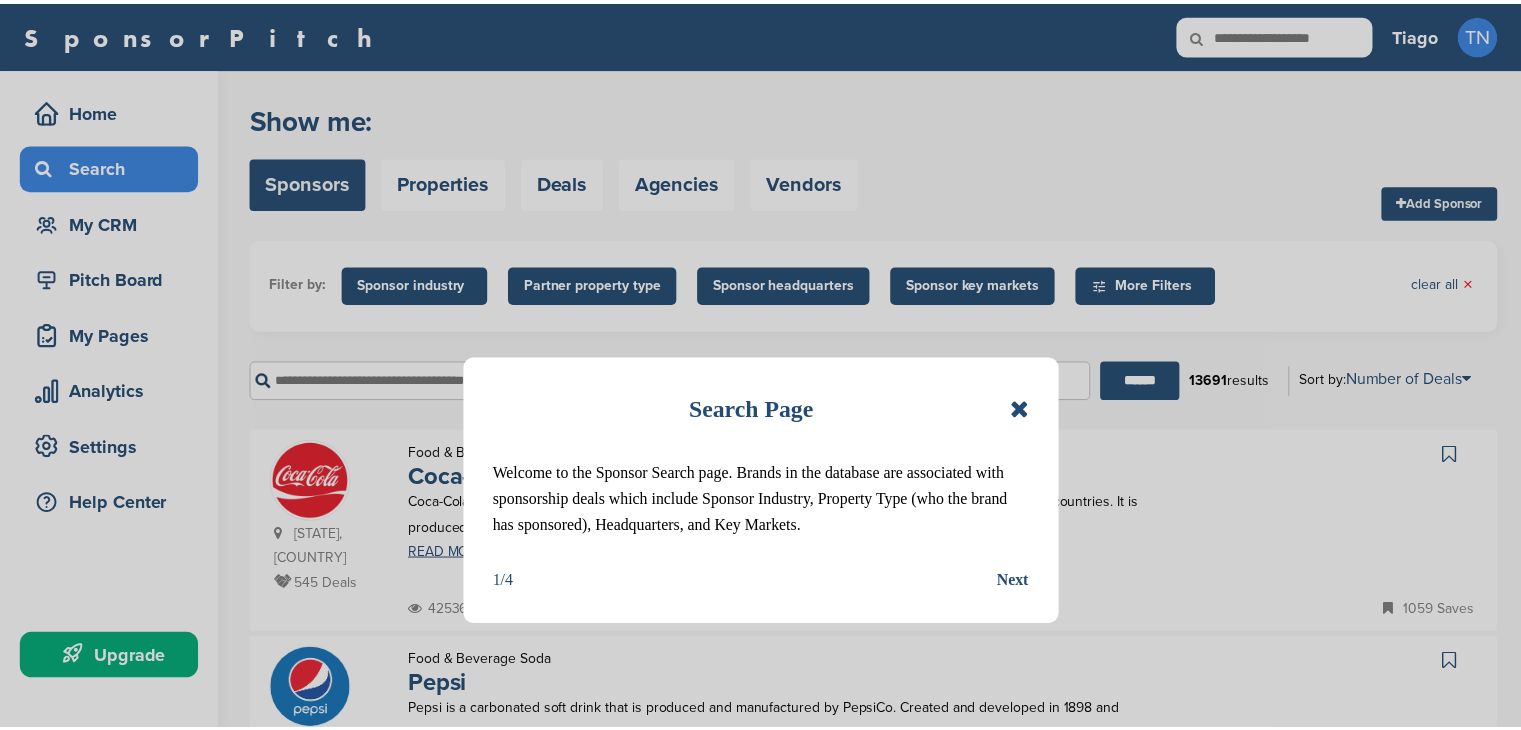 scroll, scrollTop: 0, scrollLeft: 0, axis: both 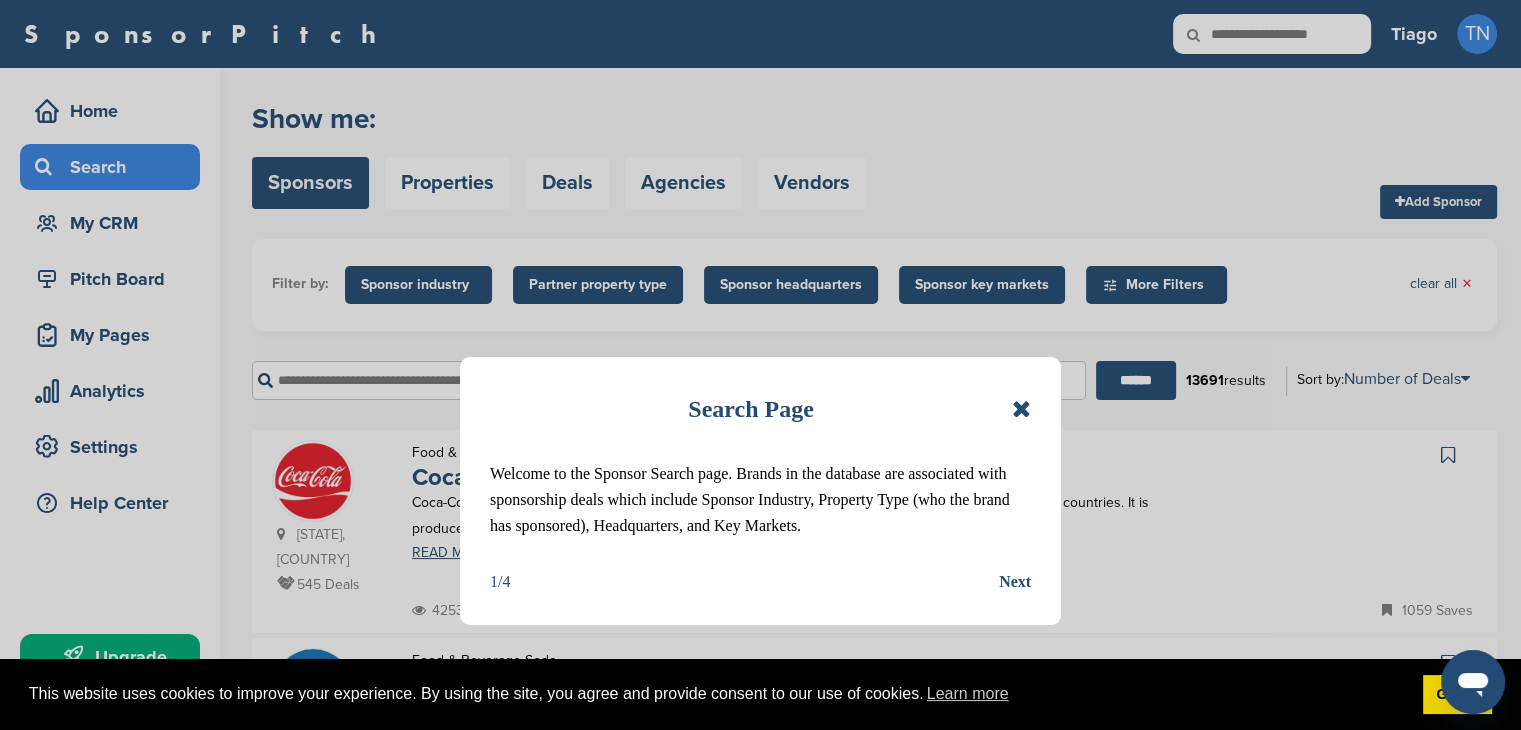 click at bounding box center [1021, 409] 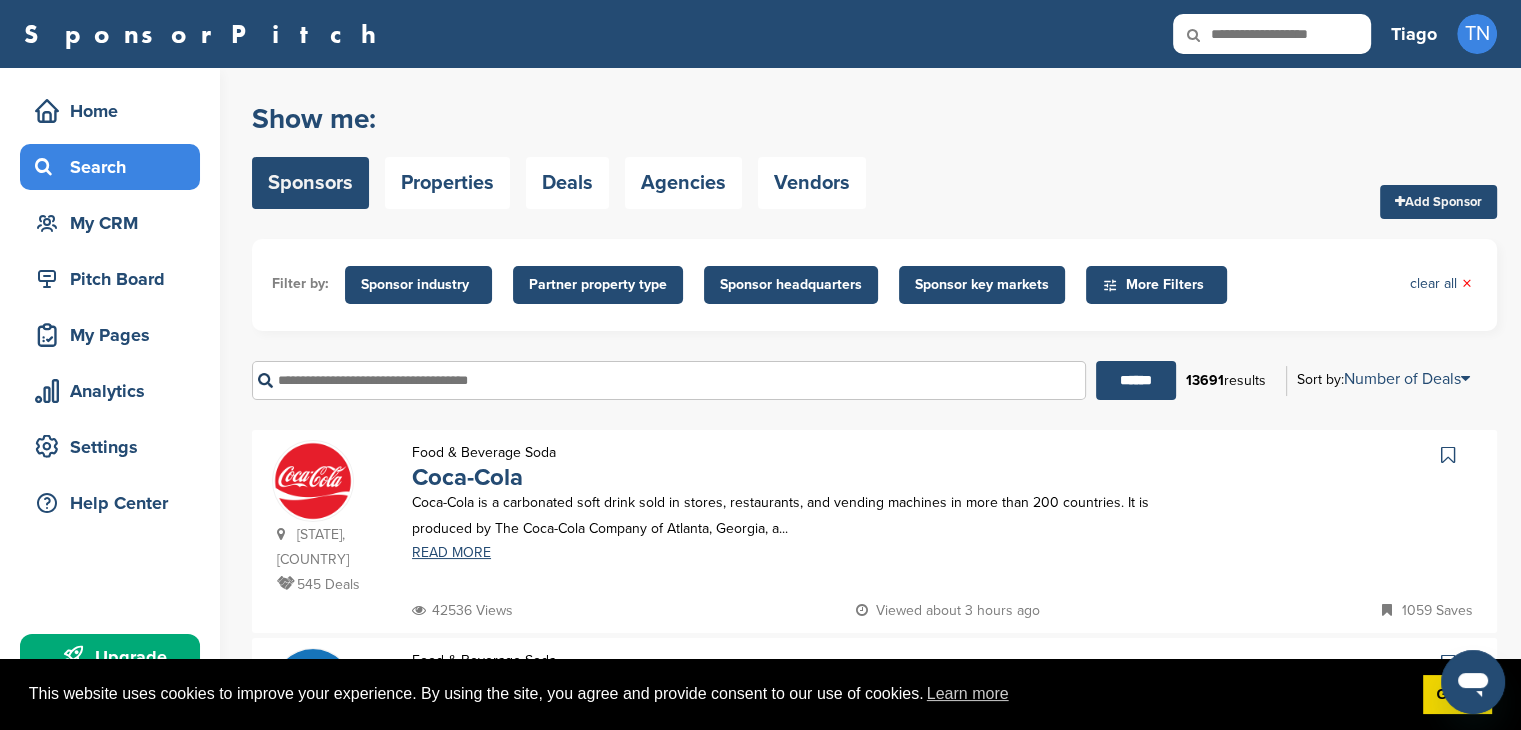 scroll, scrollTop: 638, scrollLeft: 0, axis: vertical 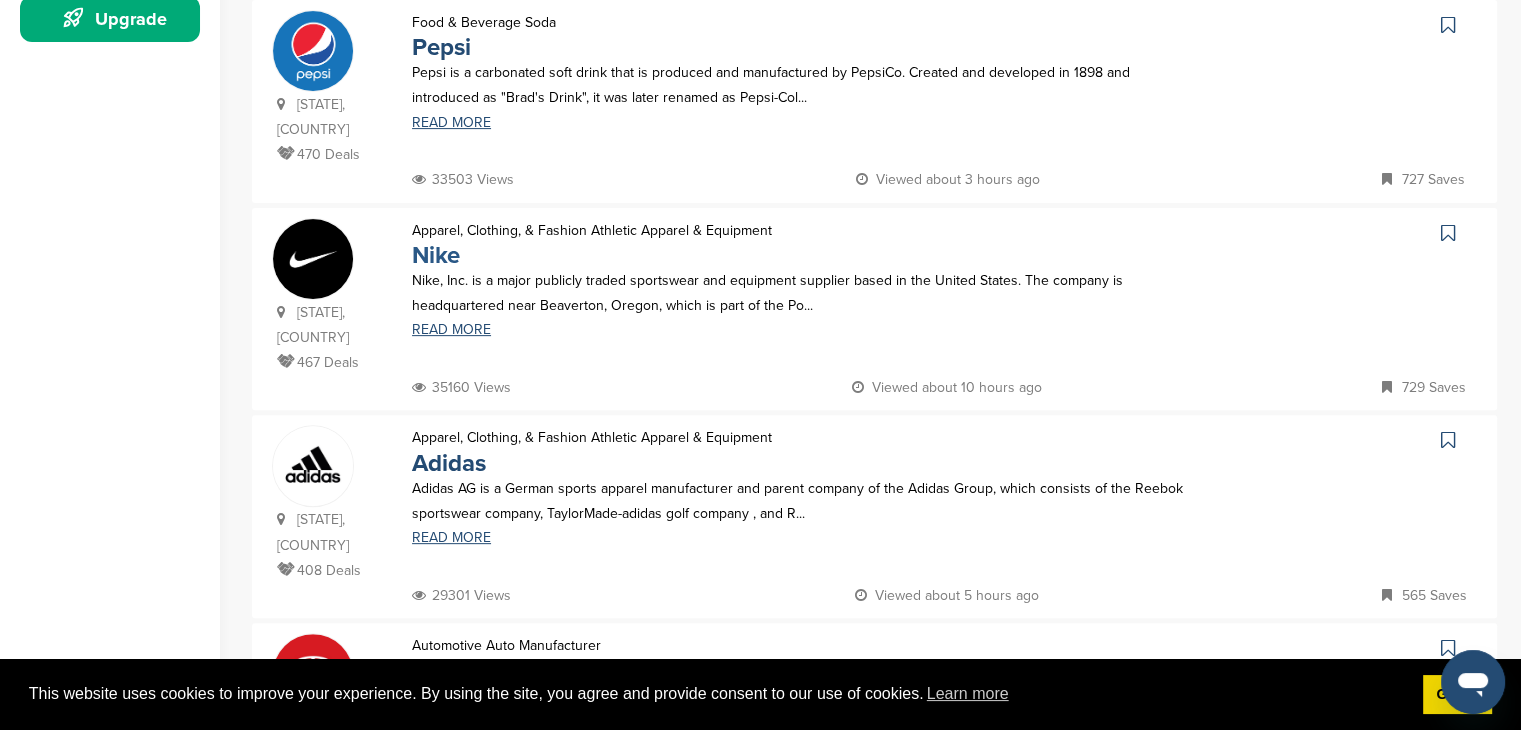 click on "Nike" at bounding box center (436, 255) 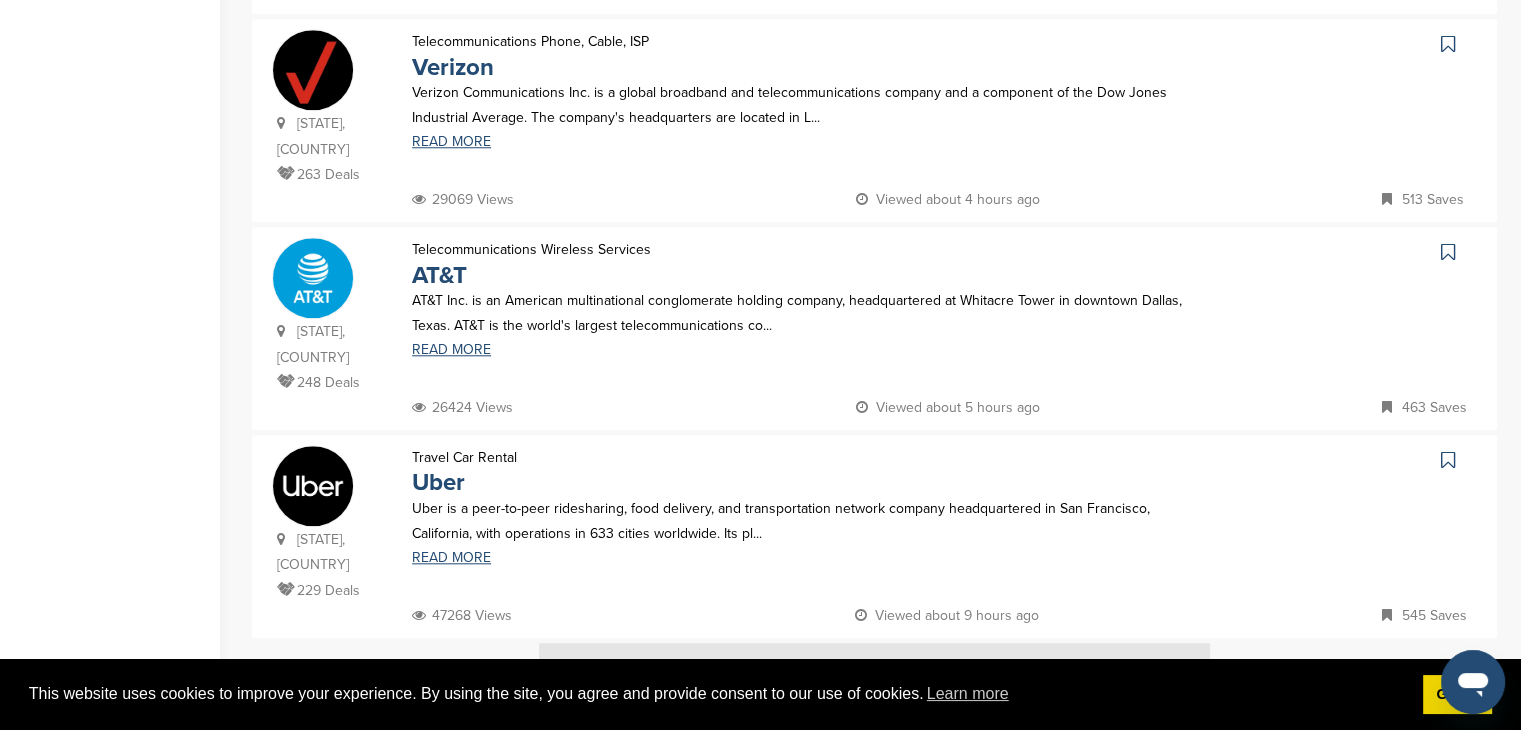 scroll, scrollTop: 1908, scrollLeft: 0, axis: vertical 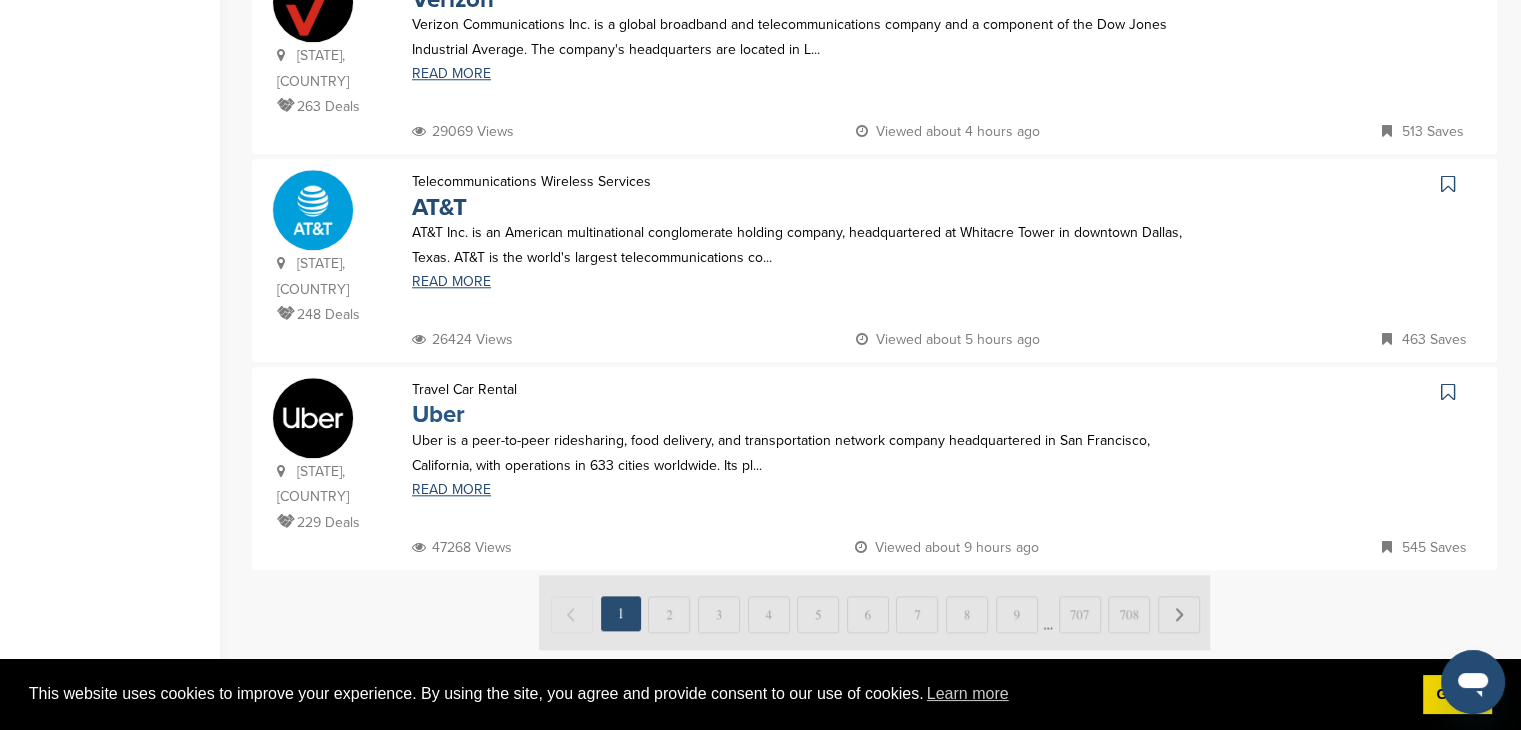 click on "Uber" at bounding box center (438, 414) 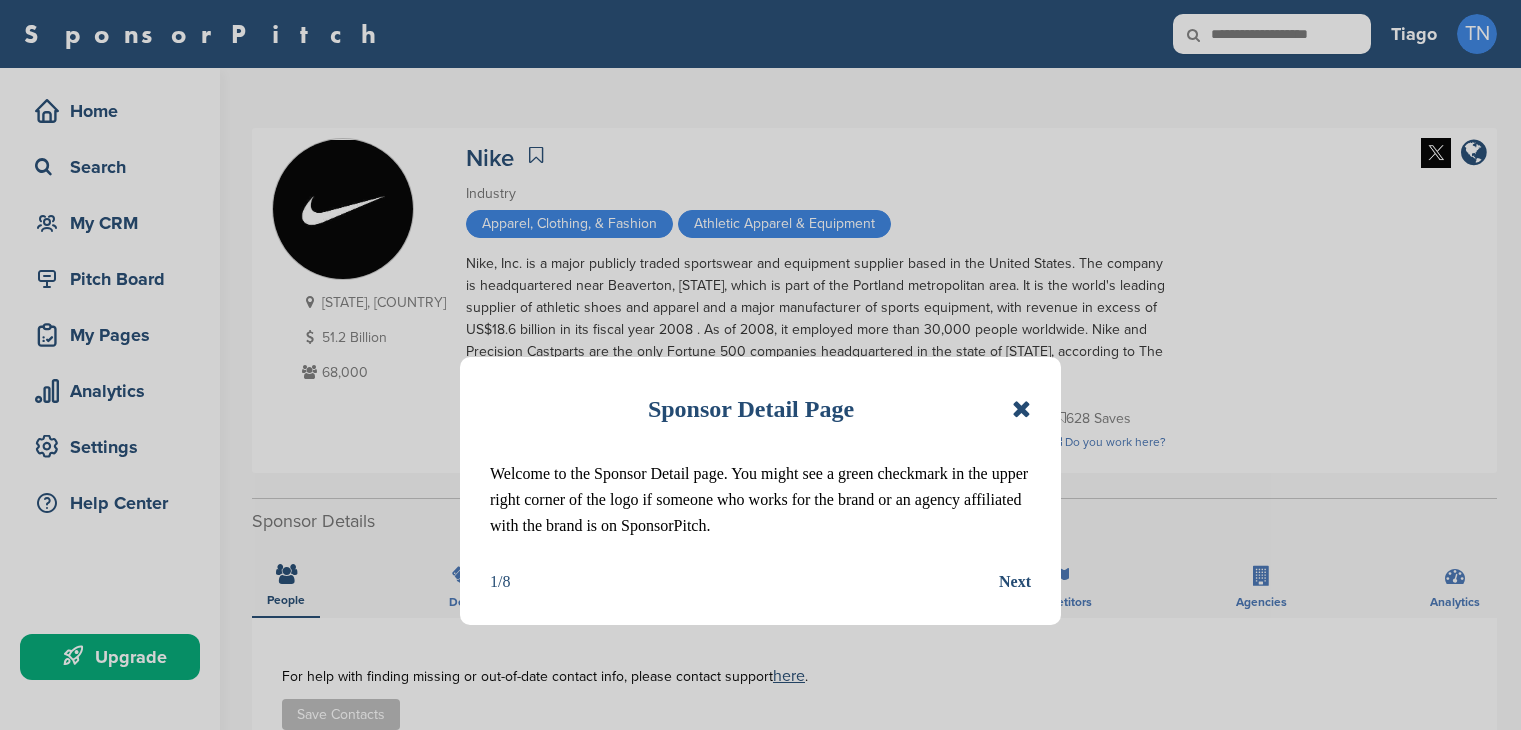 scroll, scrollTop: 0, scrollLeft: 0, axis: both 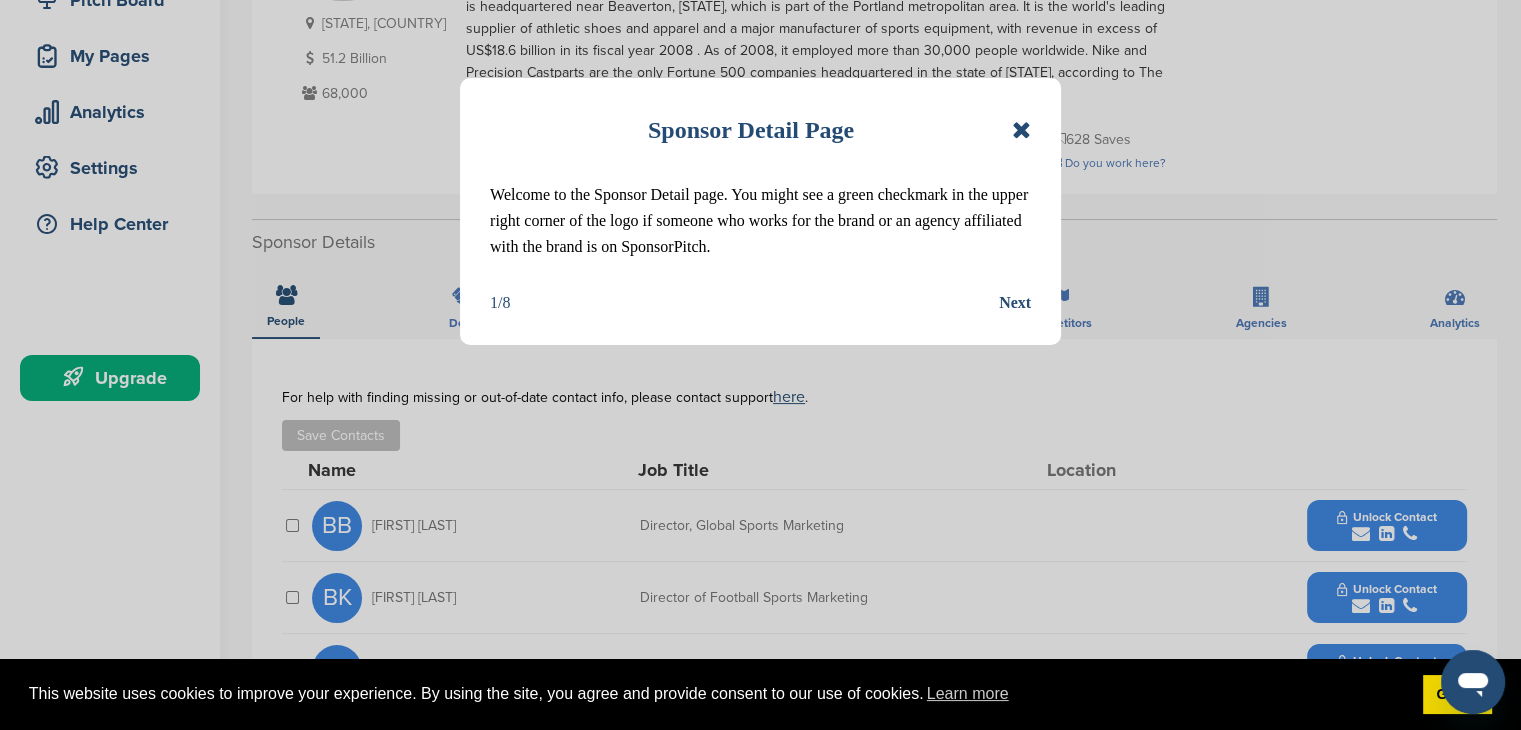 click on "This website uses cookies to improve your experience. By using the site, you agree and provide consent to our use of cookies.  Learn more Got it!
SponsorPitch
Home
Search
My CRM
Pitch Board
My Pages
Analytics
Settings
Help Center
Upgrade
Tiago
TN
Getting Started
CRM
Settings
Profile
Messages
Plans & Pricing
Sign Out
Tiago
TN
Getting Started
CRM
Settings
Profile
Messages
0
Plans & Pricing
Sign Out
Home" at bounding box center (760, 86) 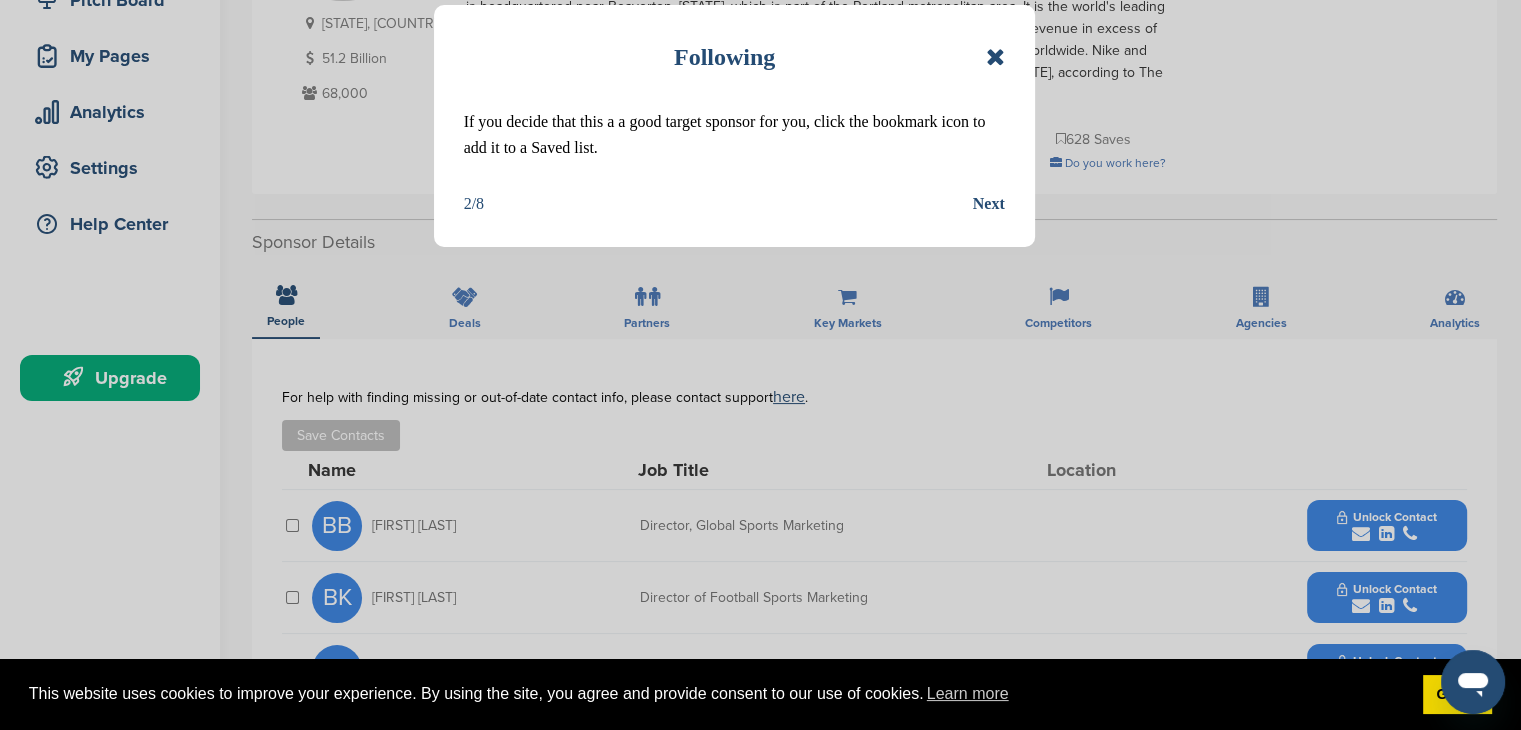 click on "Next" at bounding box center [989, 204] 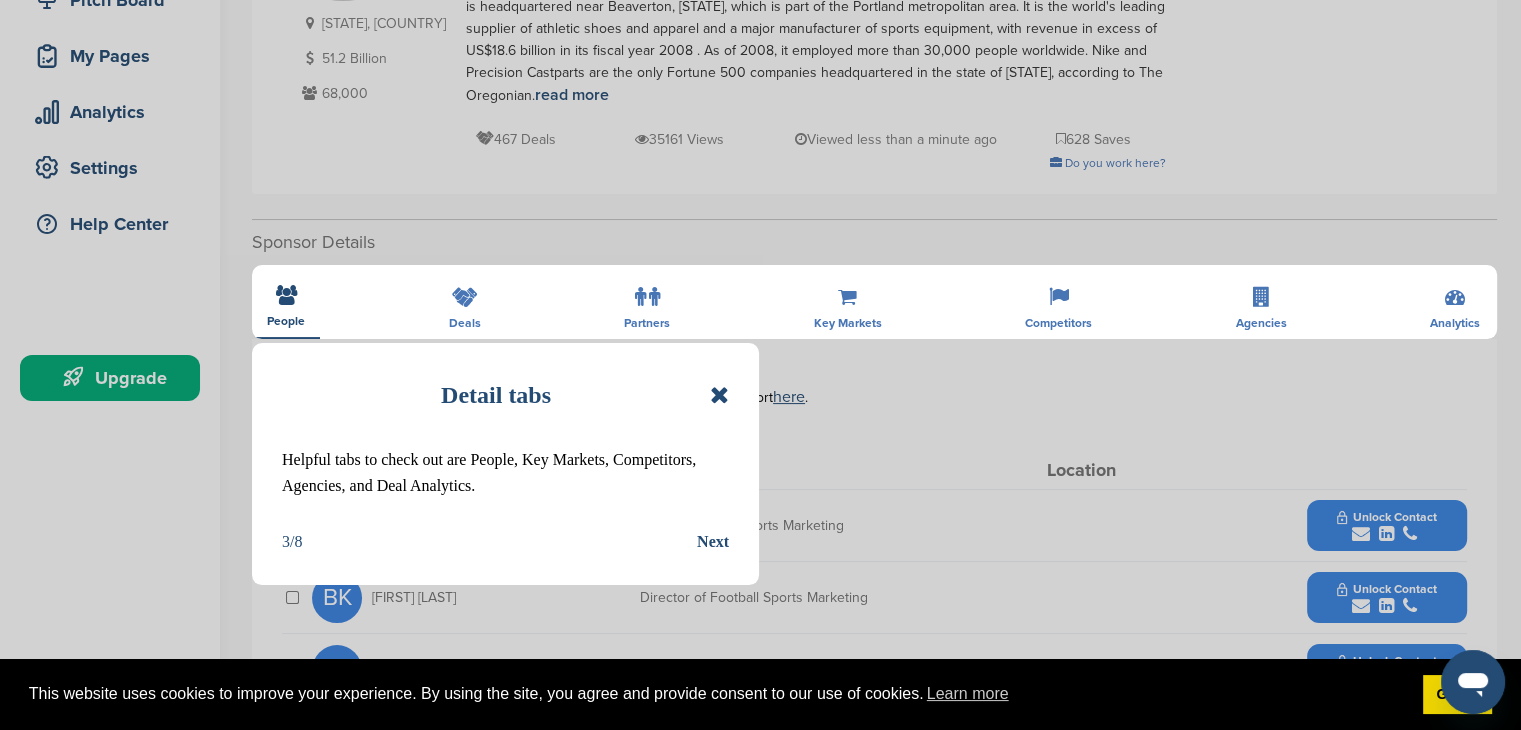 click on "Detail tabs
Helpful tabs to check out are People, Key Markets, Competitors, Agencies, and Deal Analytics.
3/8
Next" at bounding box center (760, 365) 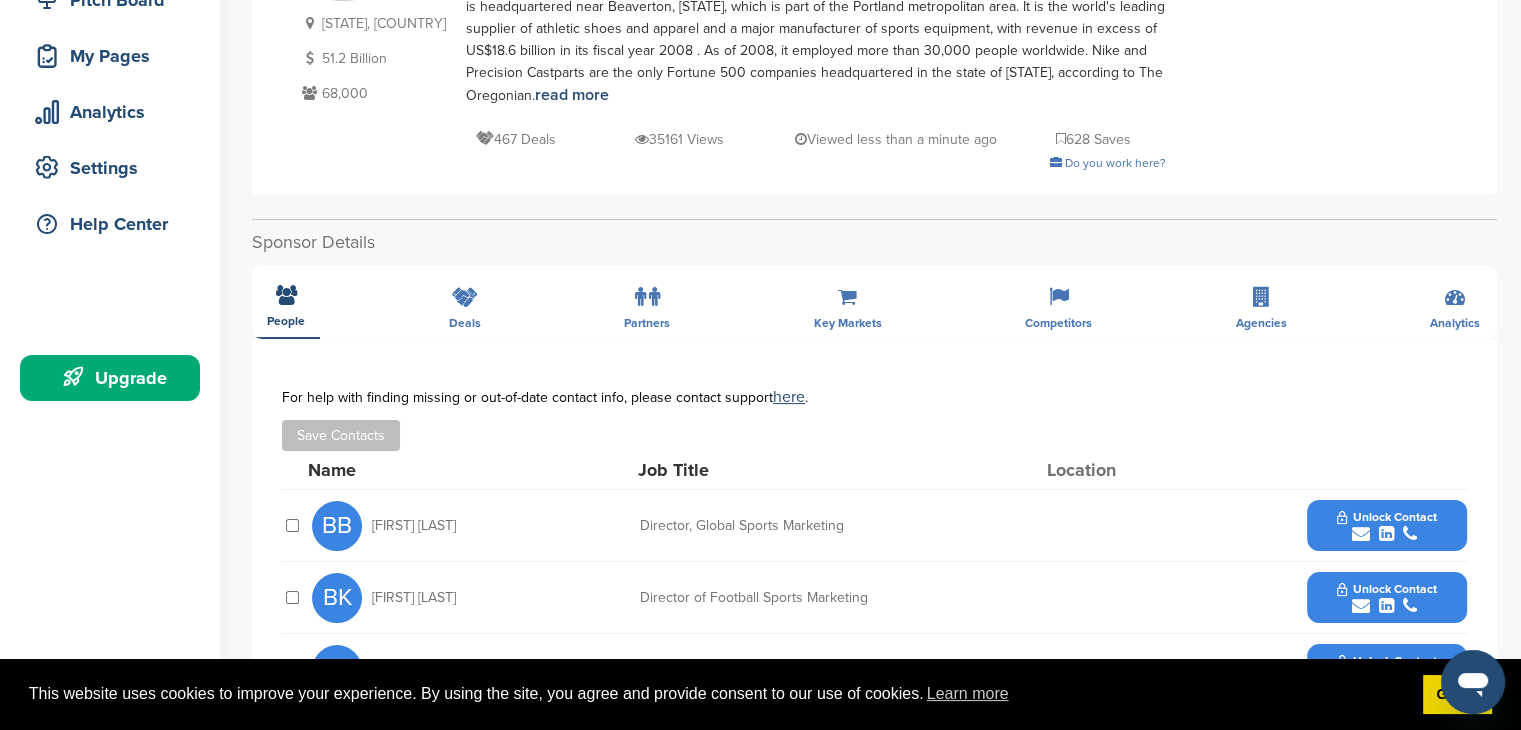 click on "Unlock Contact" at bounding box center [1386, 517] 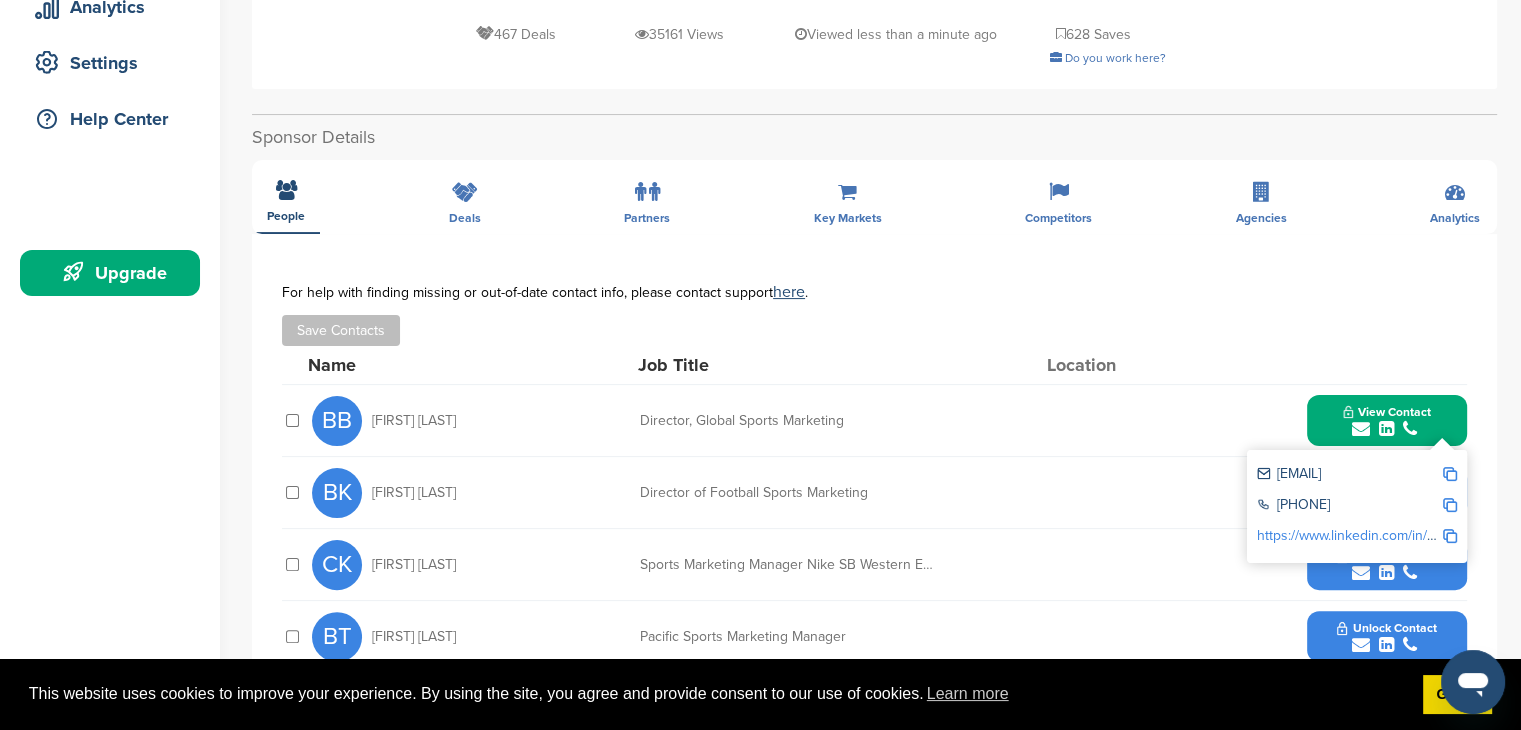 scroll, scrollTop: 399, scrollLeft: 0, axis: vertical 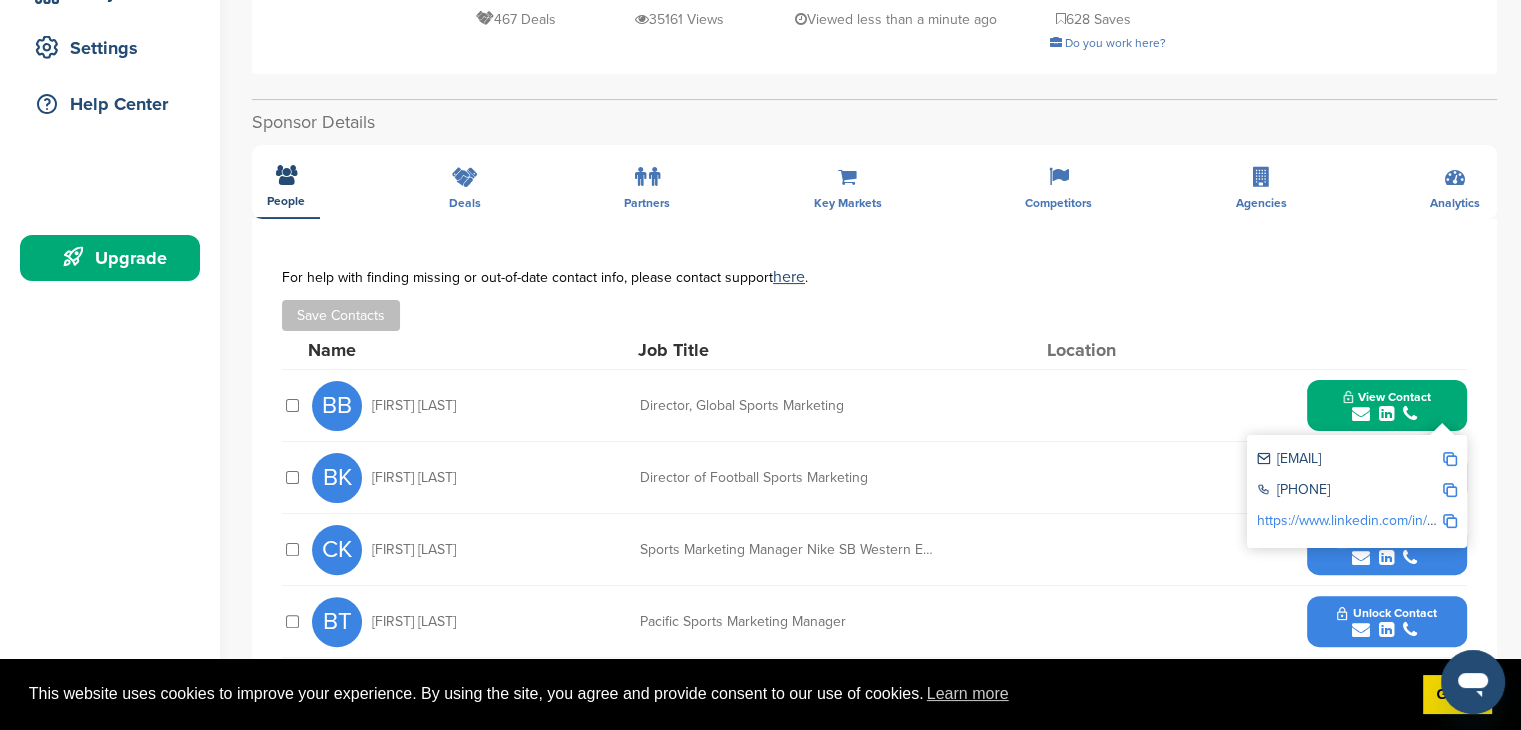 click on "https://www.linkedin.com/in/brent-braden-5035253" at bounding box center (1413, 520) 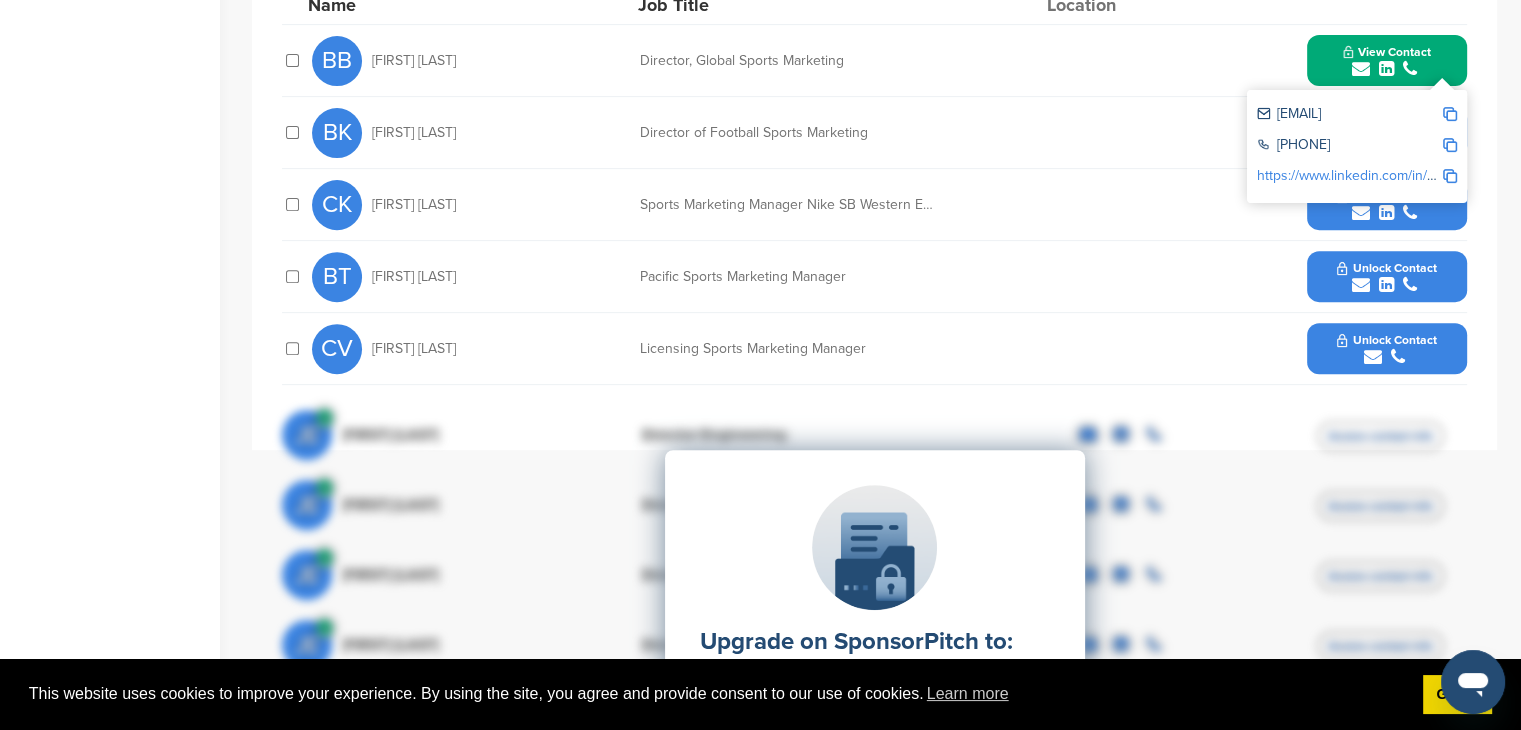 scroll, scrollTop: 827, scrollLeft: 0, axis: vertical 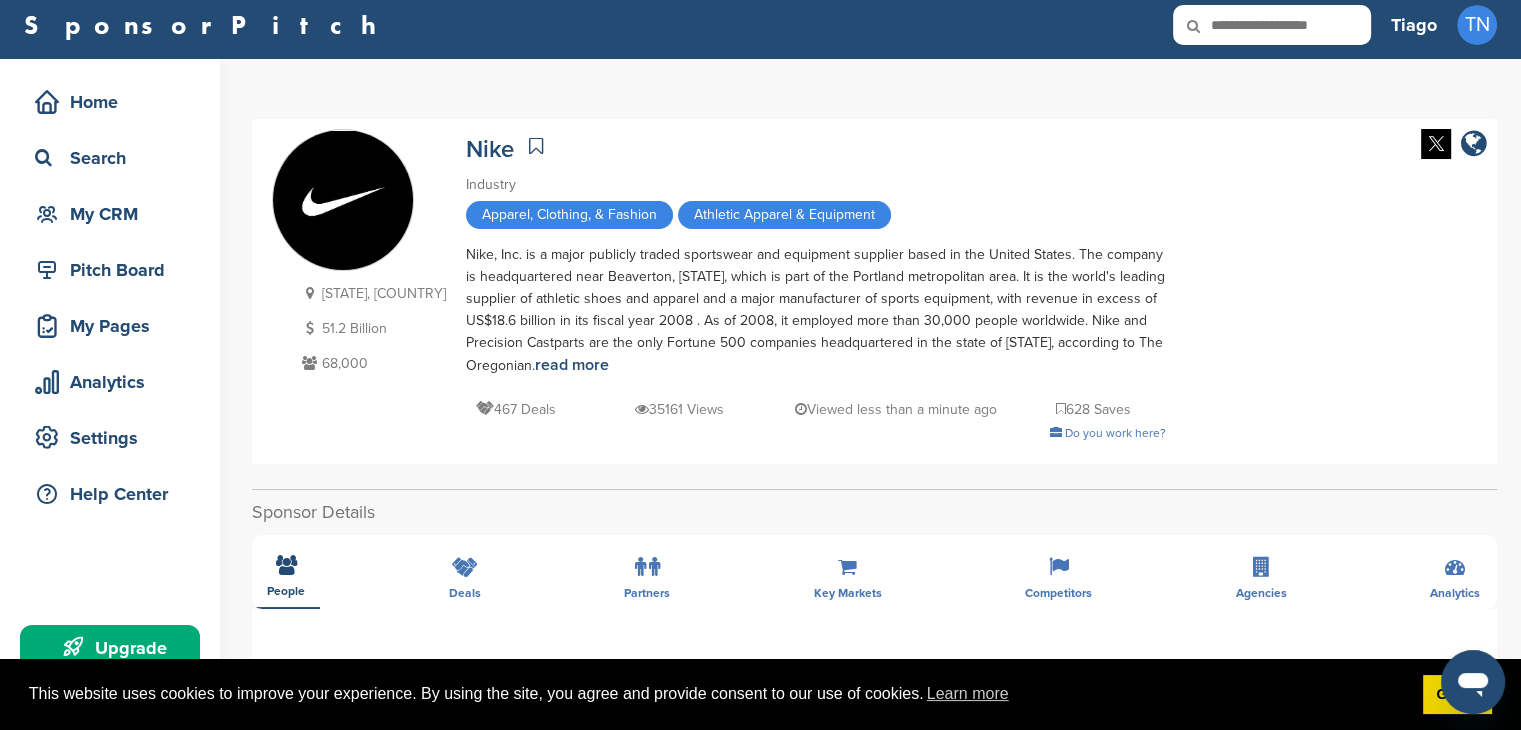 click at bounding box center (1272, 25) 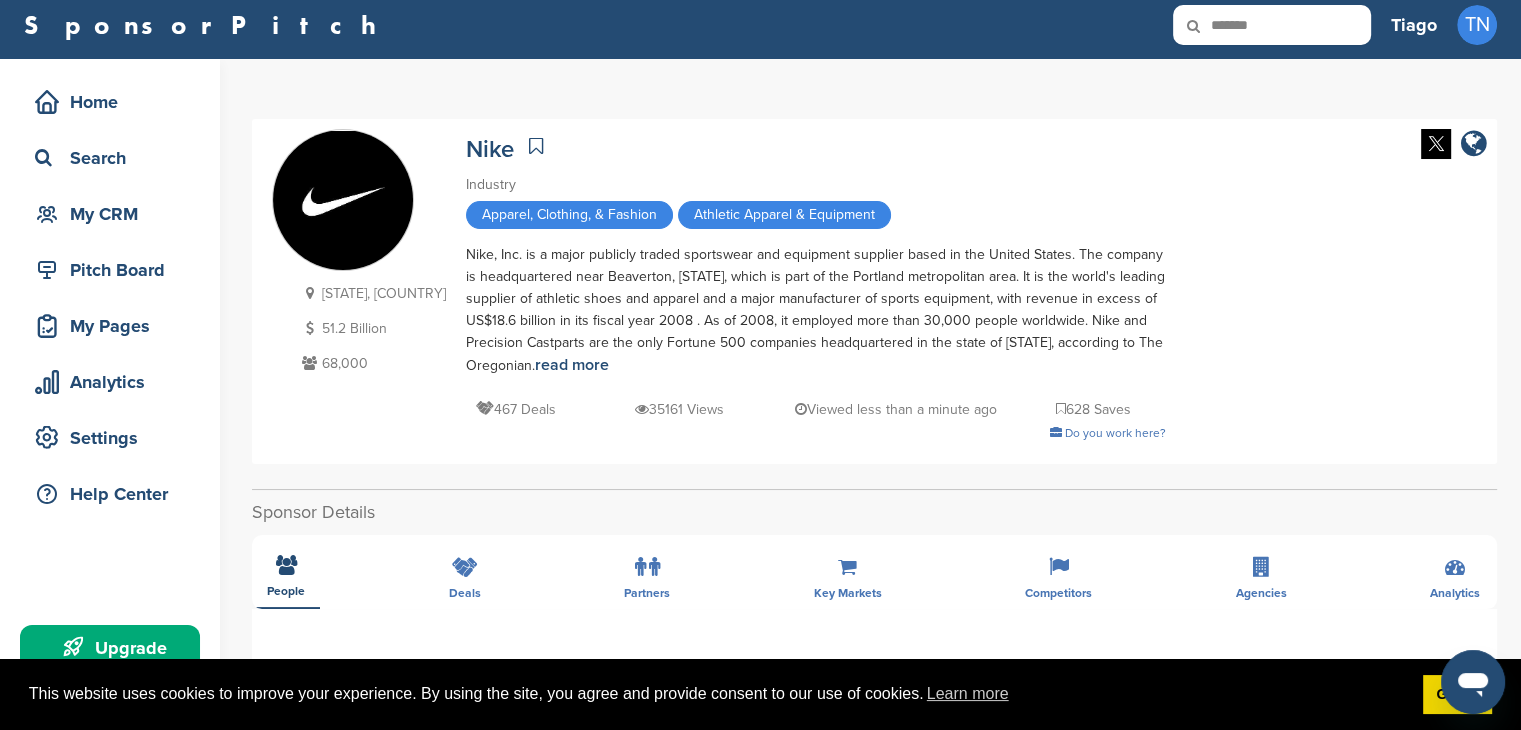 type on "*******" 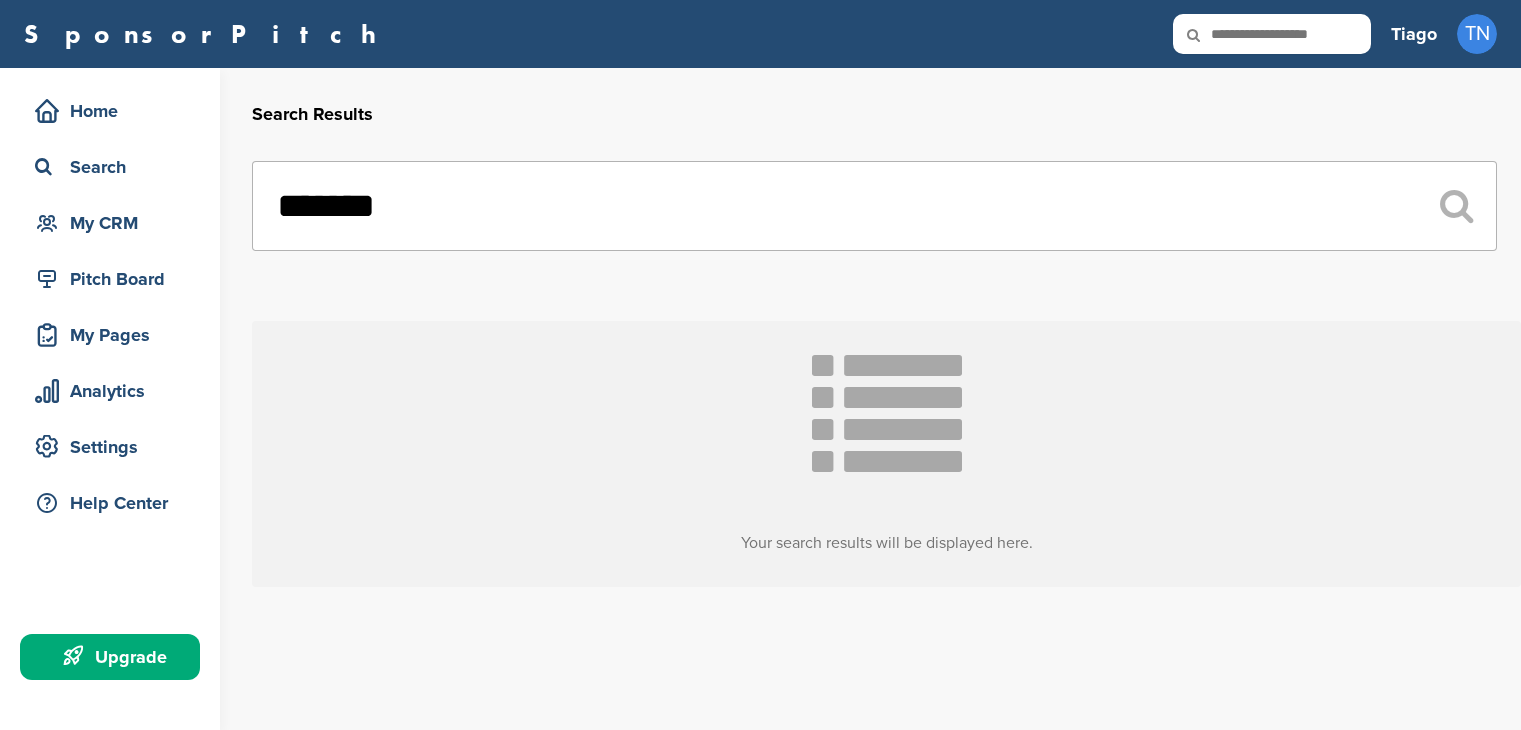 scroll, scrollTop: 0, scrollLeft: 0, axis: both 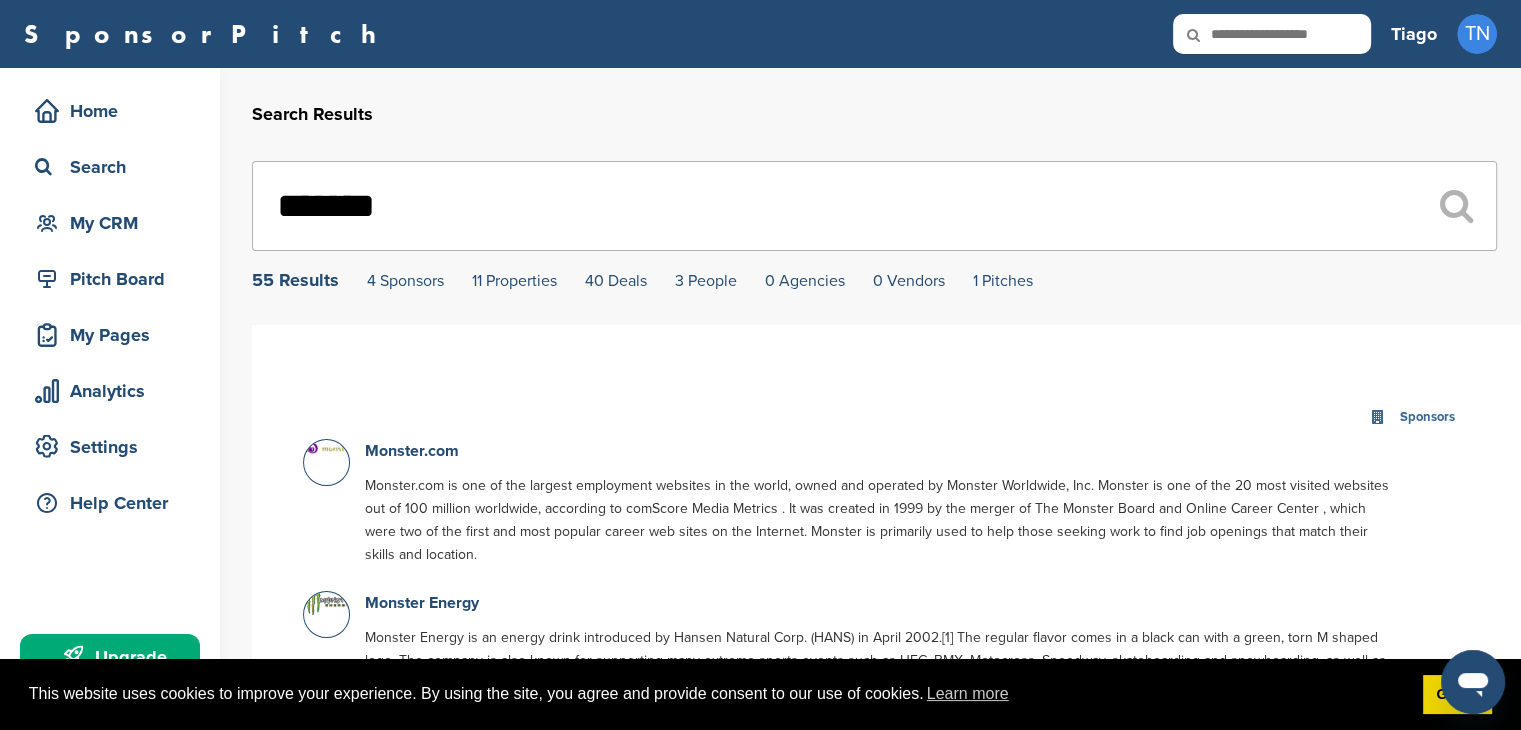 click on "*******" at bounding box center (874, 206) 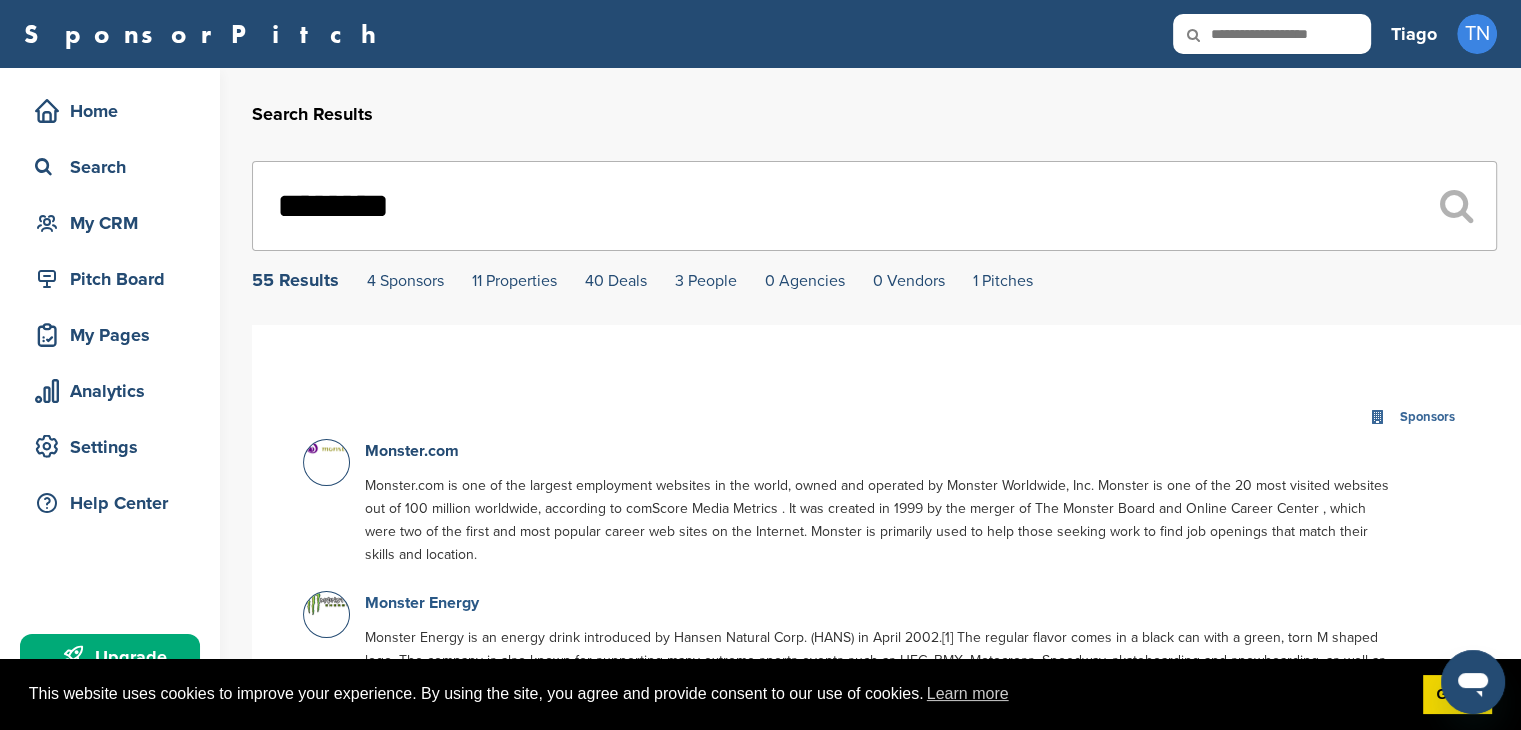 type on "*******" 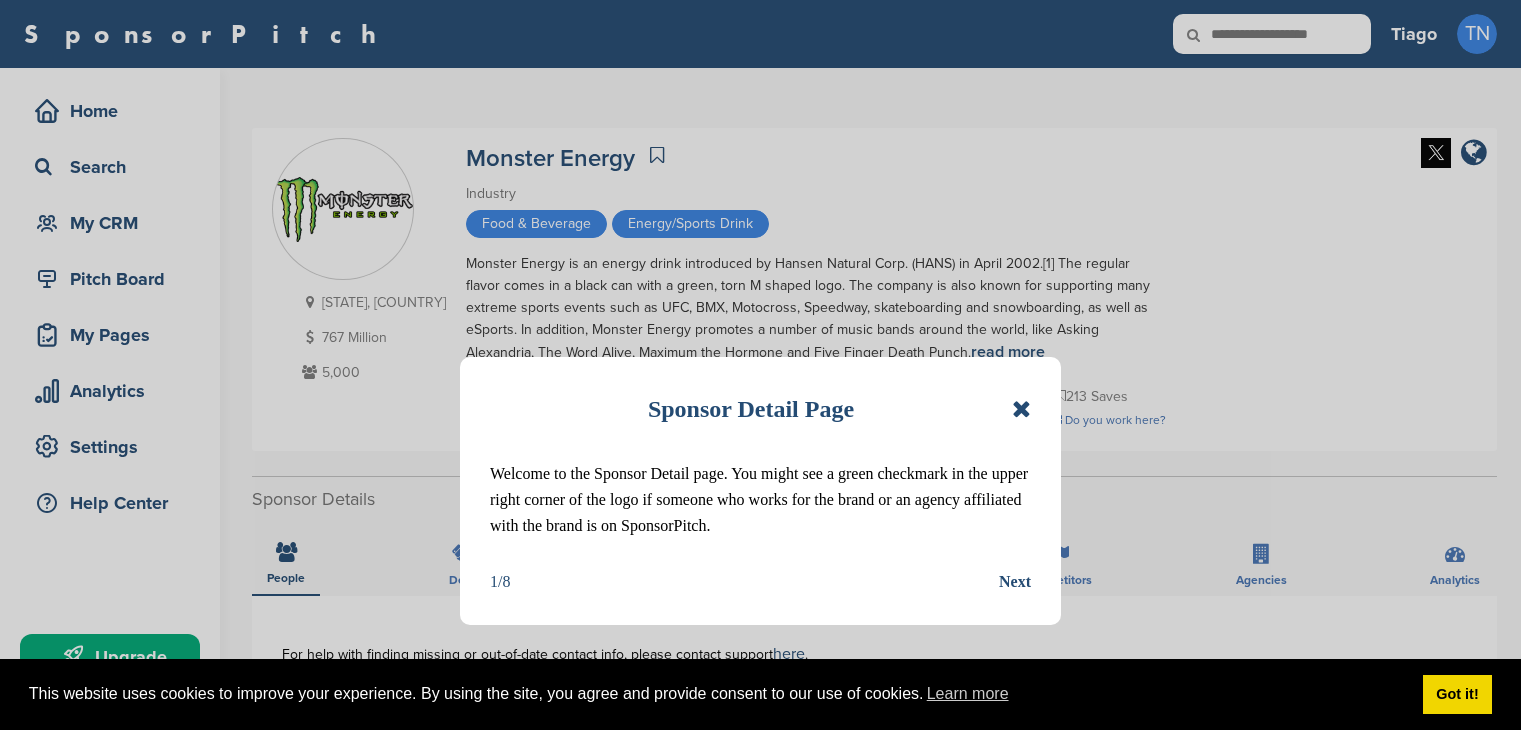 scroll, scrollTop: 0, scrollLeft: 0, axis: both 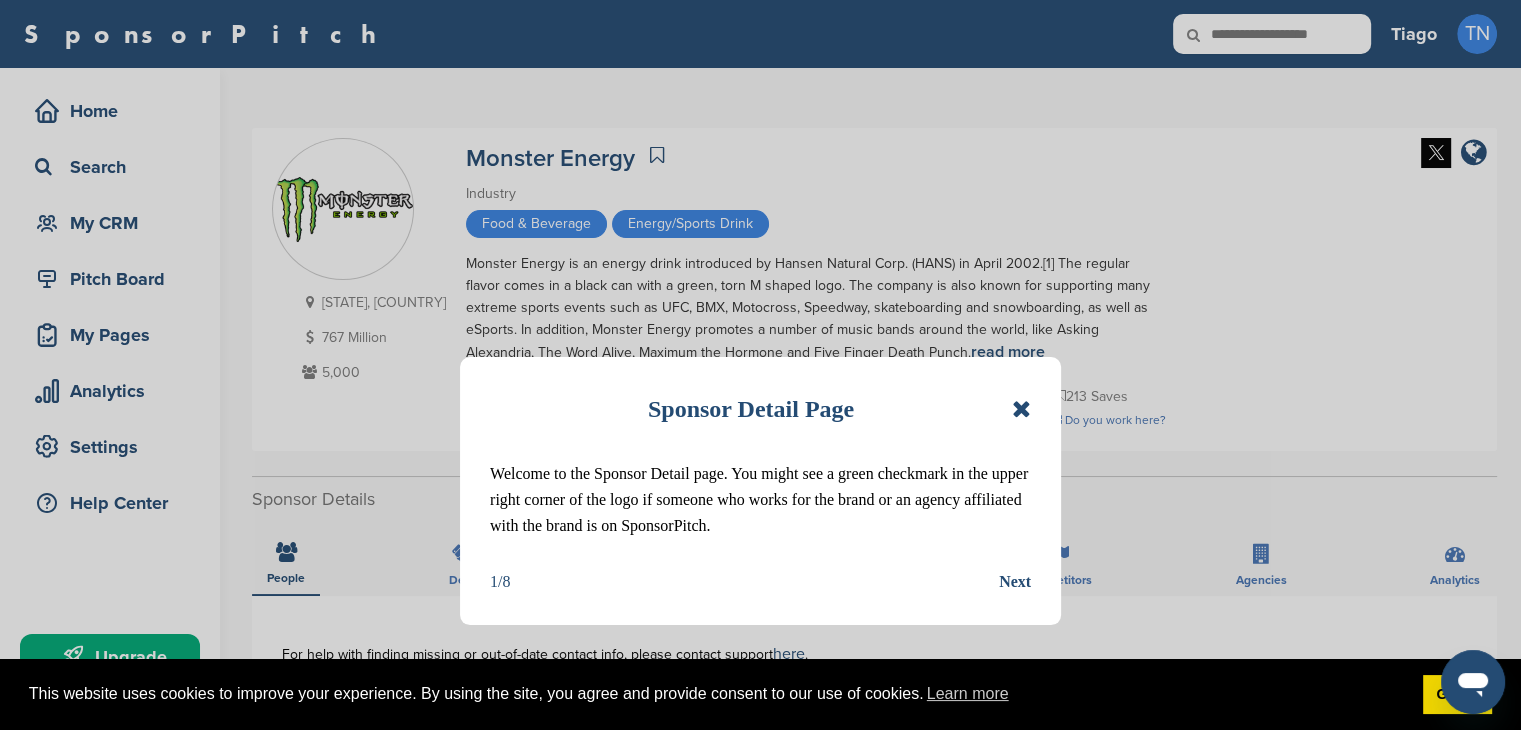 click at bounding box center [1021, 409] 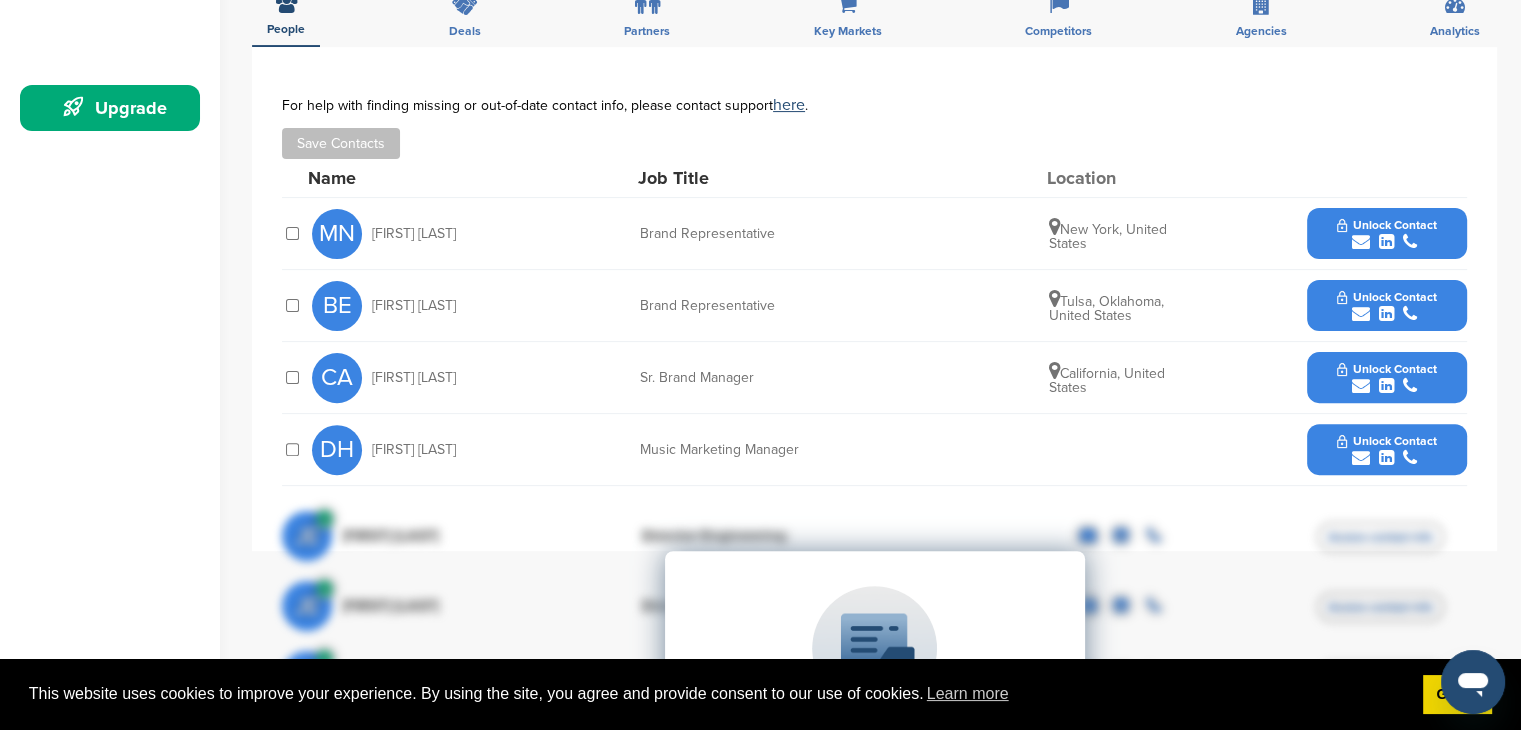 scroll, scrollTop: 538, scrollLeft: 0, axis: vertical 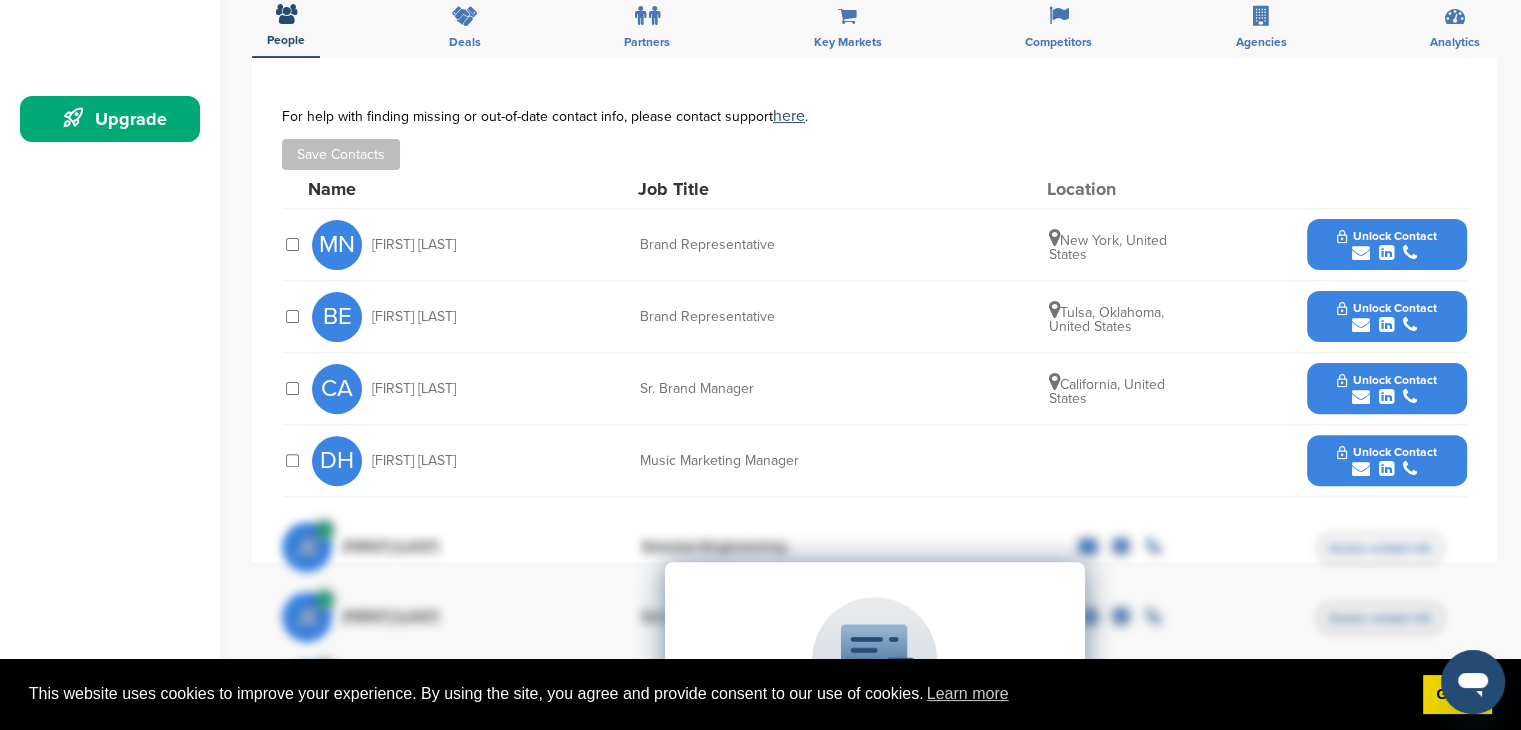click at bounding box center (1410, 253) 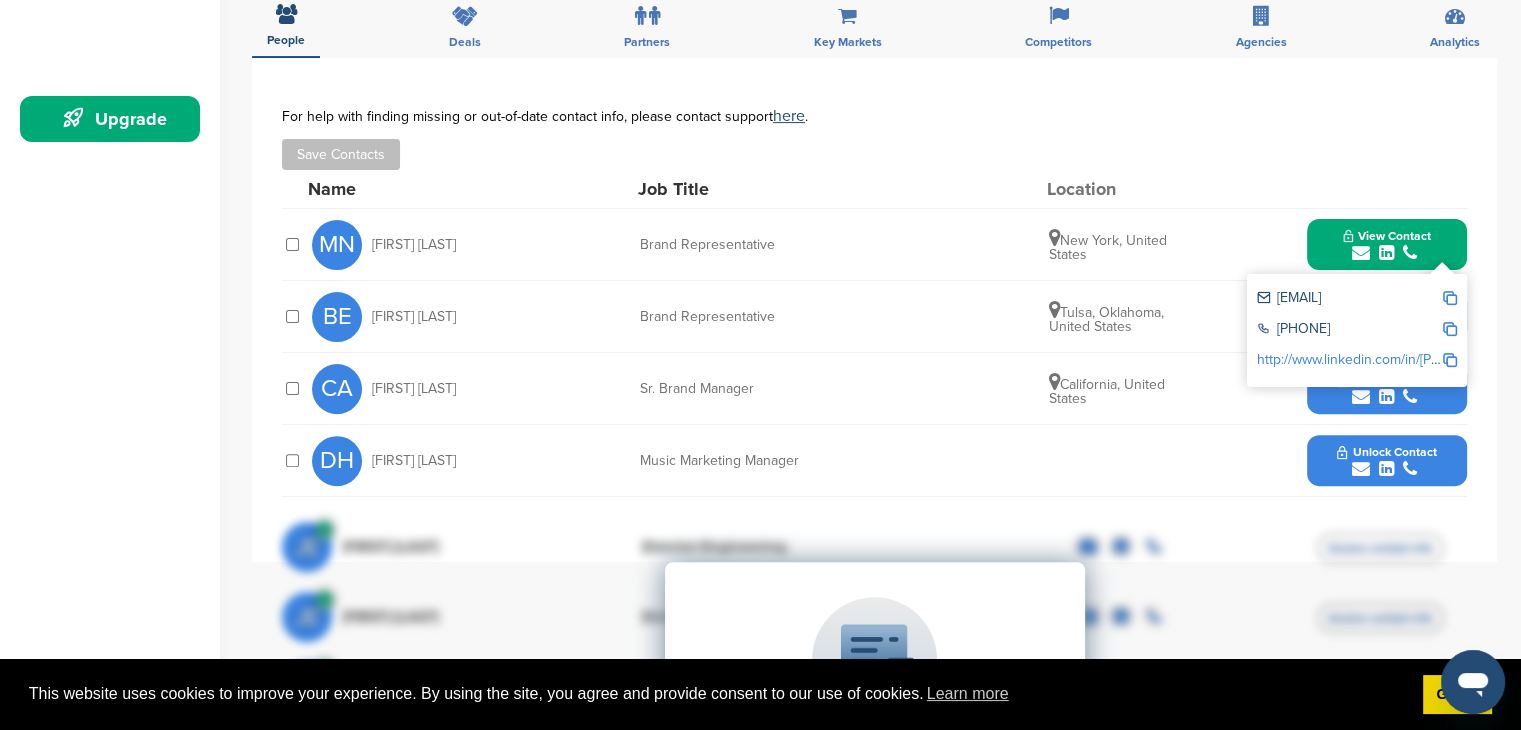 click at bounding box center [1450, 298] 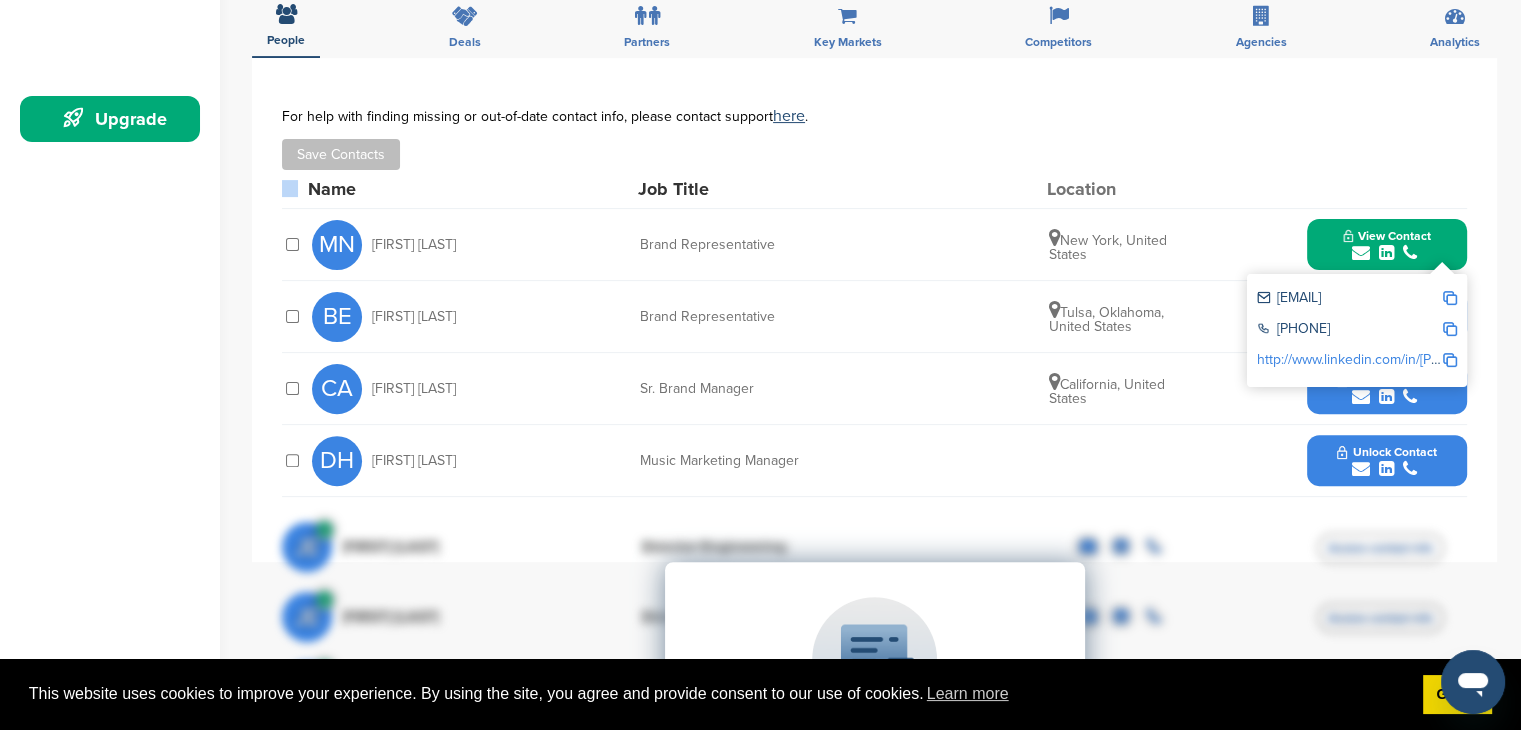 click on "Sponsor Detail Page
Welcome to the Sponsor Detail page. You might see a green checkmark in the upper right corner of the logo if someone who works for the brand or an agency affiliated with the brand is on SponsorPitch.
1/8
Next
You have reached your monthly limit. Please upgrade to access more.
Upgrade on SponsorPitch to:
Filter 10,000+ Active Sponsors
Unlock Unique Sponsor Profiles for Each Sponsor
Research 50,000+ Documented Sponsorship Deals
Connect with Sponsorship Decision Makers
Upgrade Now
California, USA
767 Million
5,000
Monster Energy
Industry
Food & Beverage
Energy/Sports Drink
read more
149
Deals
31009
Views
Viewed
less than a minute ago
213
Saves
Do you work here?
read more
31009
Views
213
Followers" at bounding box center [886, 458] 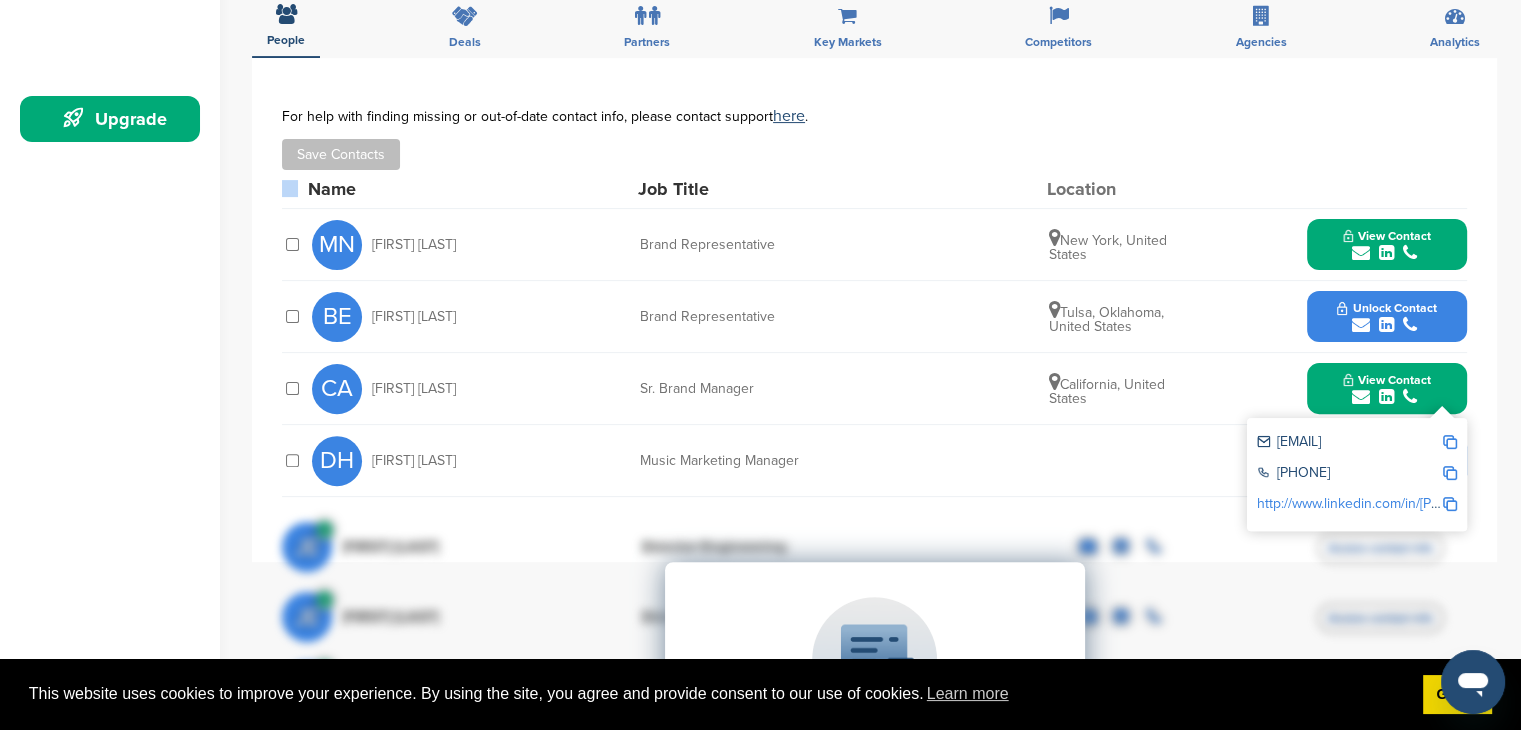 click at bounding box center [1450, 442] 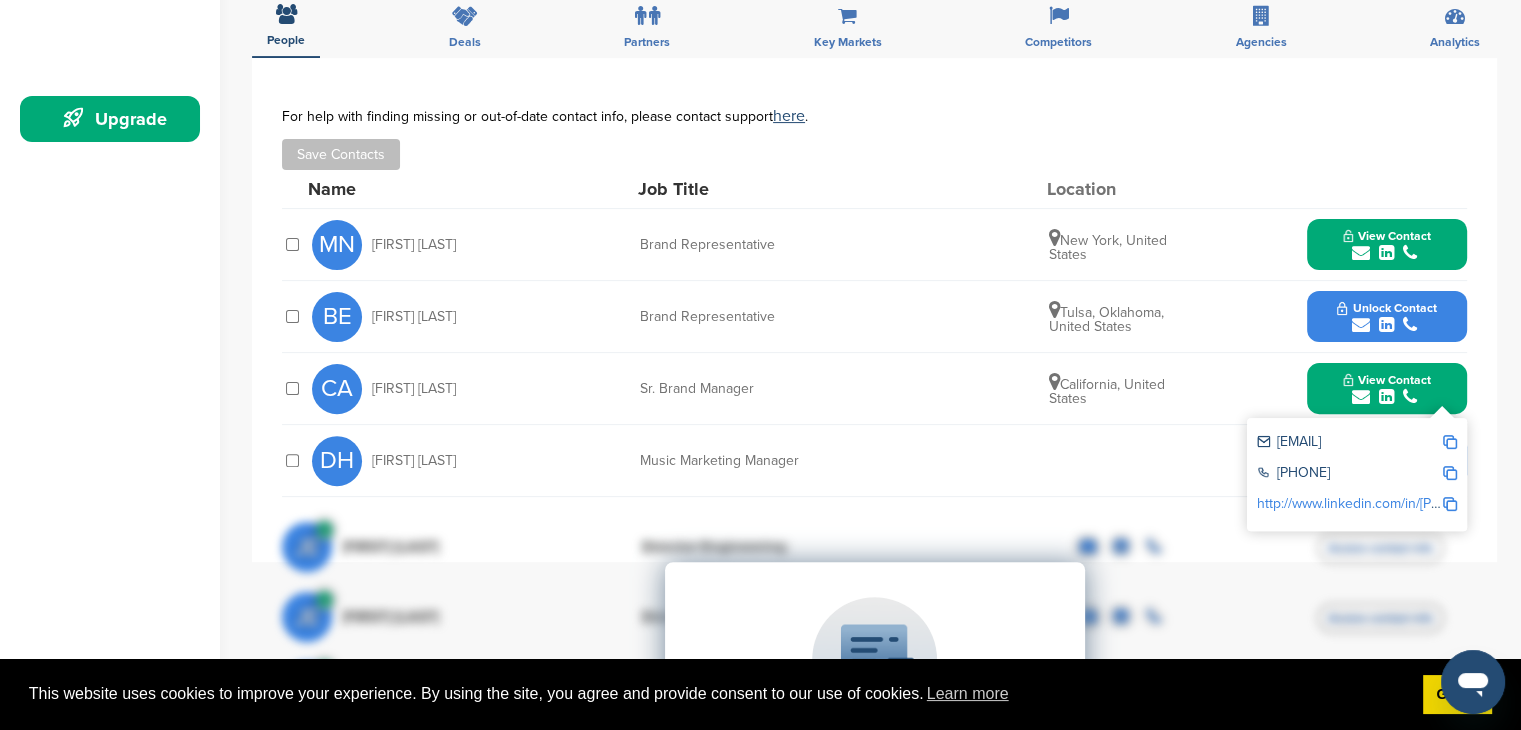 click at bounding box center [1386, 325] 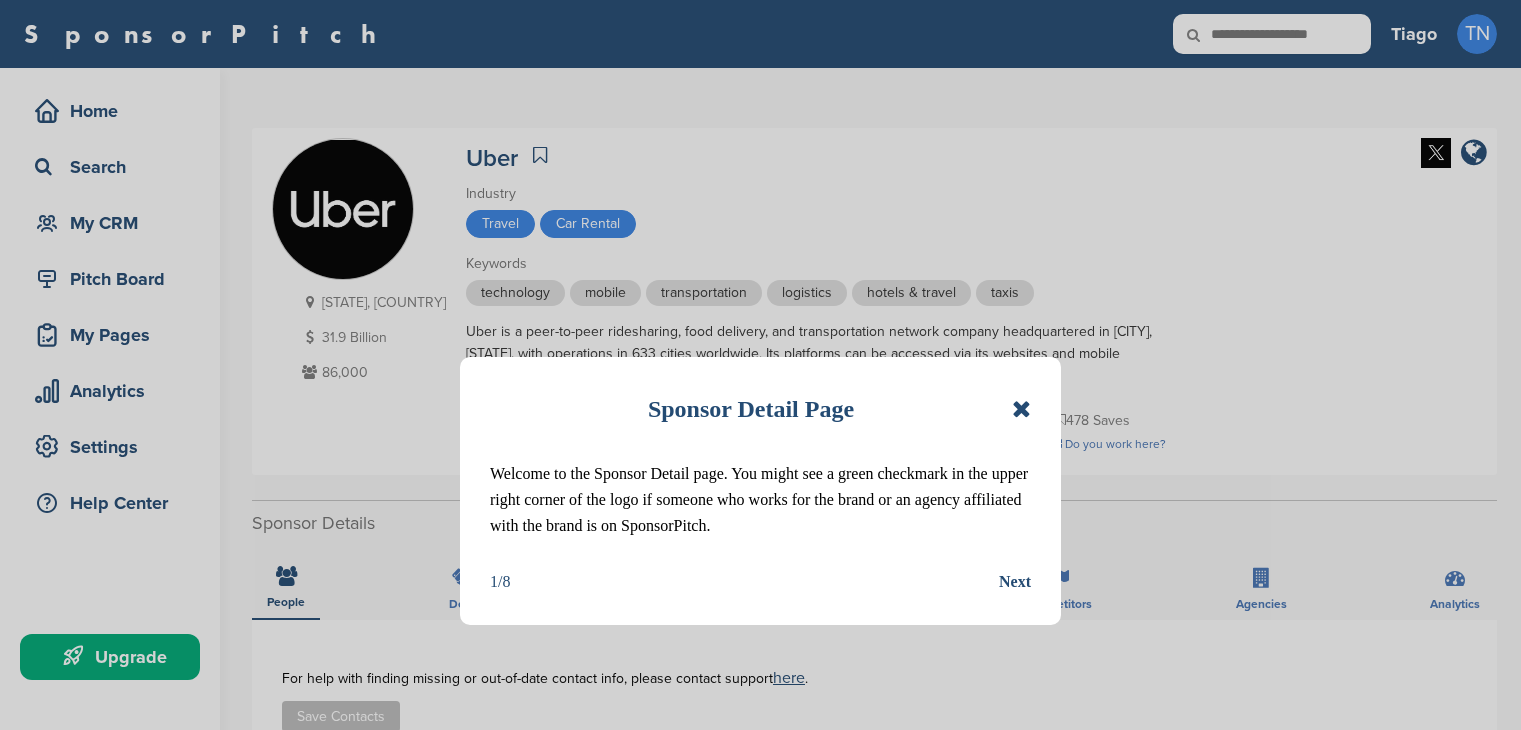 scroll, scrollTop: 0, scrollLeft: 0, axis: both 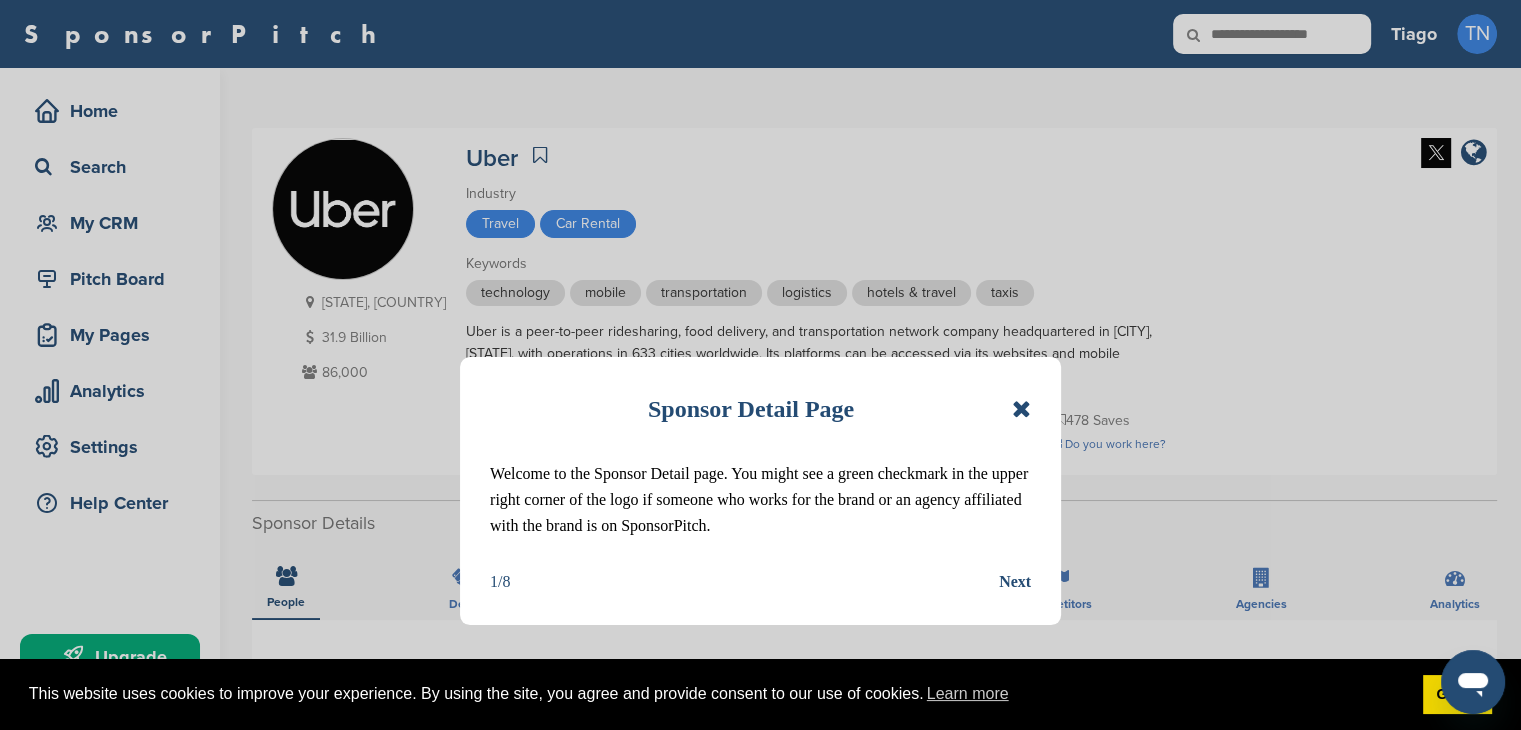 click at bounding box center (1021, 409) 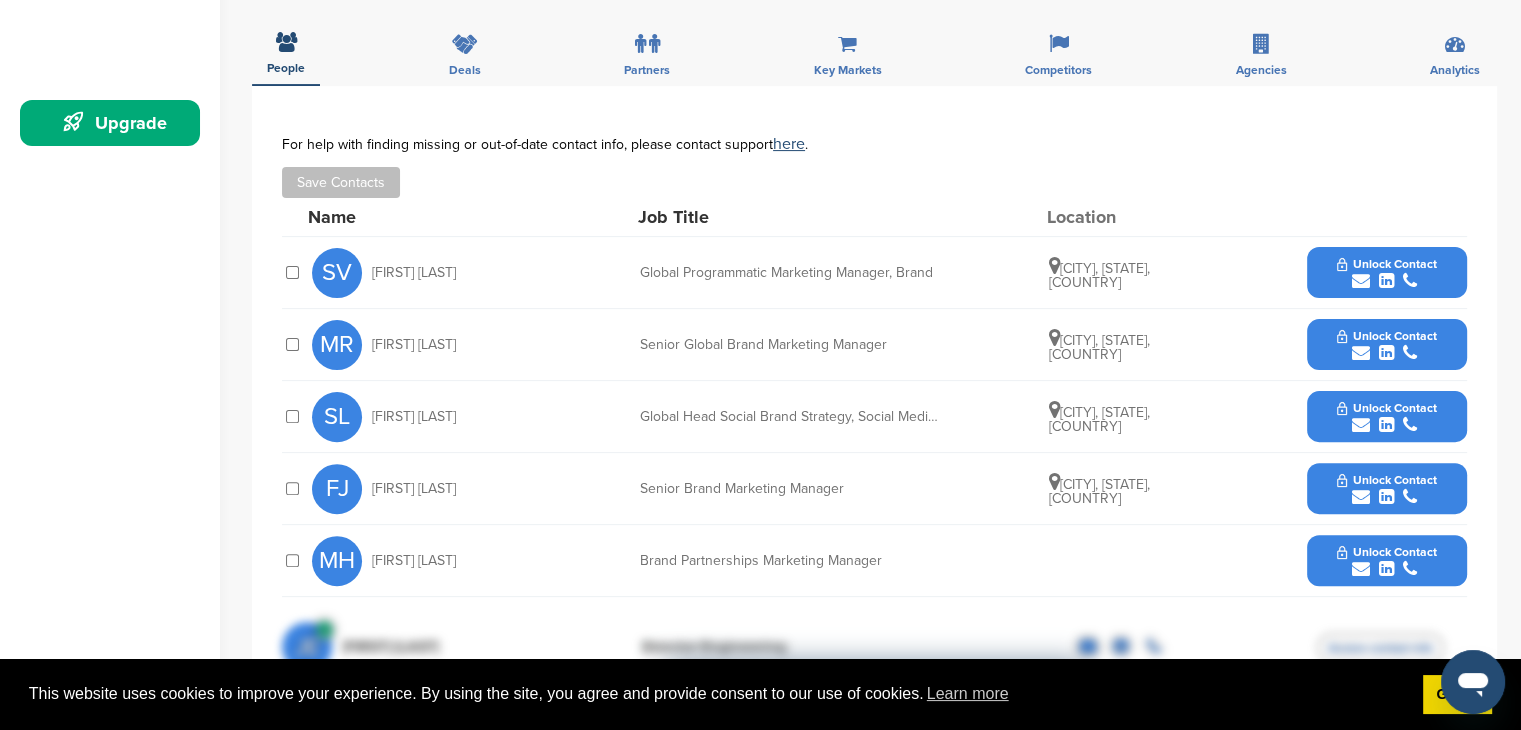 scroll, scrollTop: 532, scrollLeft: 0, axis: vertical 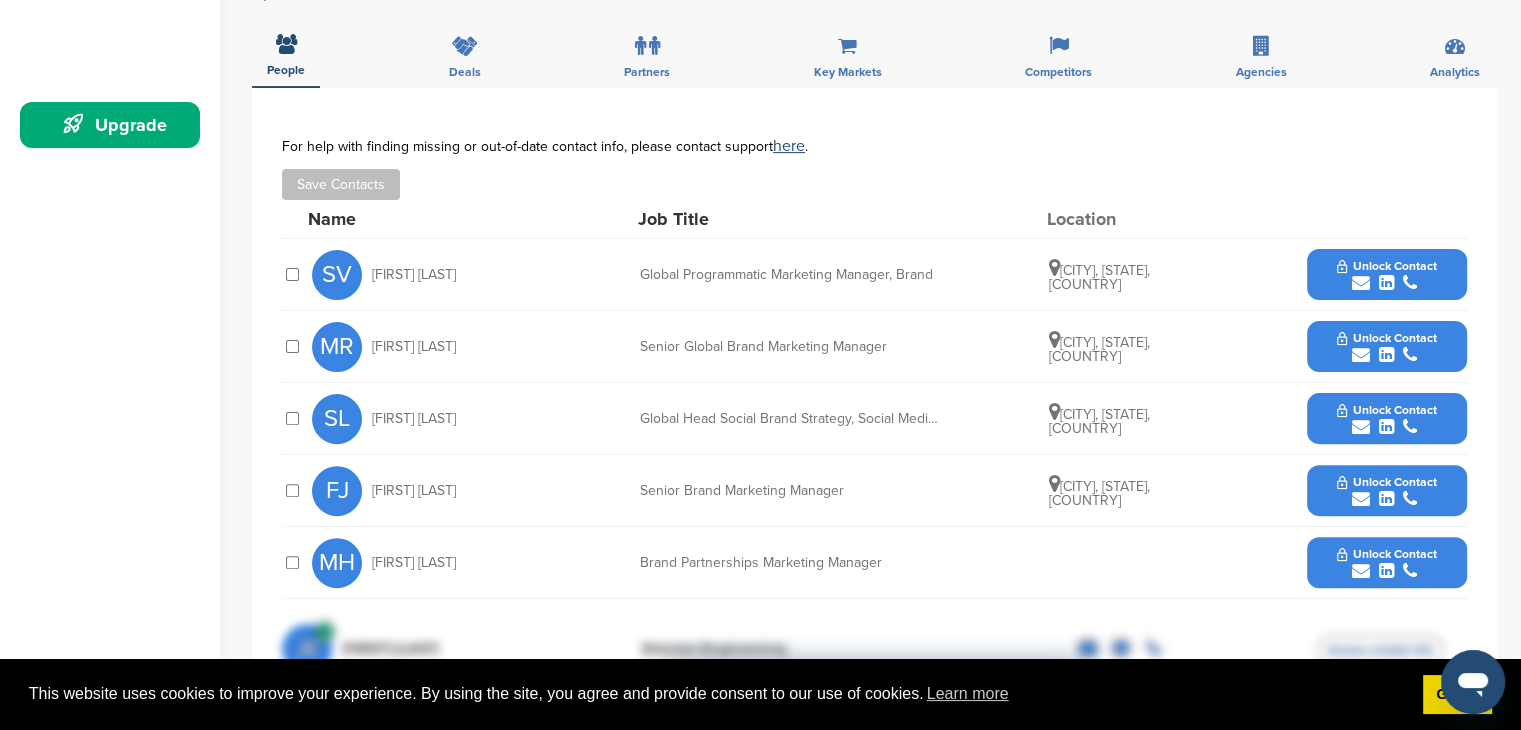click at bounding box center [1361, 355] 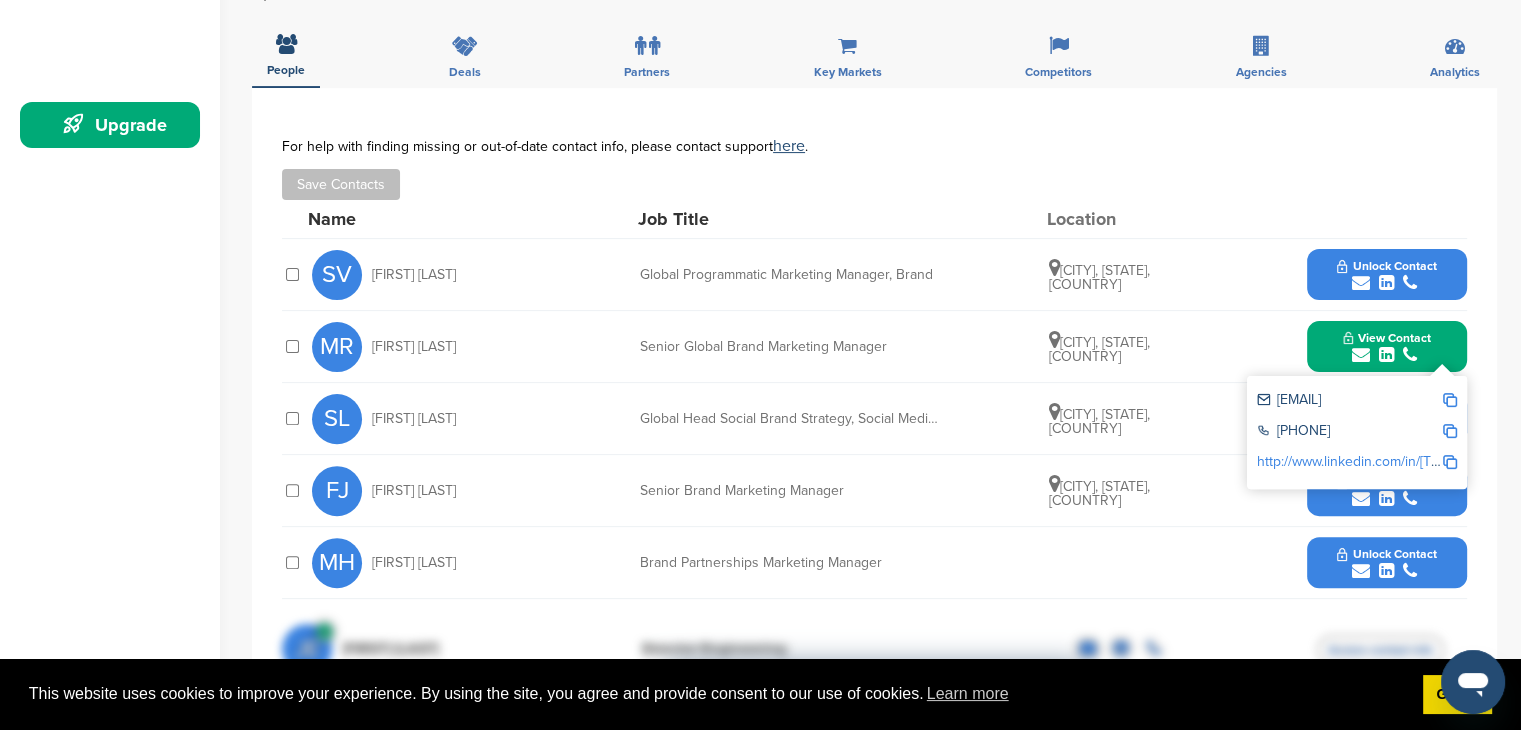 click at bounding box center (1450, 400) 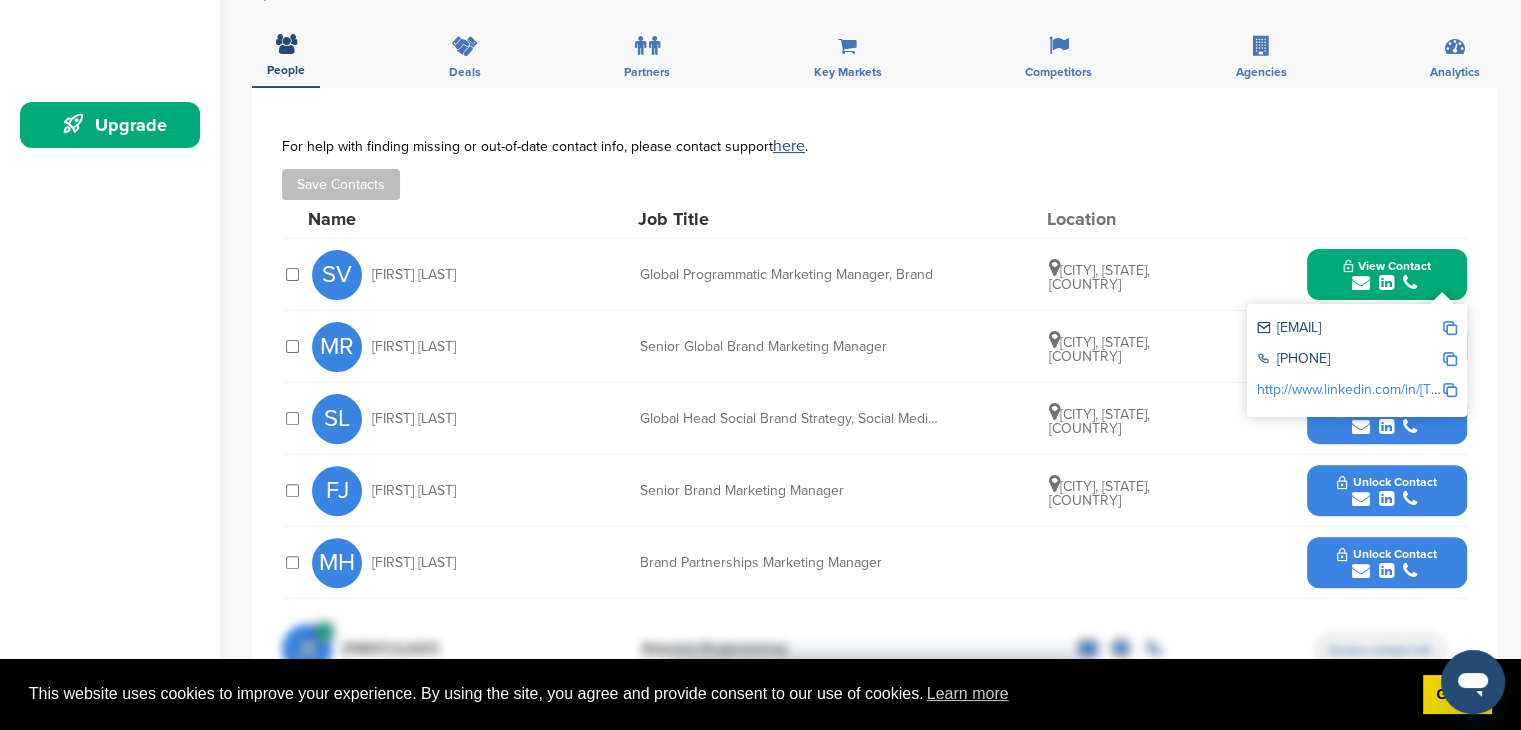click at bounding box center (1450, 328) 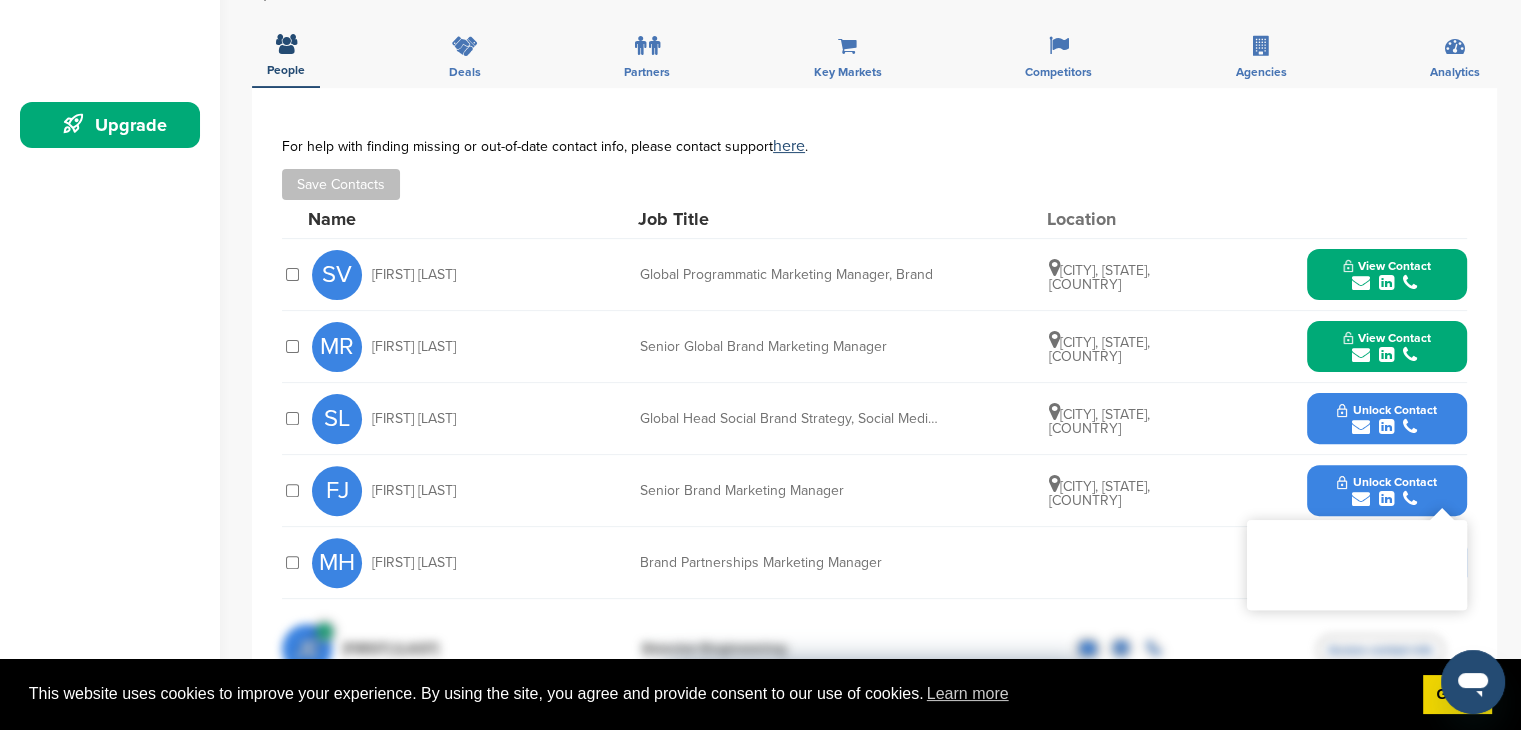 click on "**********" at bounding box center (874, 376) 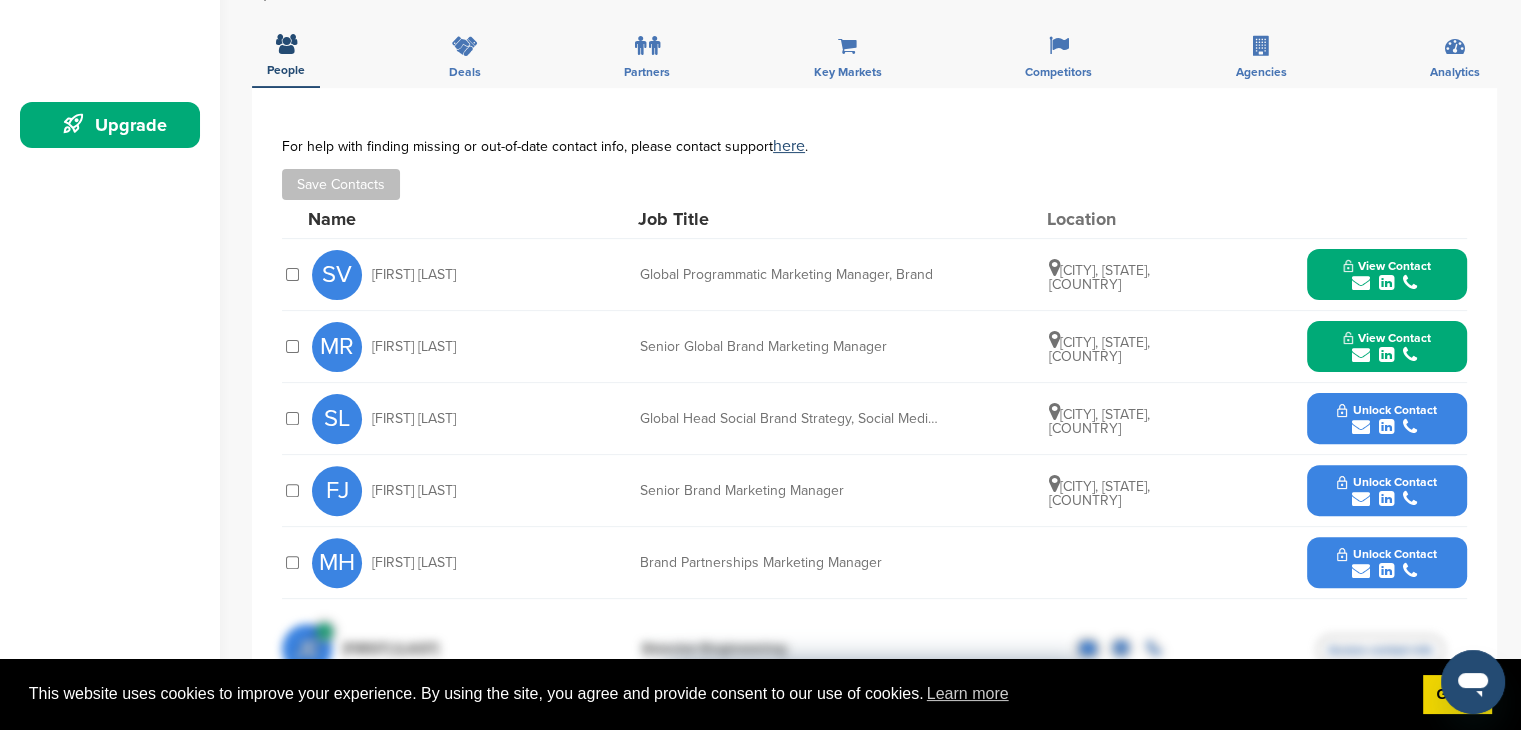 click on "Unlock Contact" at bounding box center [1386, 491] 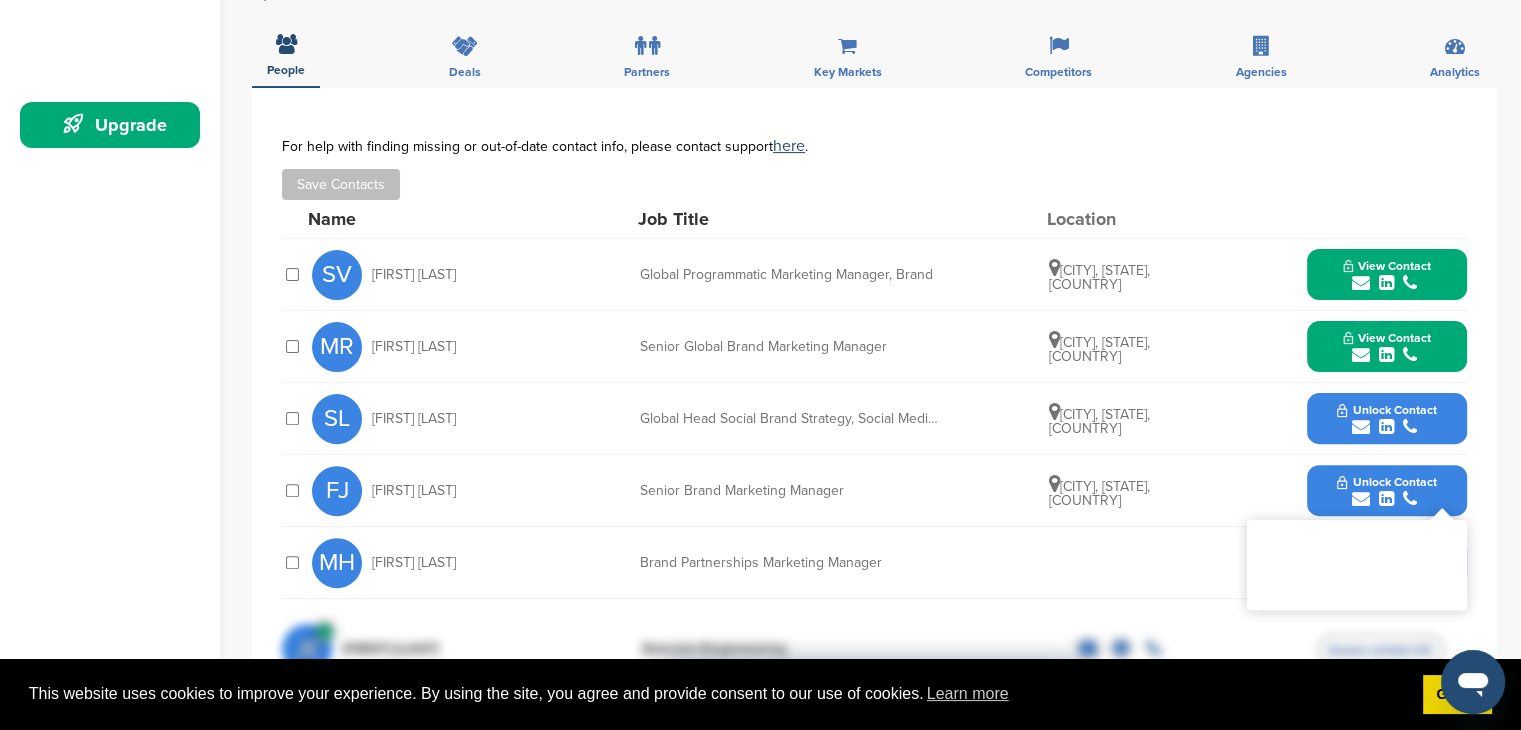 click on "MR
Molly Reynolds
Senior Global Brand Marketing Manager
New York, New York, United States
View Contact
molly.reynolds@uber.com
+1 415-612-8582
http://www.linkedin.com/in/molly-reynolds-95841464" at bounding box center (889, 346) 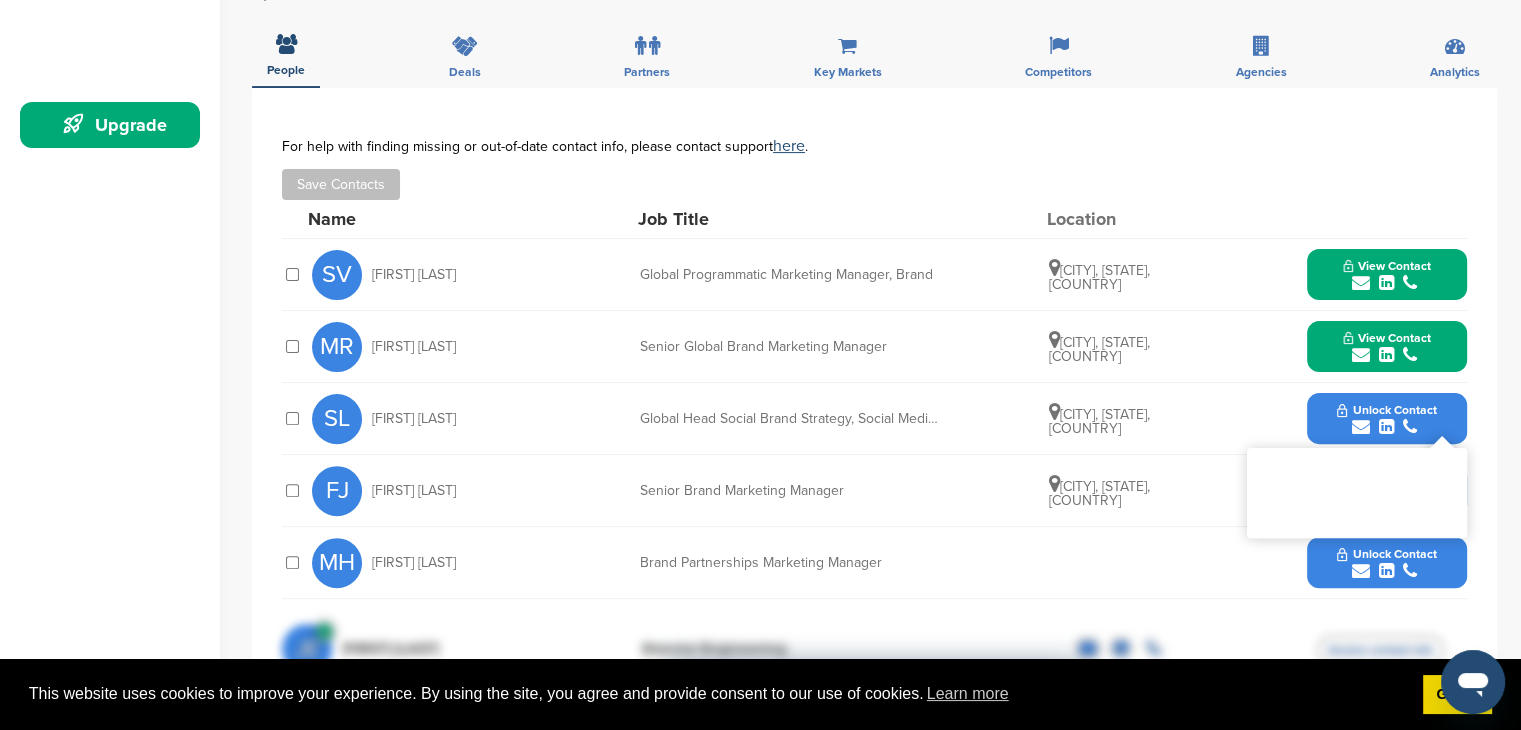 scroll, scrollTop: 0, scrollLeft: 0, axis: both 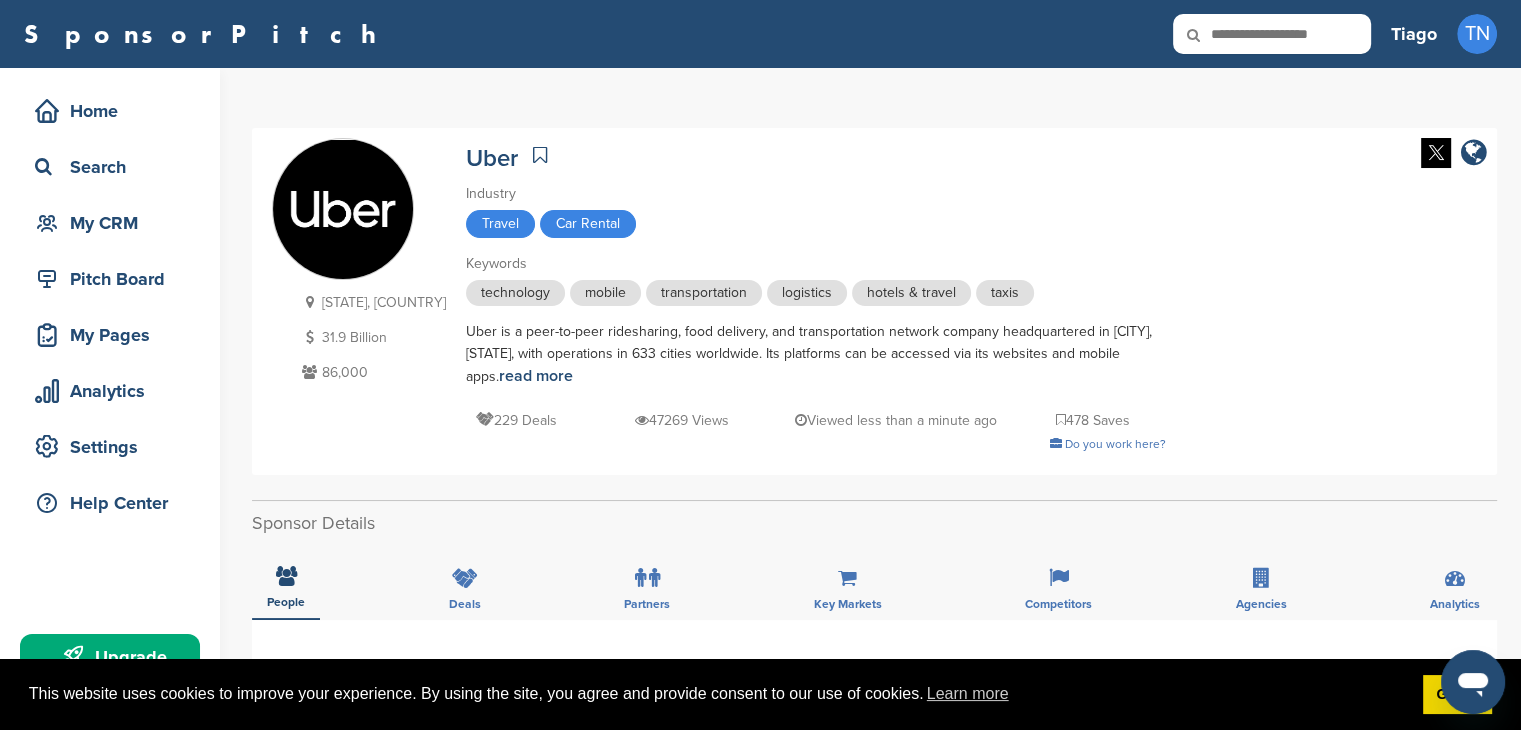 click at bounding box center (1272, 34) 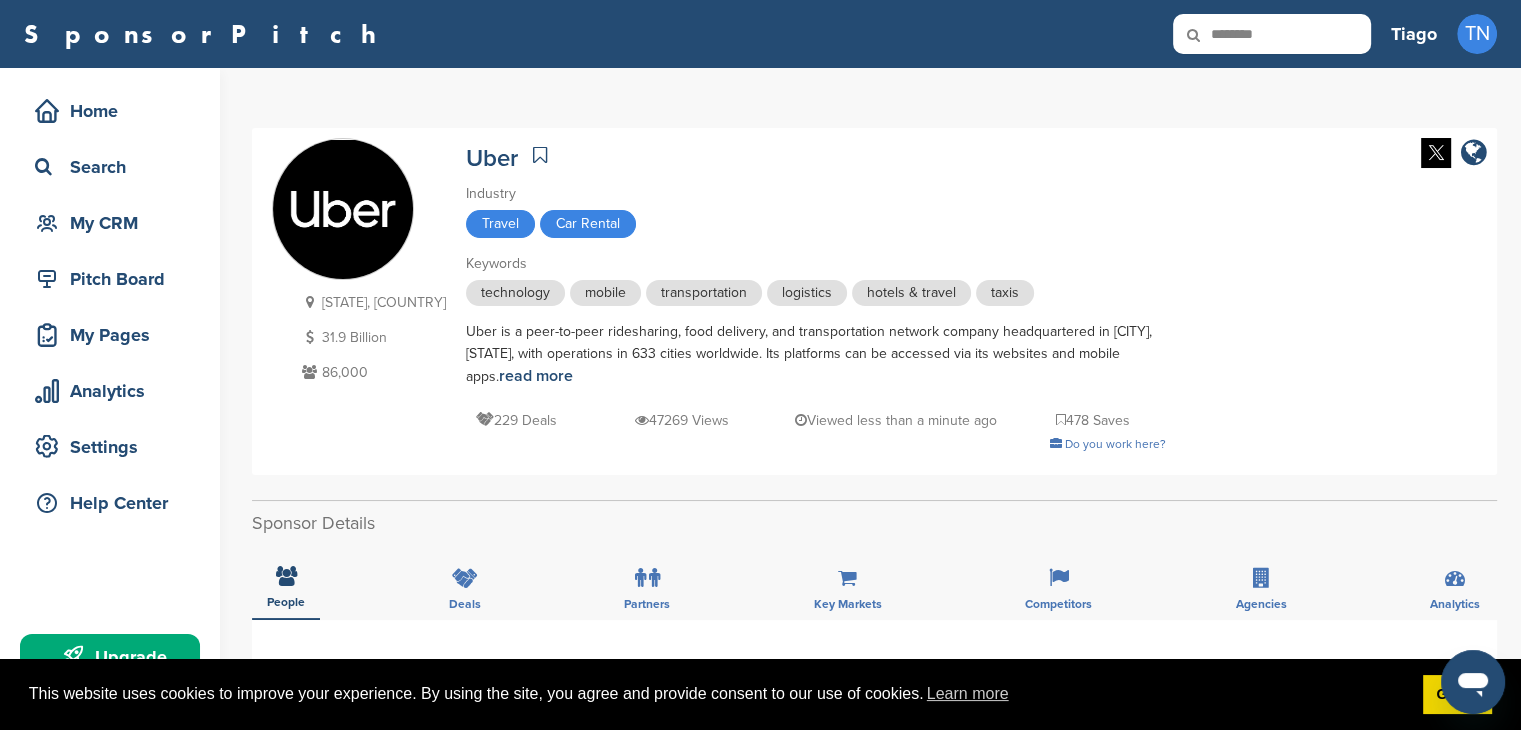 type on "********" 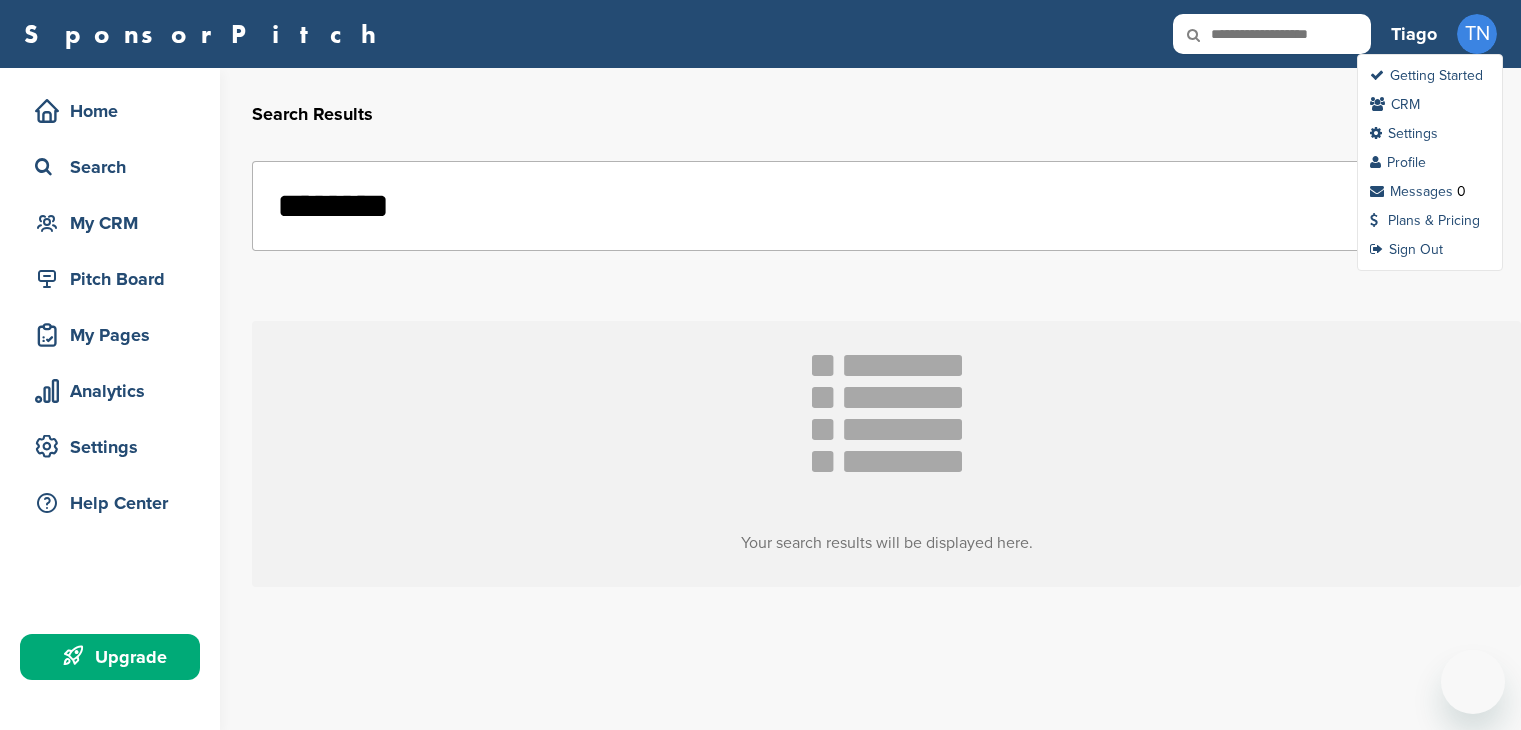 scroll, scrollTop: 0, scrollLeft: 0, axis: both 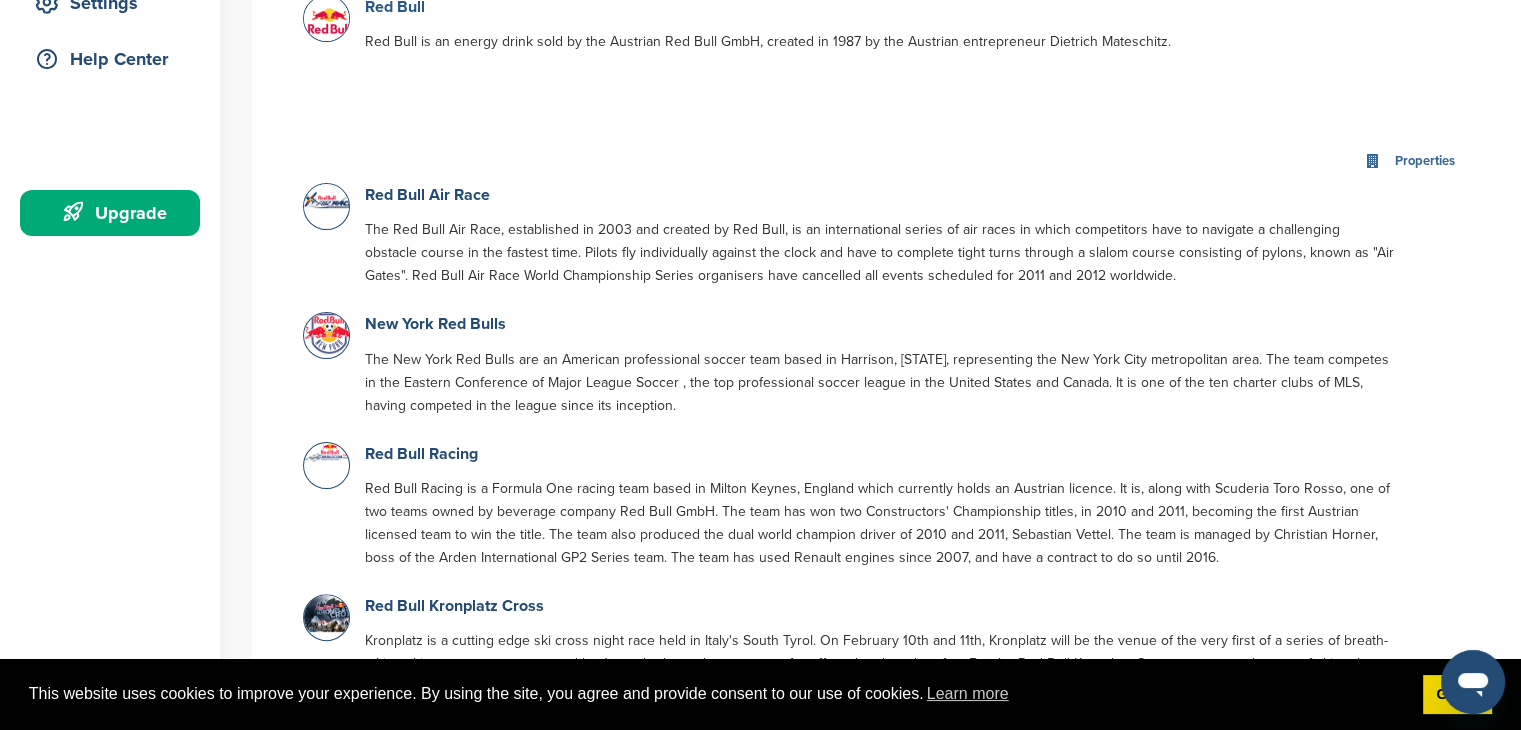 click on "Red Bull" at bounding box center (395, 7) 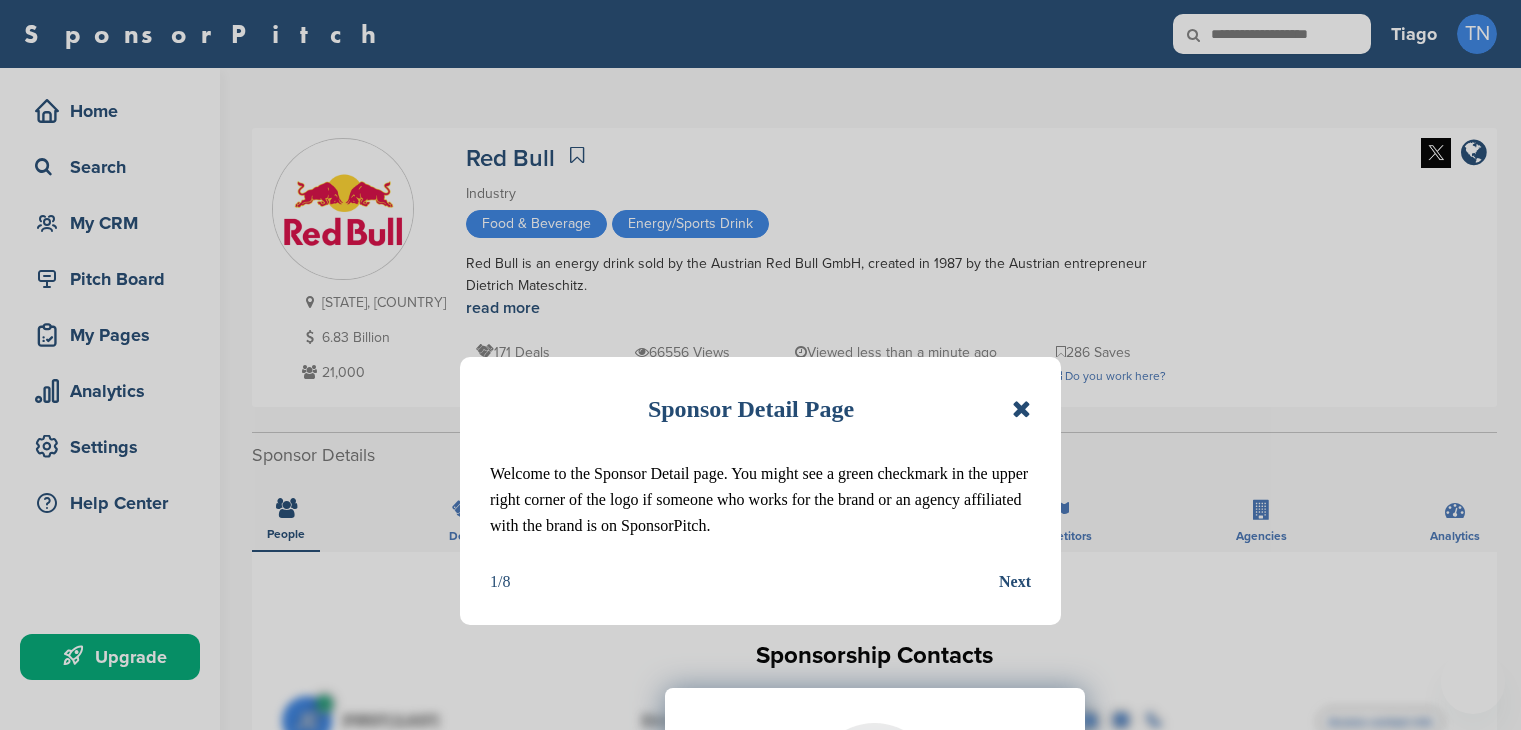 scroll, scrollTop: 0, scrollLeft: 0, axis: both 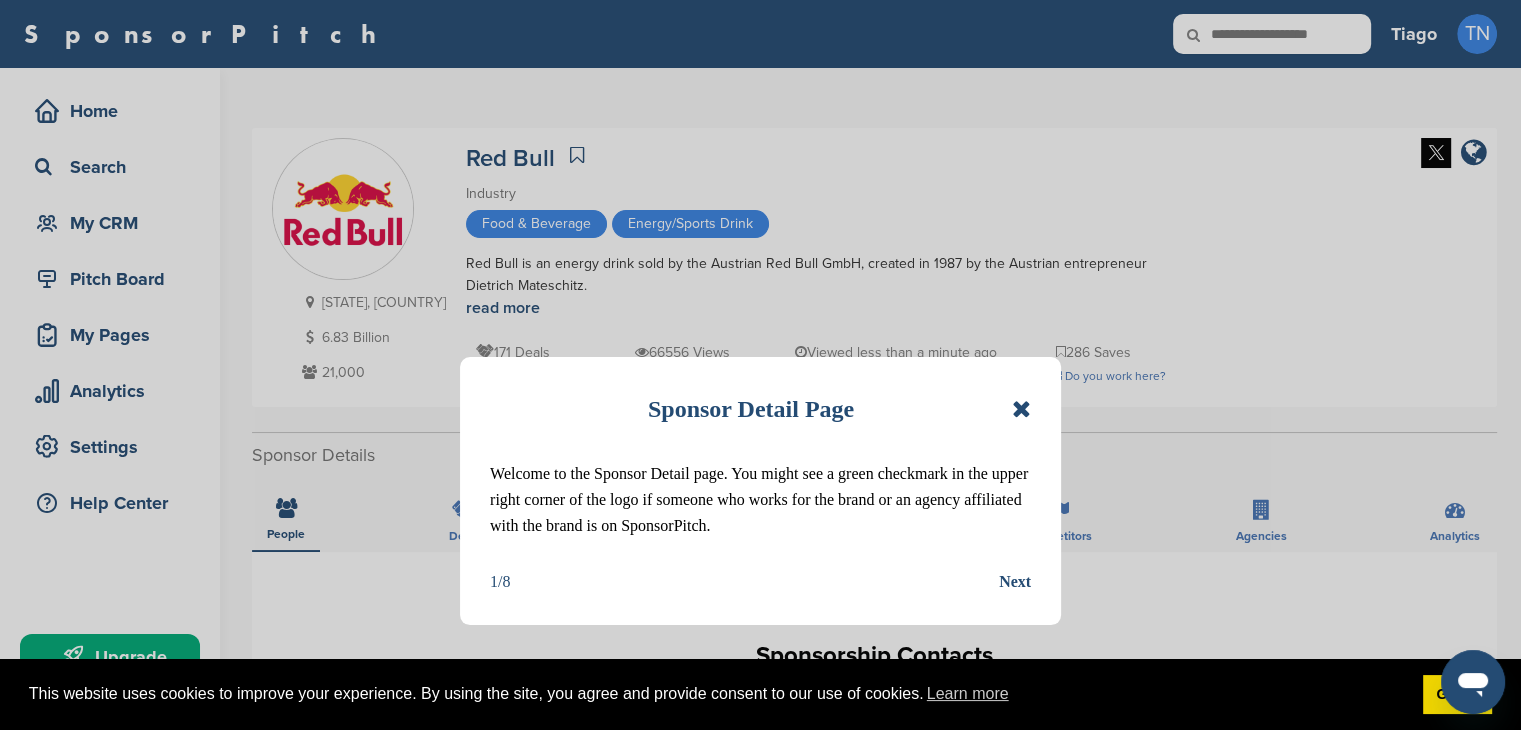 click at bounding box center (1021, 409) 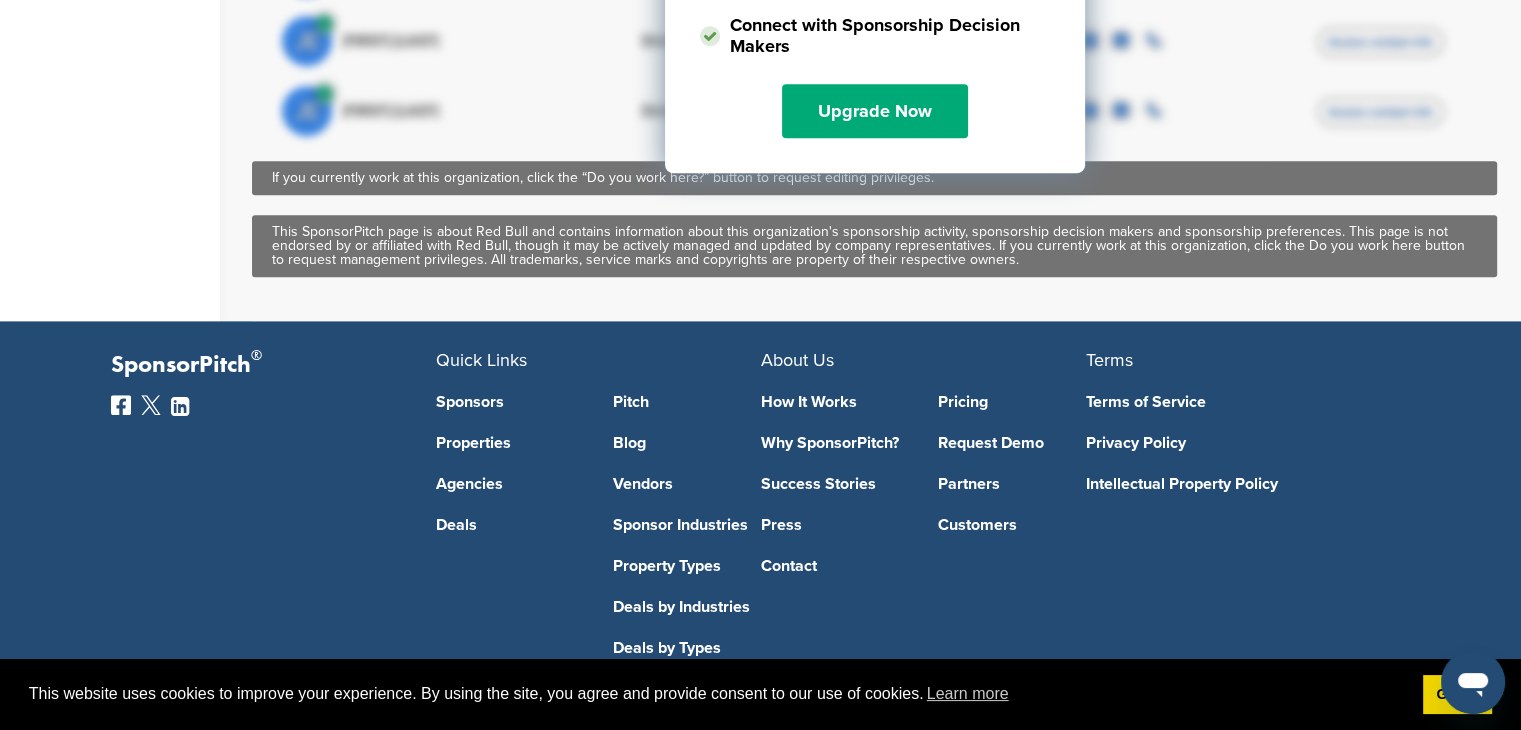 scroll, scrollTop: 1290, scrollLeft: 0, axis: vertical 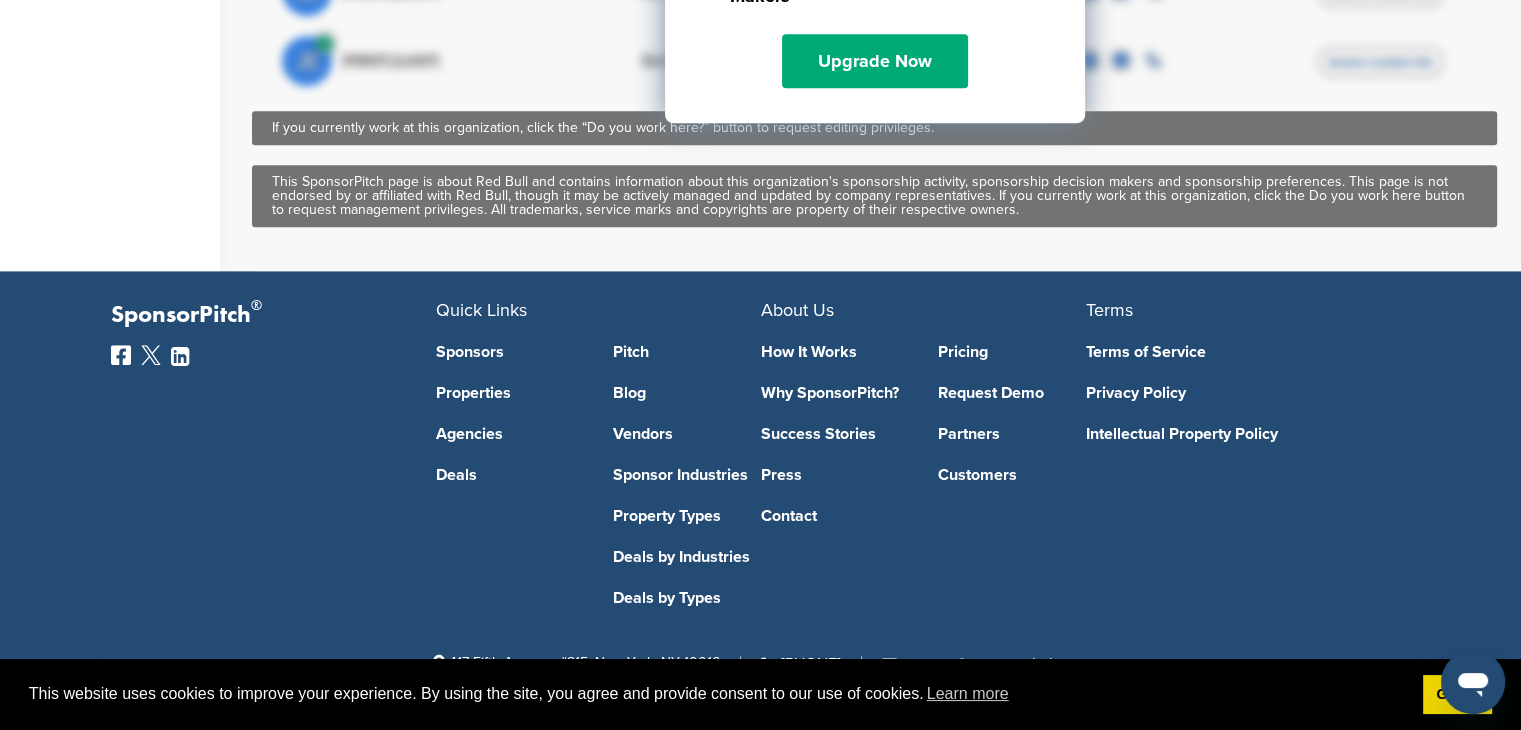 click on "Request Demo" at bounding box center (1012, 393) 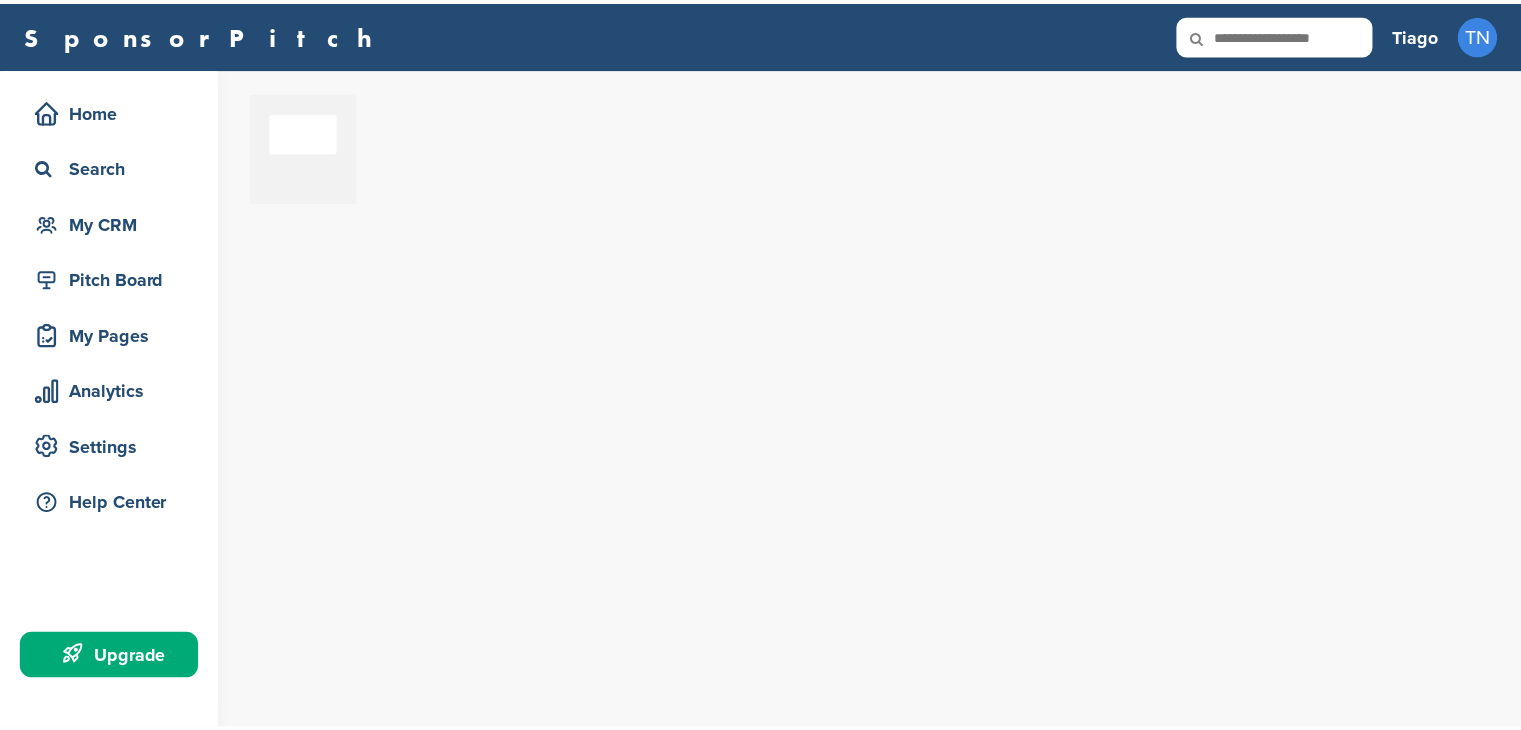 scroll, scrollTop: 0, scrollLeft: 0, axis: both 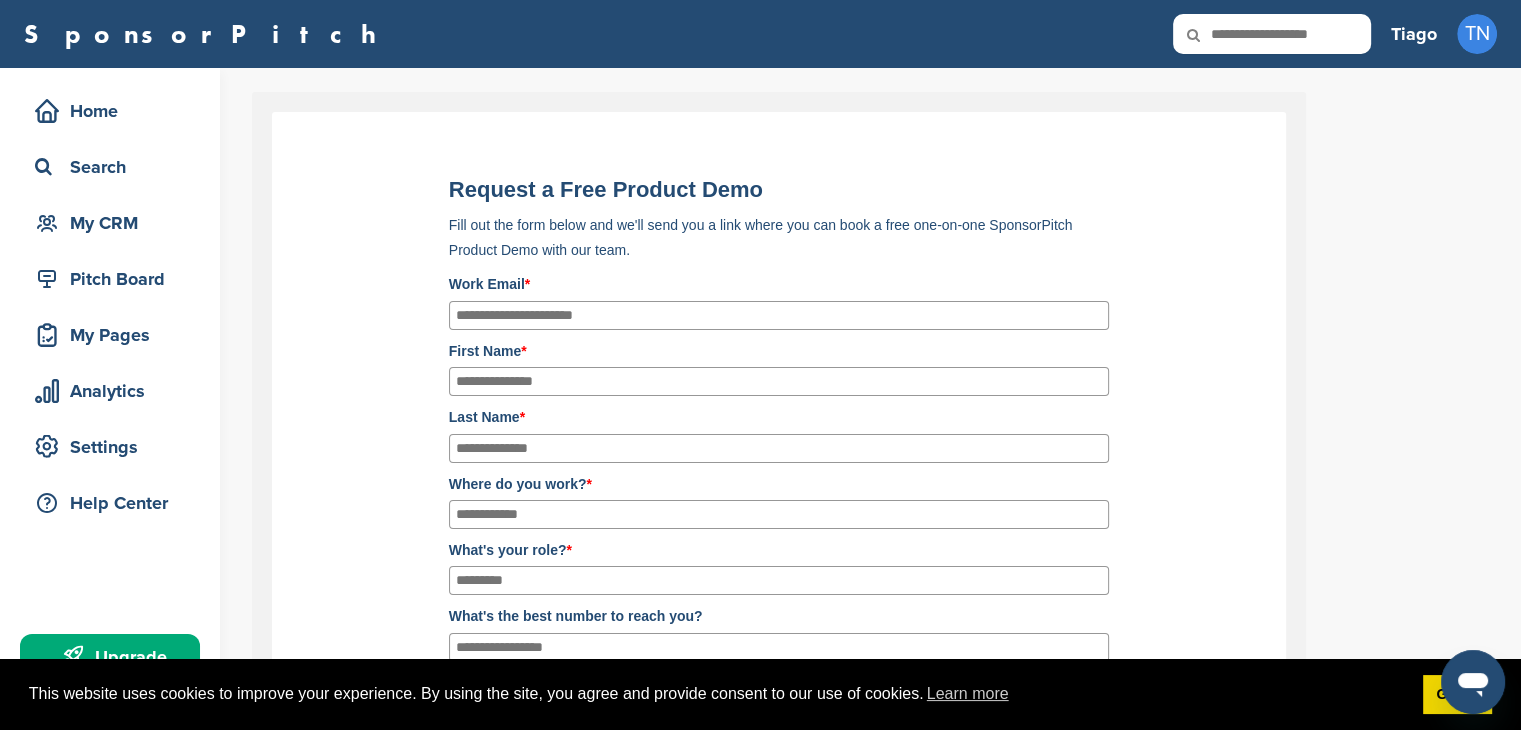 drag, startPoint x: 1535, startPoint y: 184, endPoint x: 1534, endPoint y: 141, distance: 43.011627 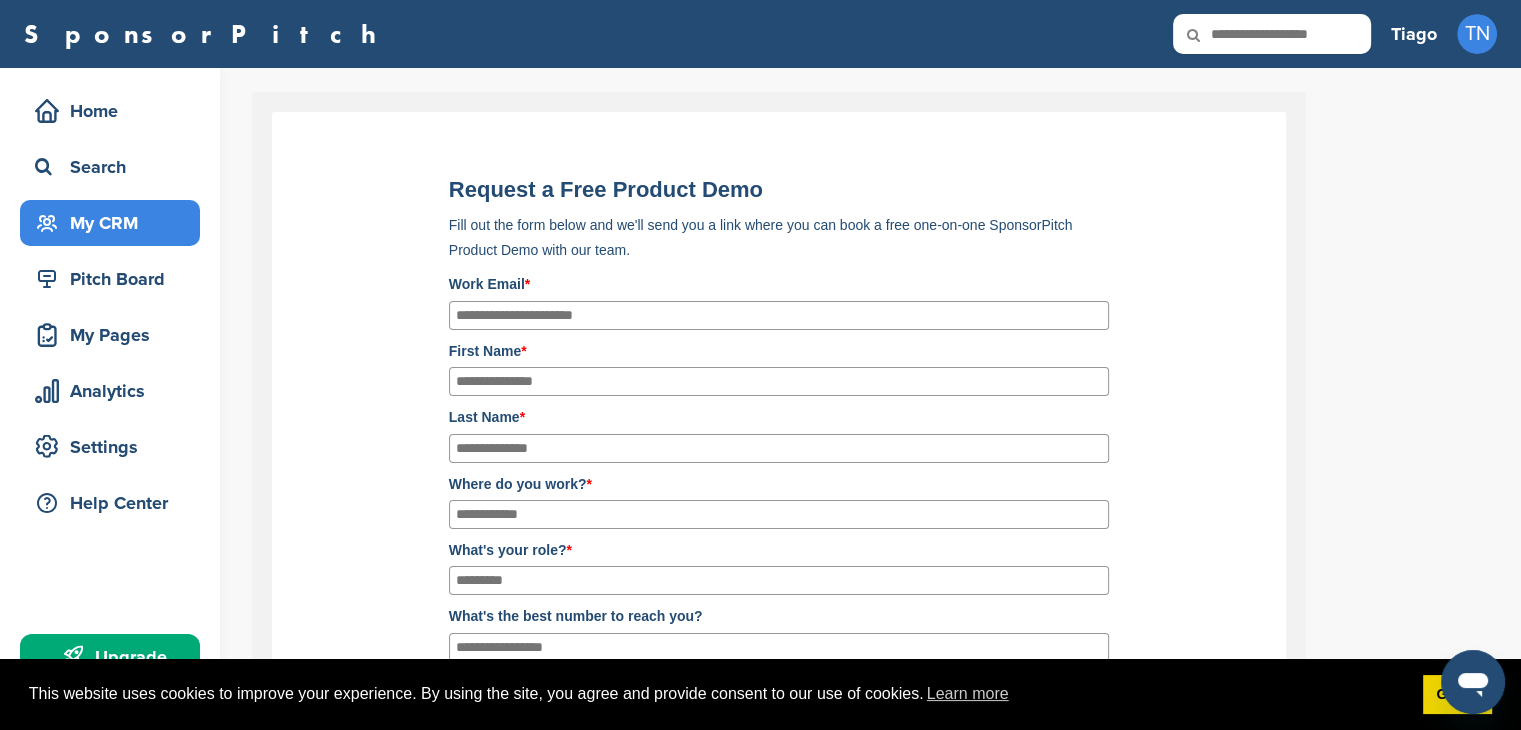click on "My CRM" at bounding box center [115, 223] 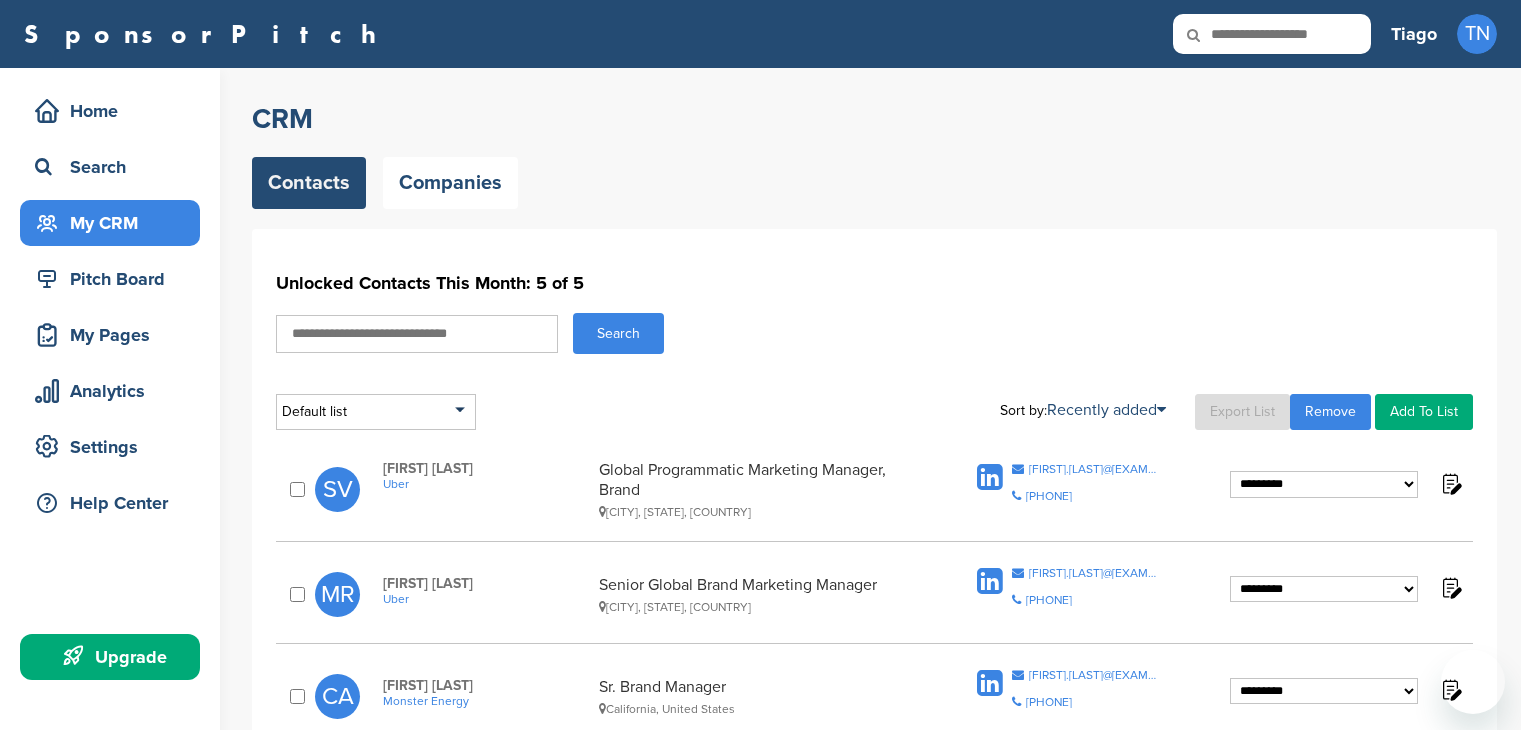 scroll, scrollTop: 0, scrollLeft: 0, axis: both 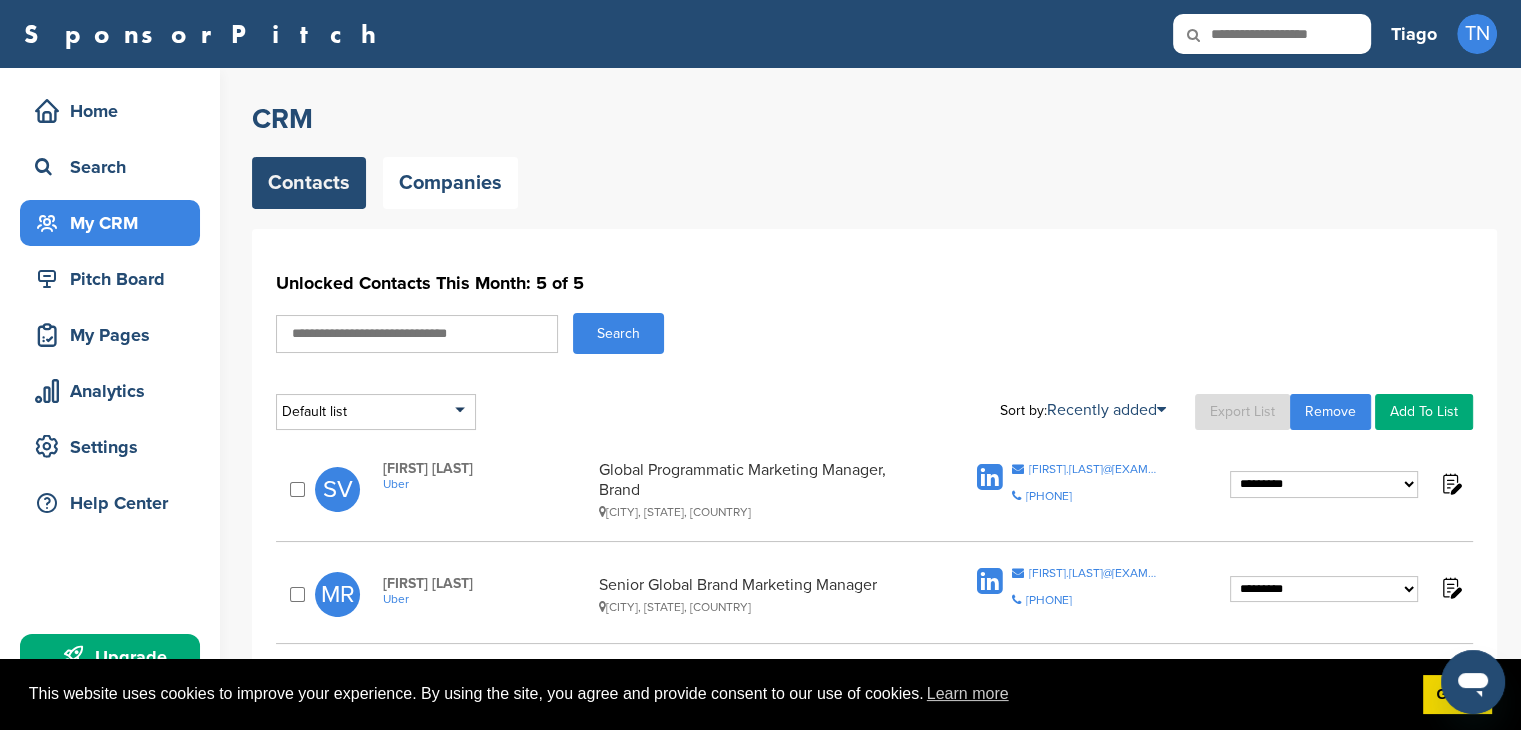 click on "Remove" at bounding box center (1330, 412) 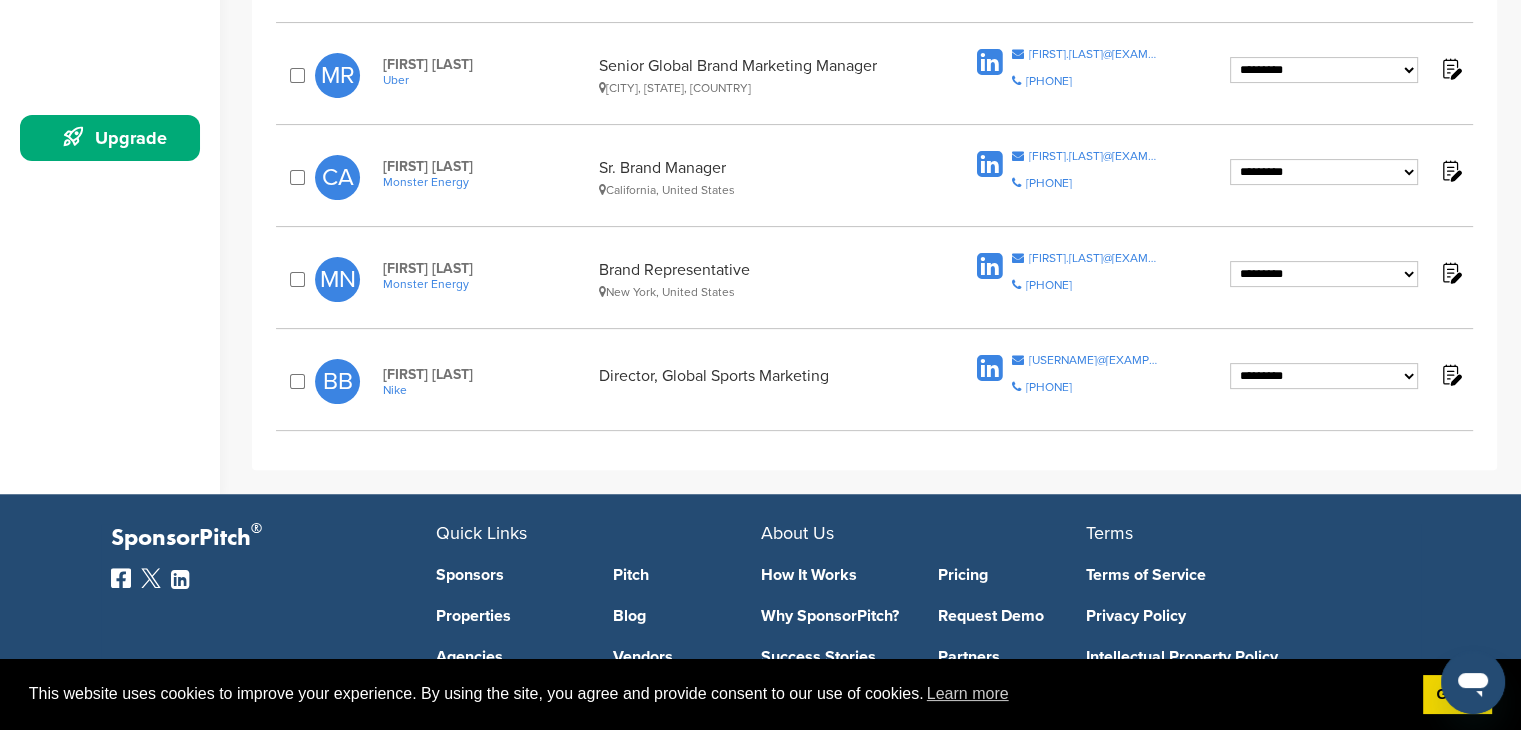 scroll, scrollTop: 517, scrollLeft: 0, axis: vertical 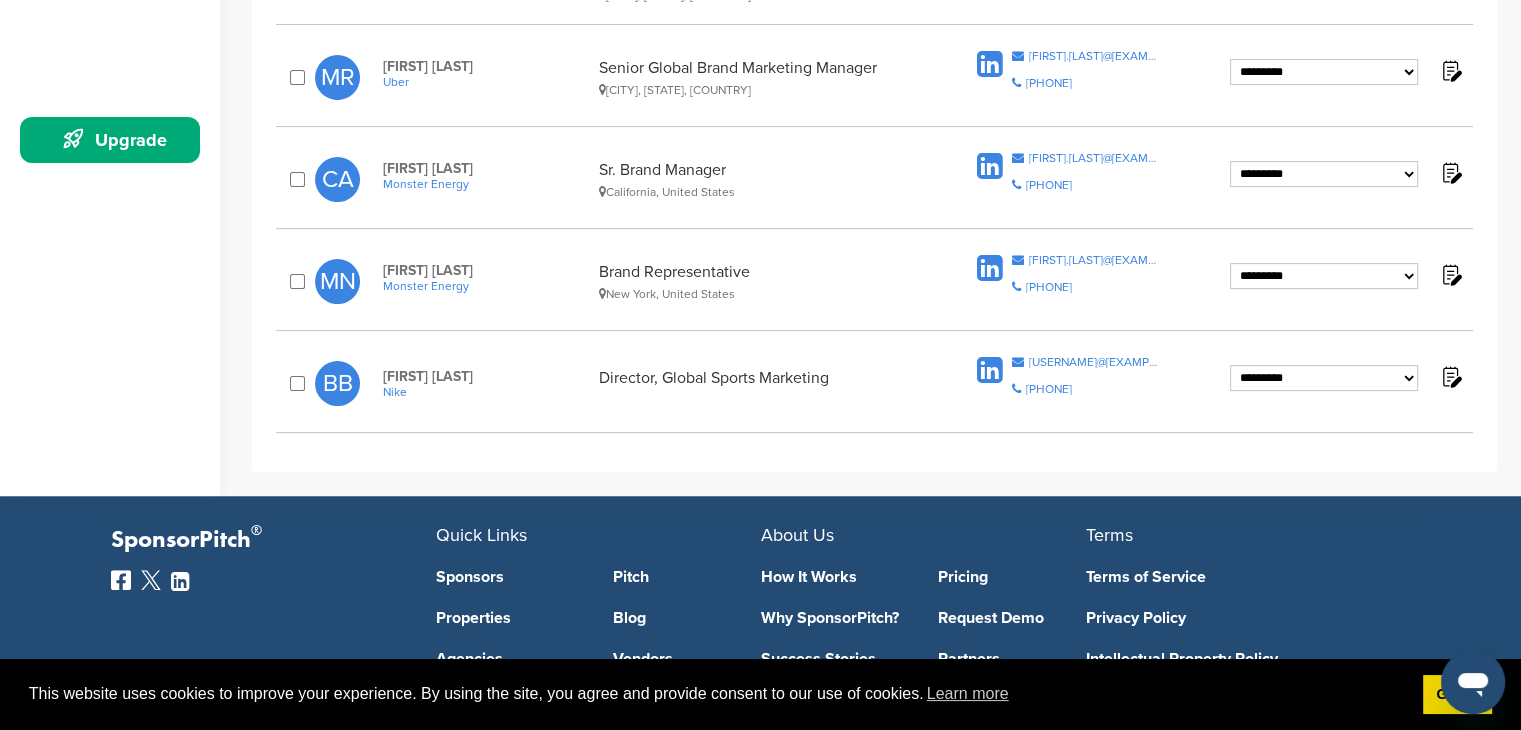 click at bounding box center [300, 77] 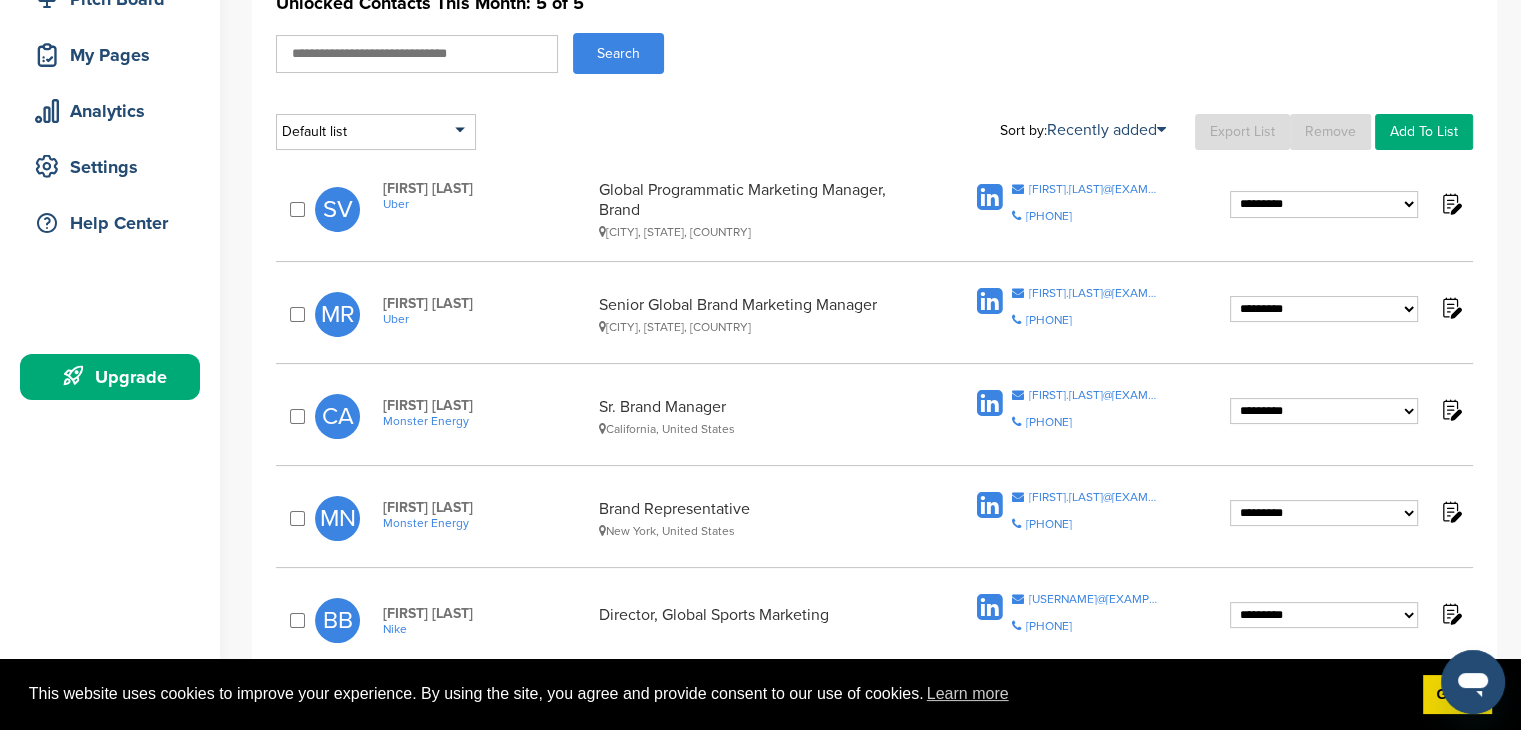 scroll, scrollTop: 233, scrollLeft: 0, axis: vertical 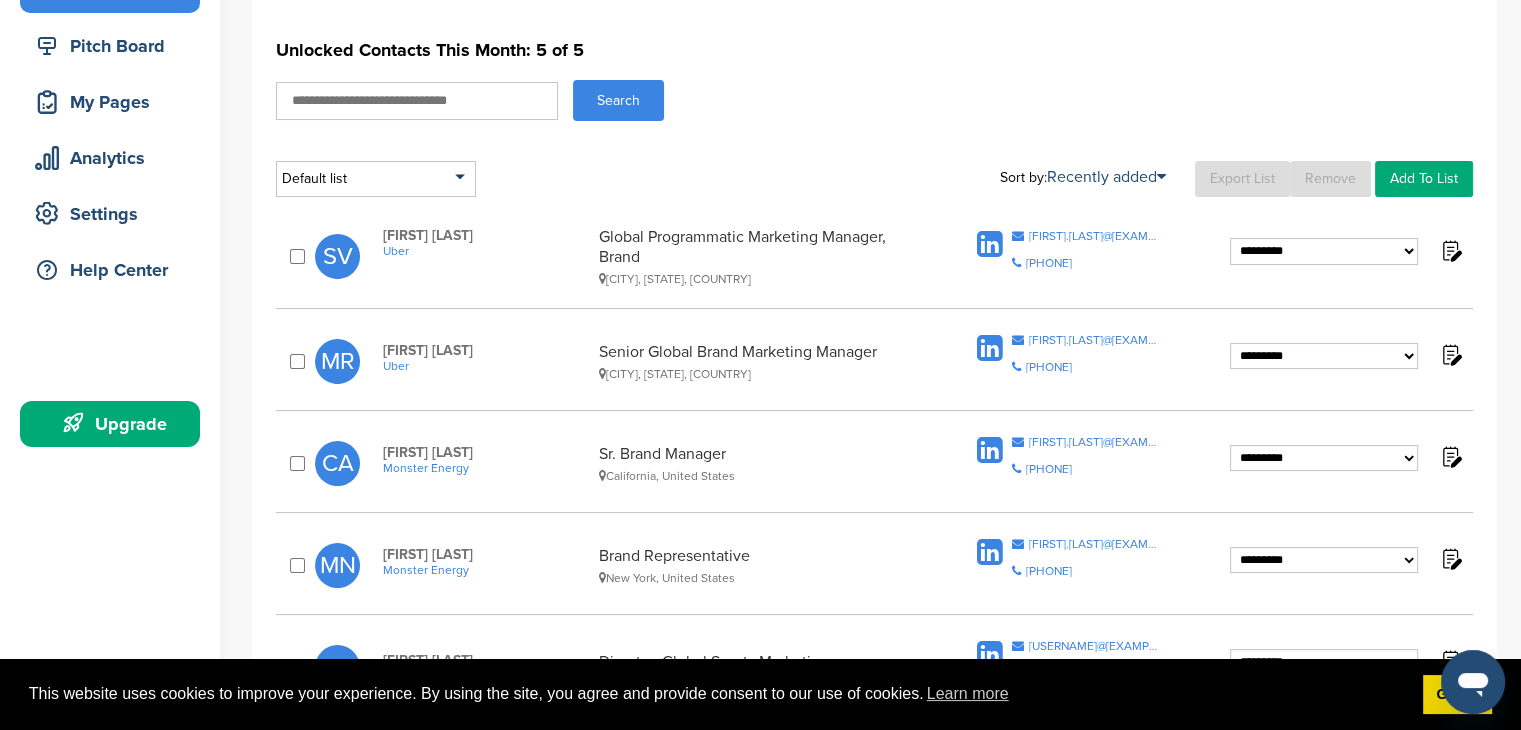 click on "Remove" at bounding box center [1330, 179] 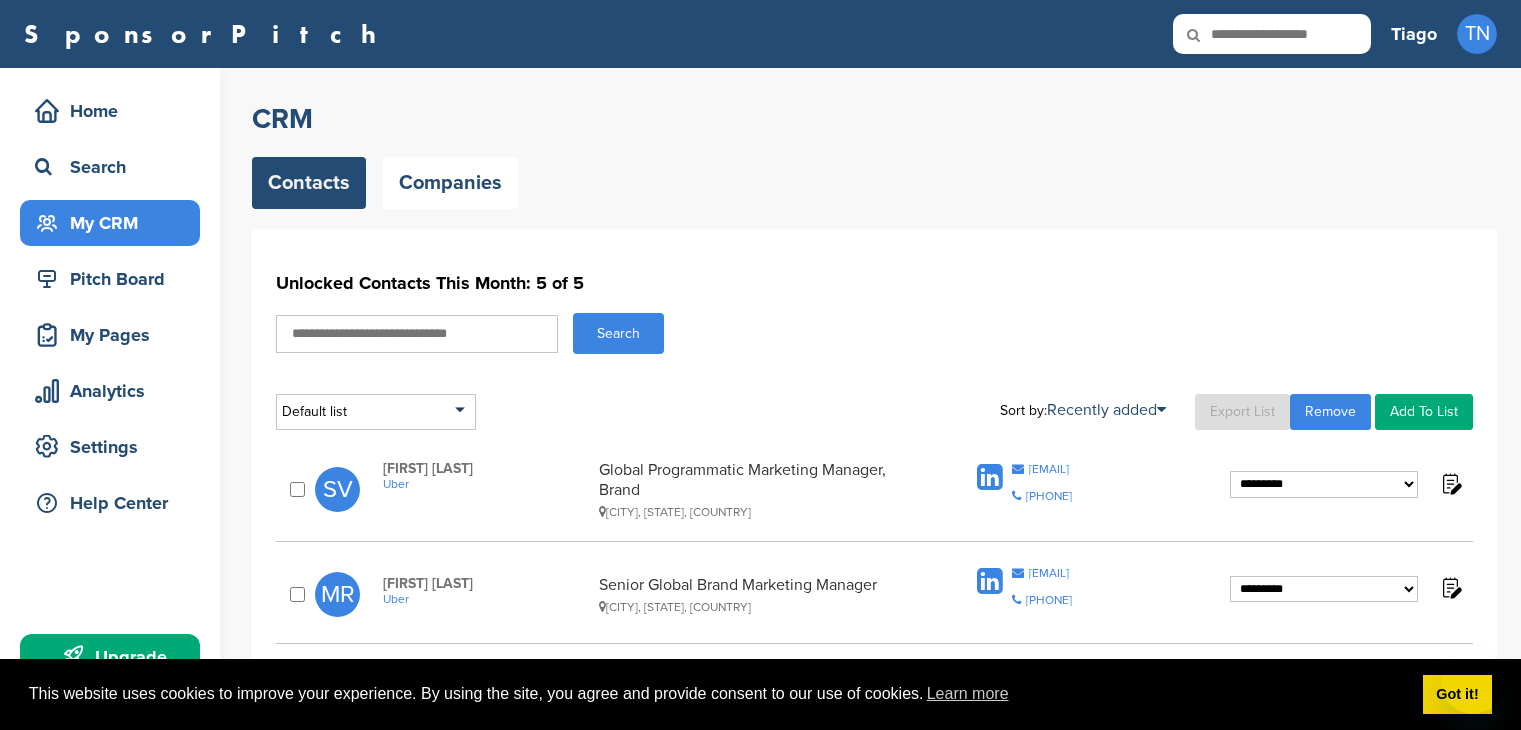 scroll, scrollTop: 233, scrollLeft: 0, axis: vertical 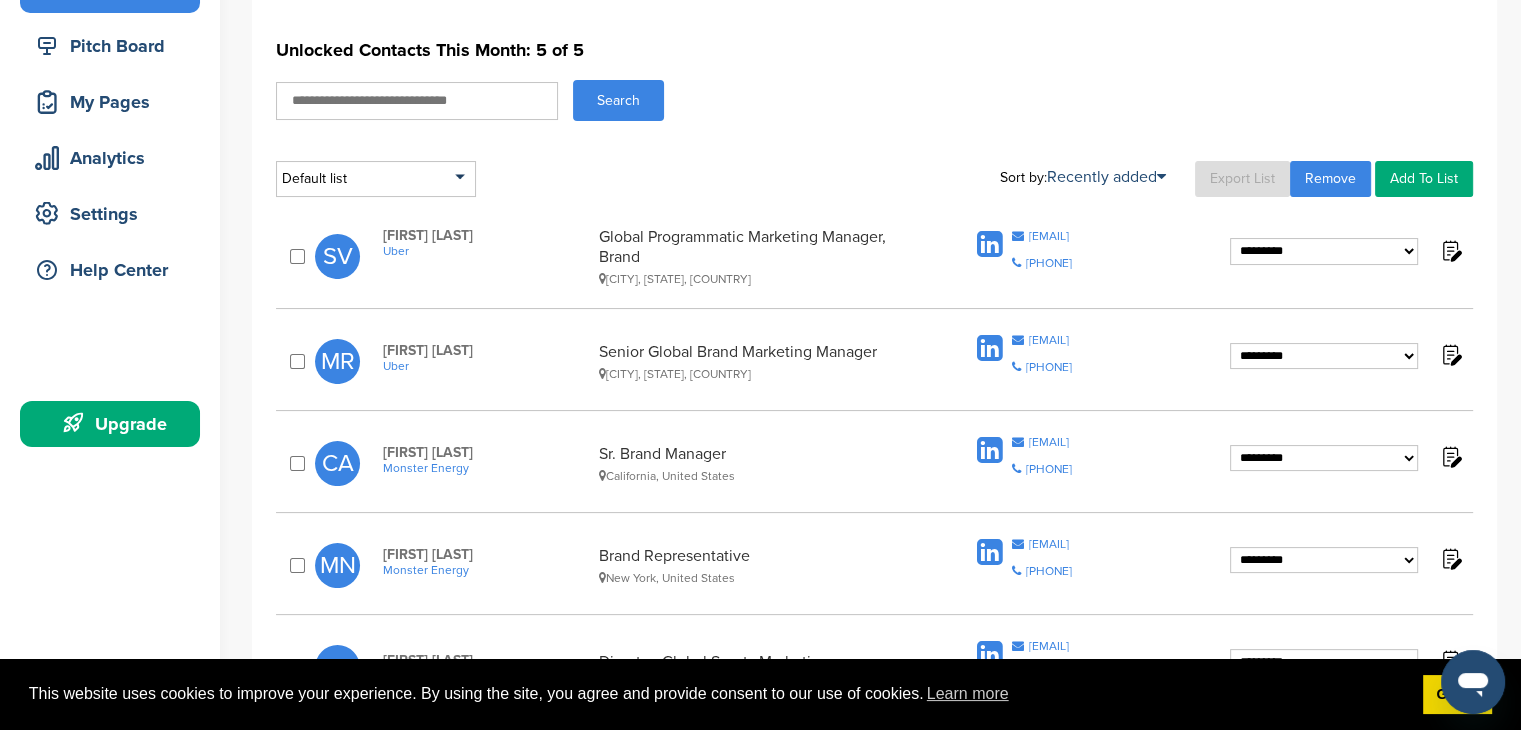 click on "Remove" at bounding box center [1330, 179] 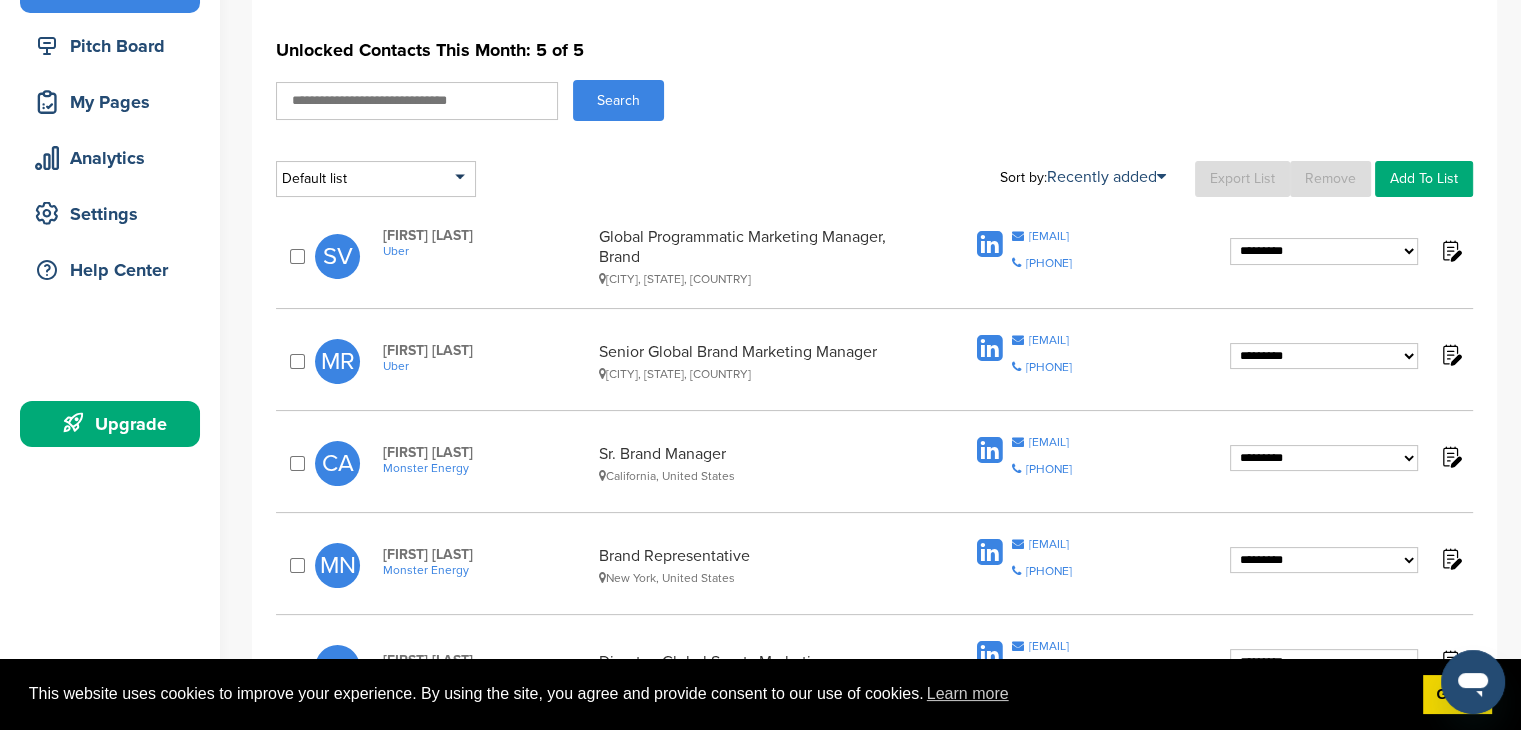 click on "Remove" at bounding box center (1330, 179) 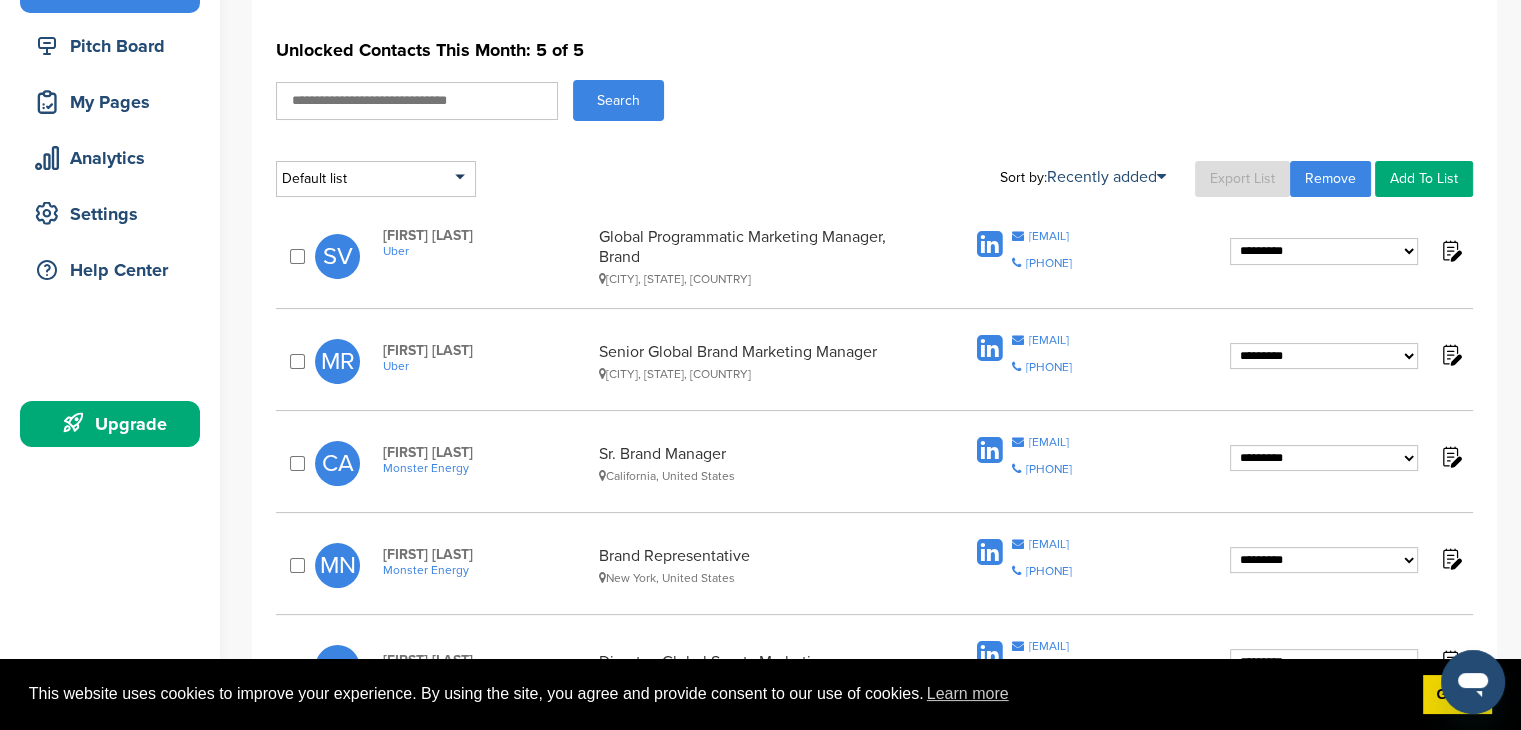 click on "Add To List" at bounding box center (1424, 179) 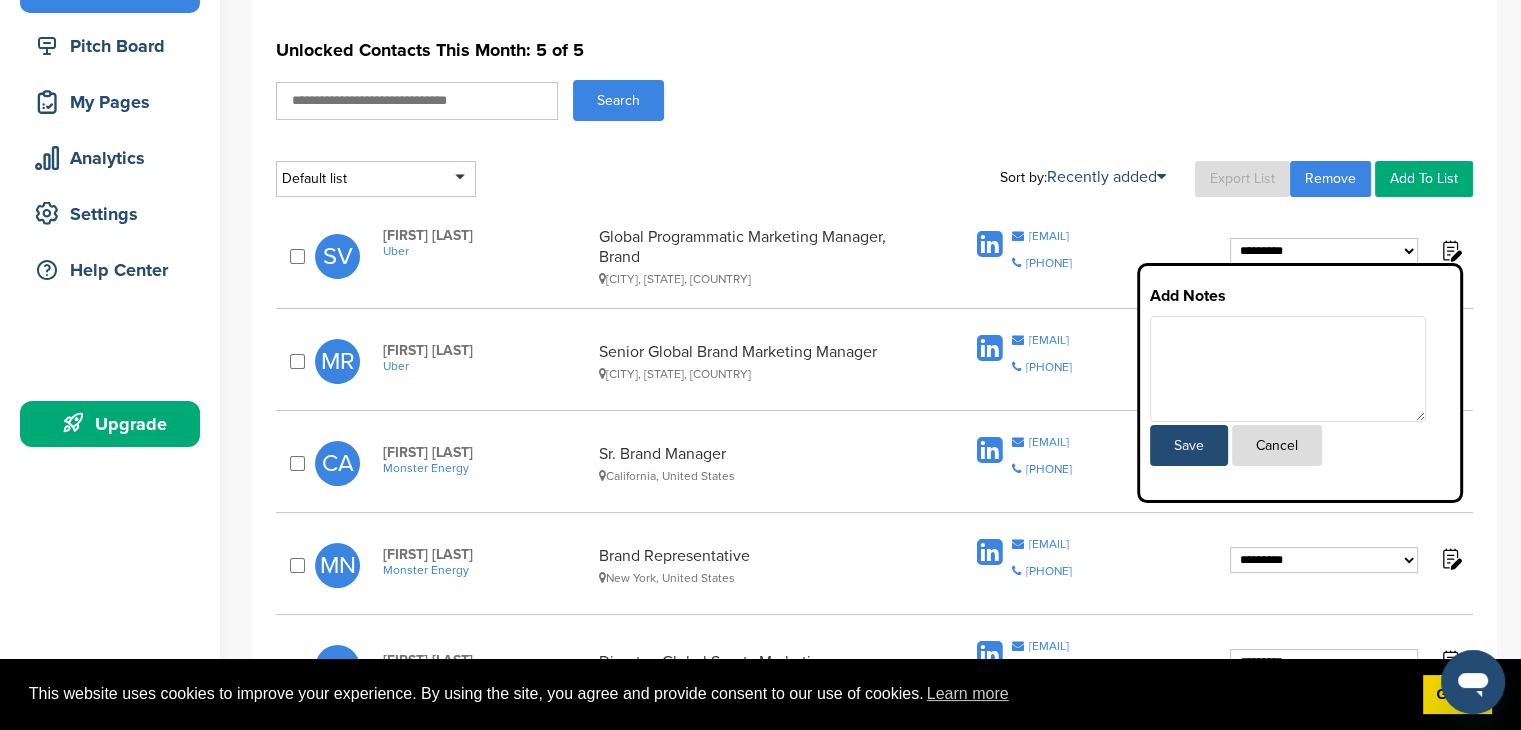 click on "Cancel" at bounding box center (1277, 445) 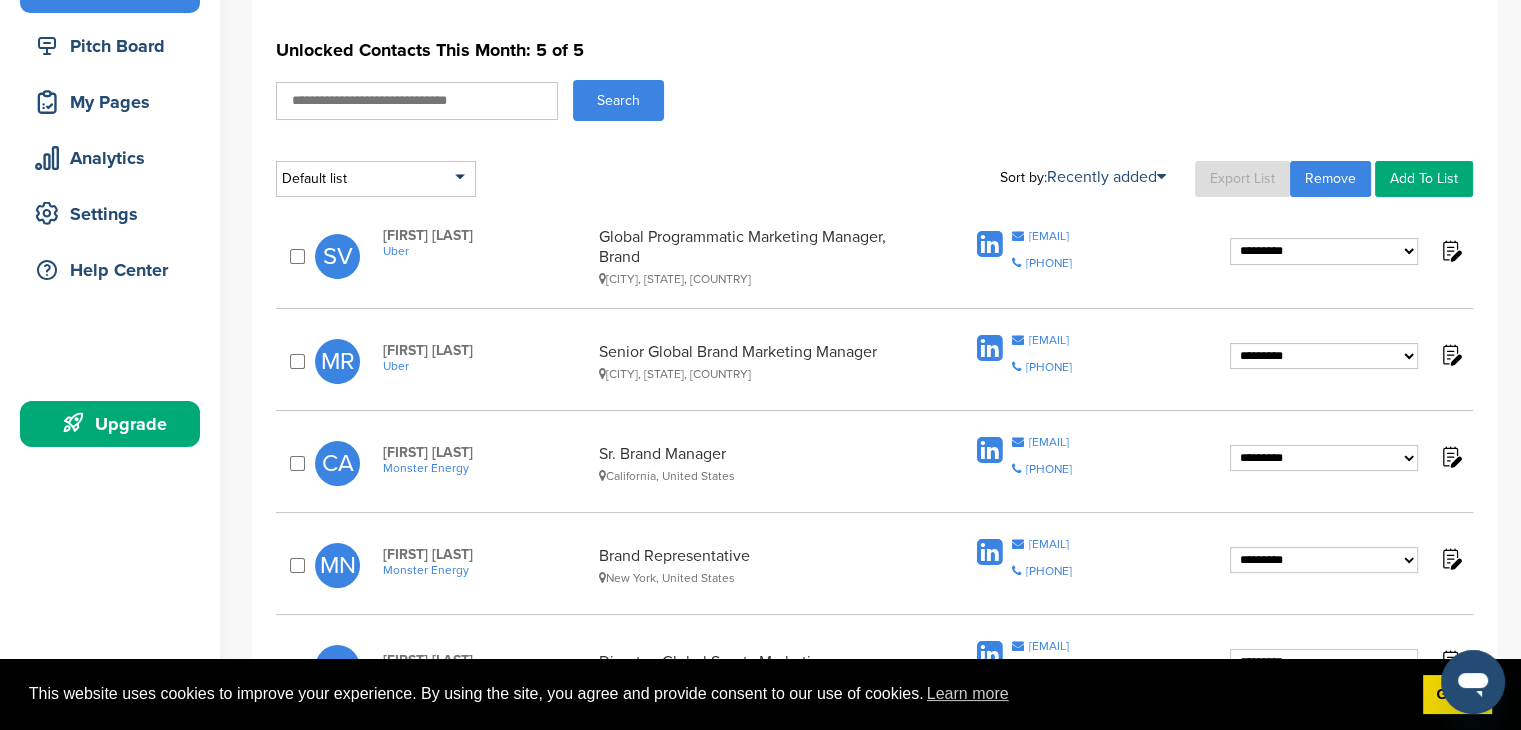 click on "Remove" at bounding box center [1330, 179] 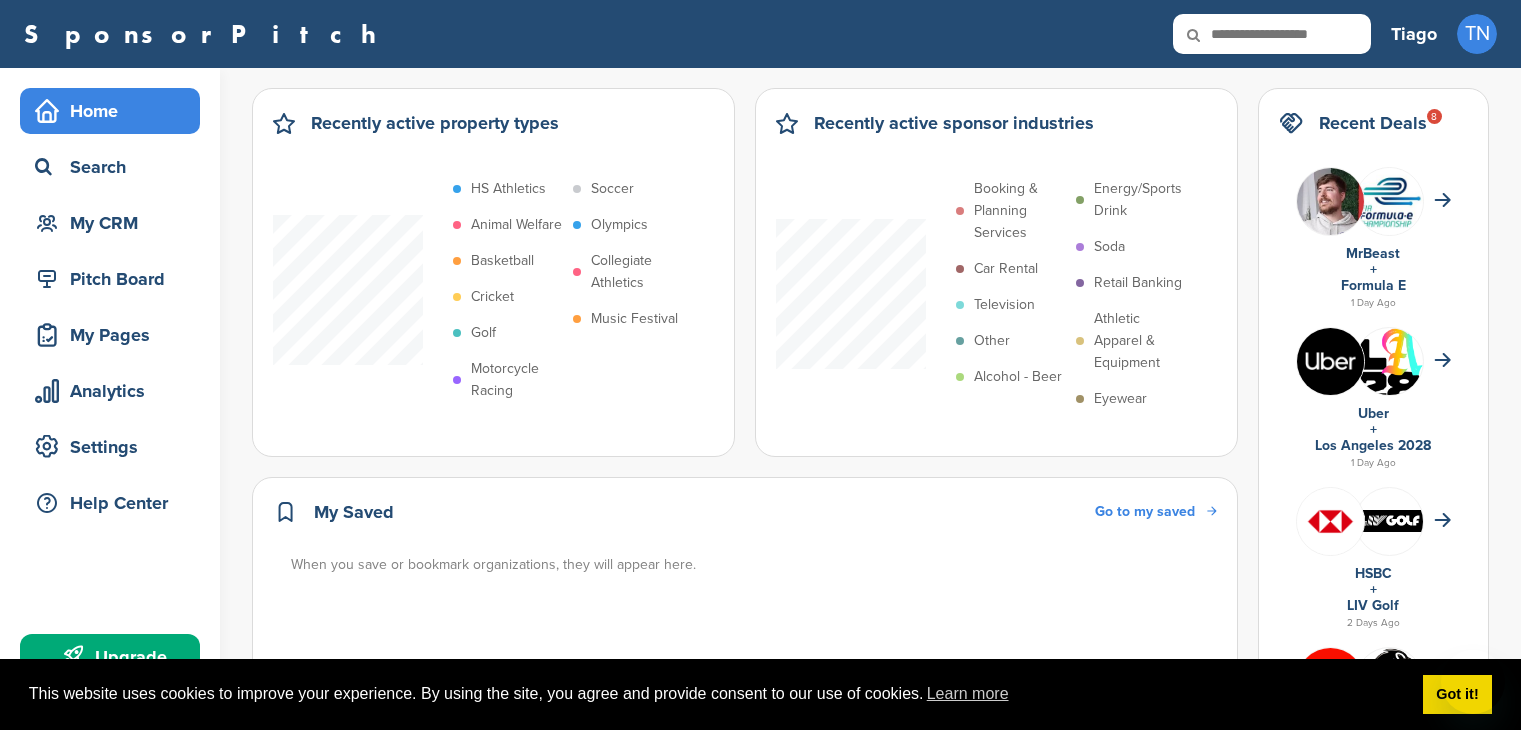 scroll, scrollTop: 0, scrollLeft: 0, axis: both 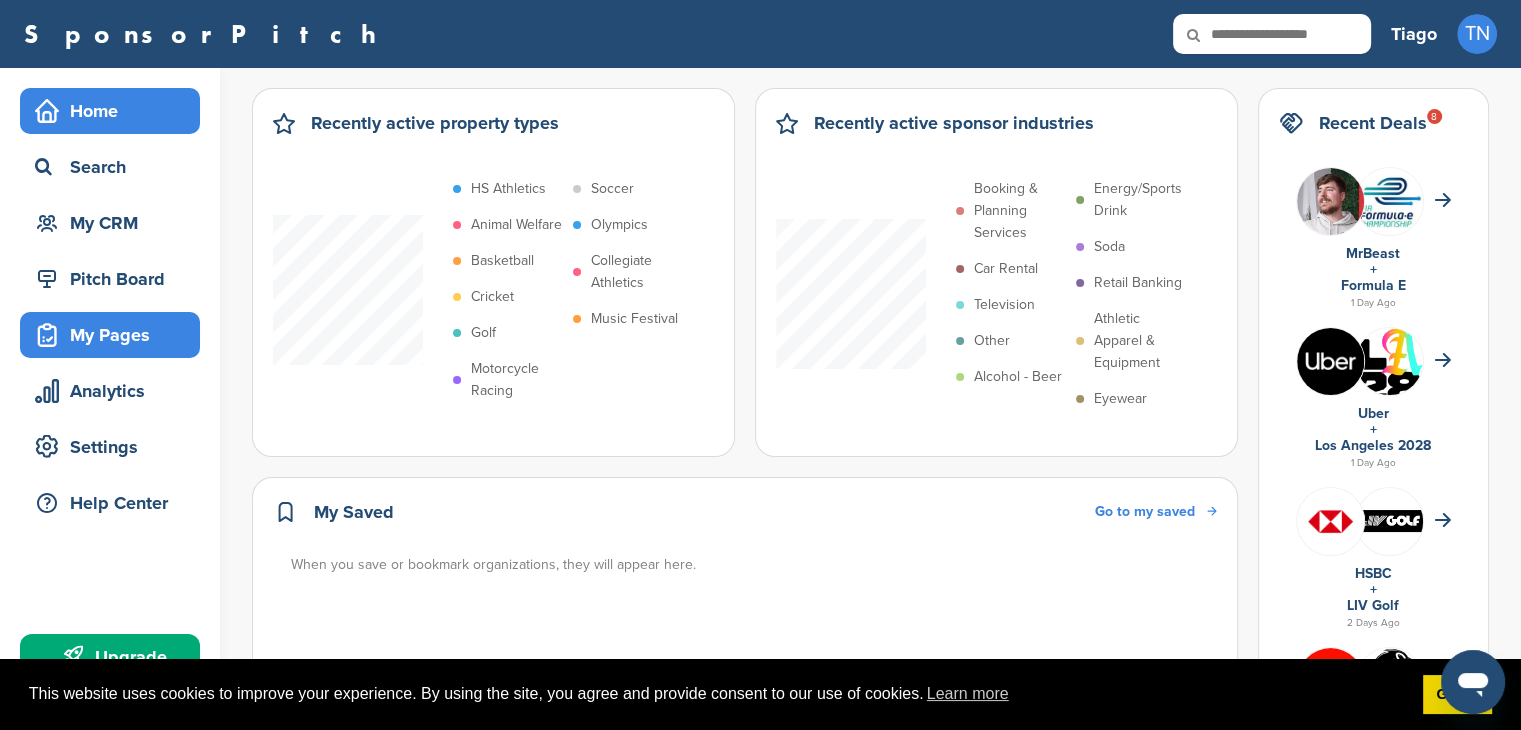 click on "My Pages" at bounding box center [115, 335] 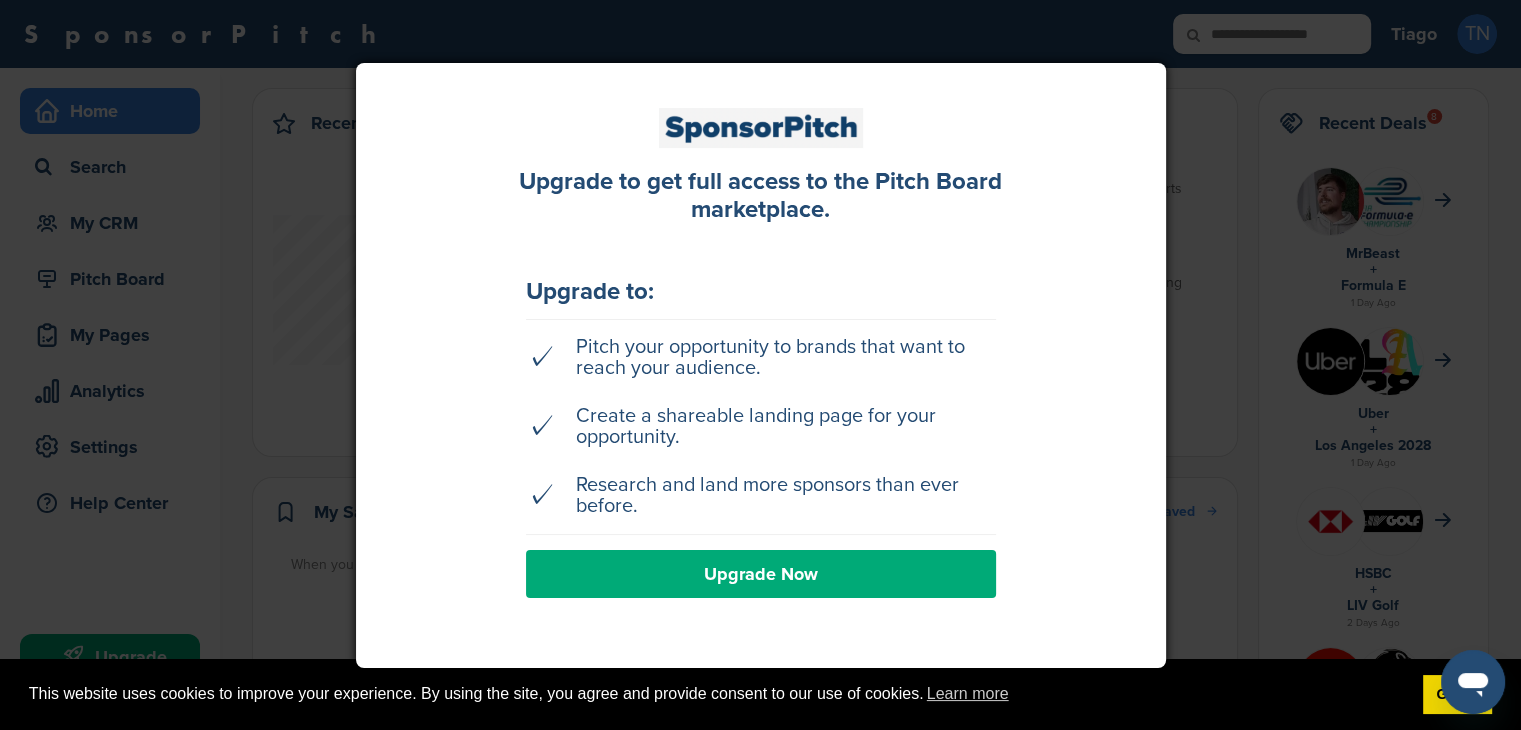 click at bounding box center [760, 365] 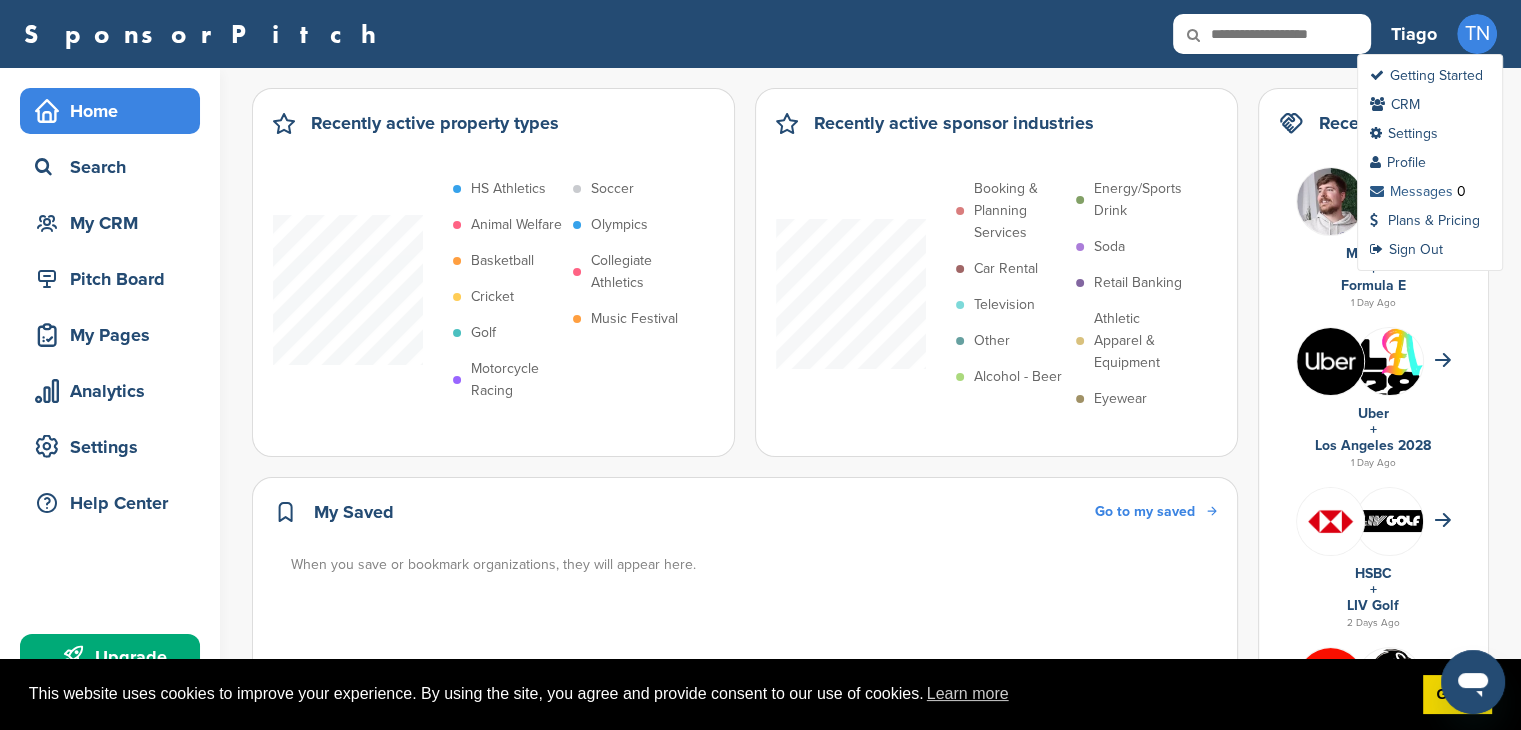 click on "Messages" at bounding box center (1411, 191) 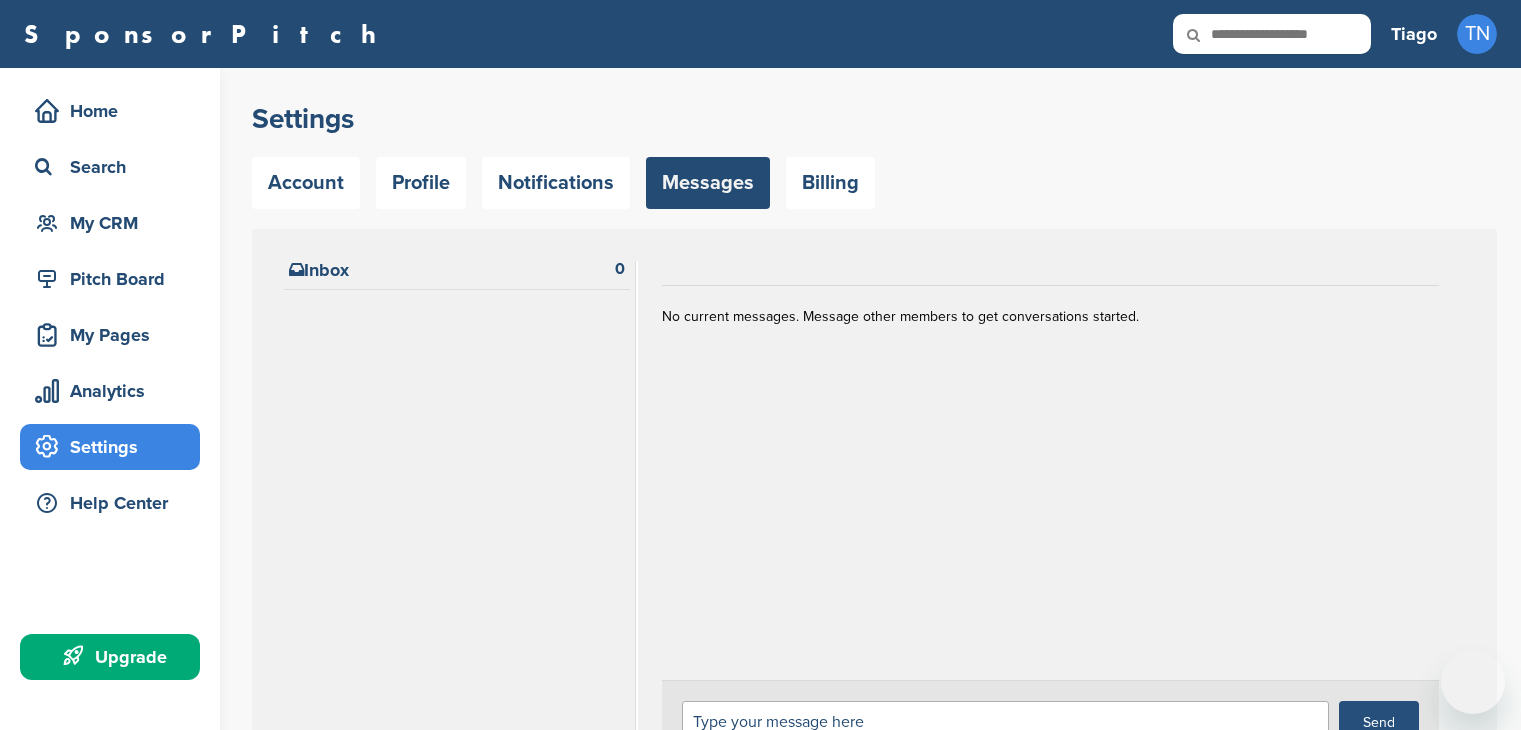 scroll, scrollTop: 0, scrollLeft: 0, axis: both 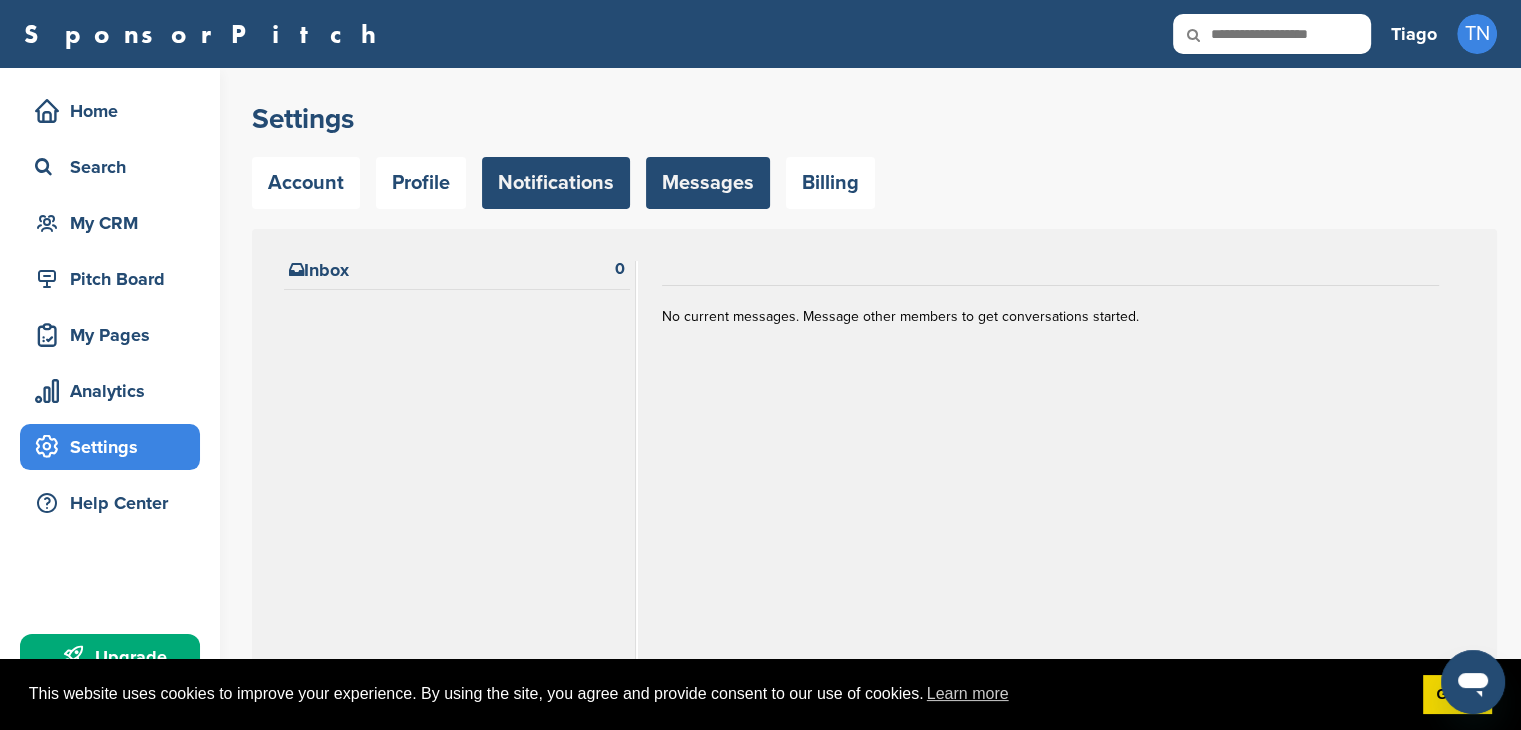 click on "Notifications" at bounding box center (556, 183) 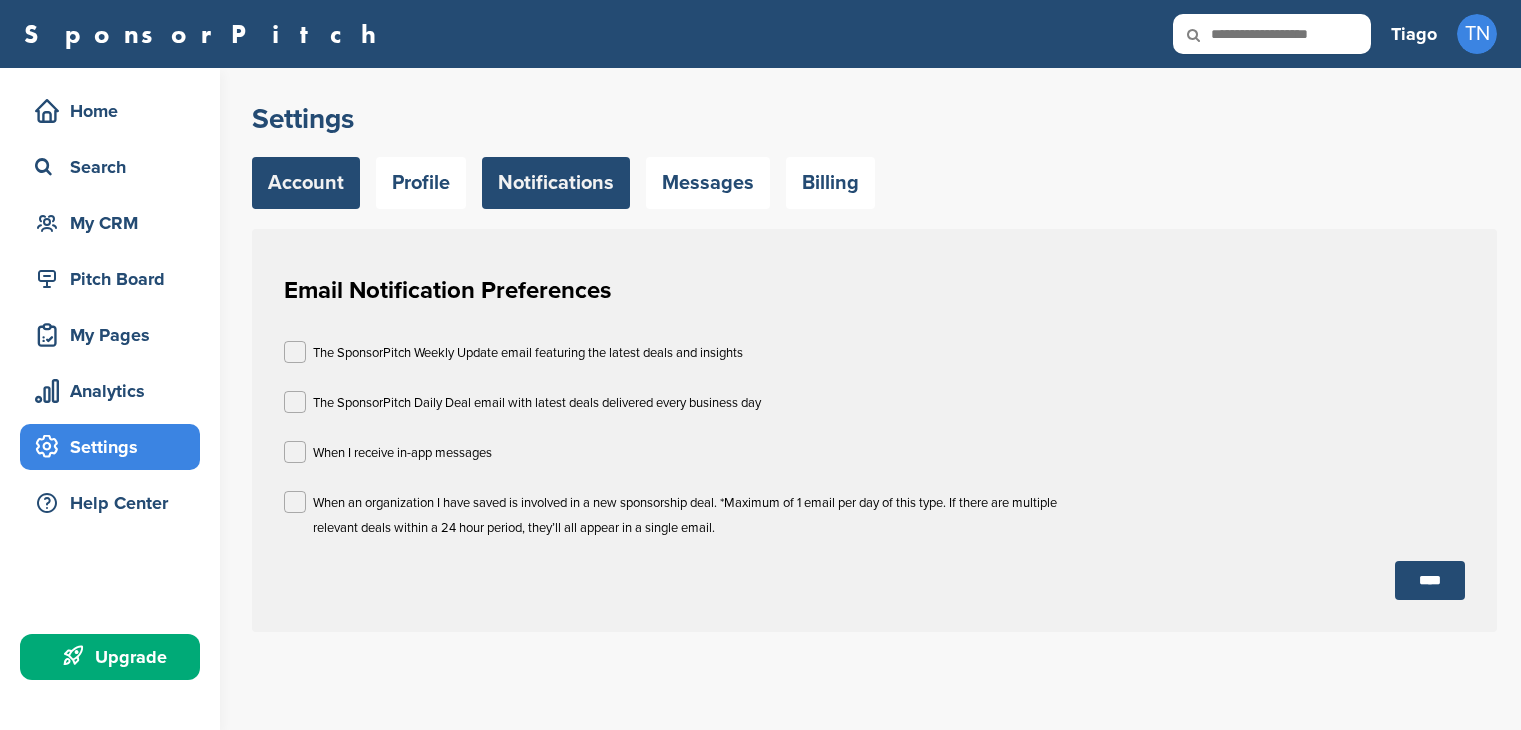 scroll, scrollTop: 0, scrollLeft: 0, axis: both 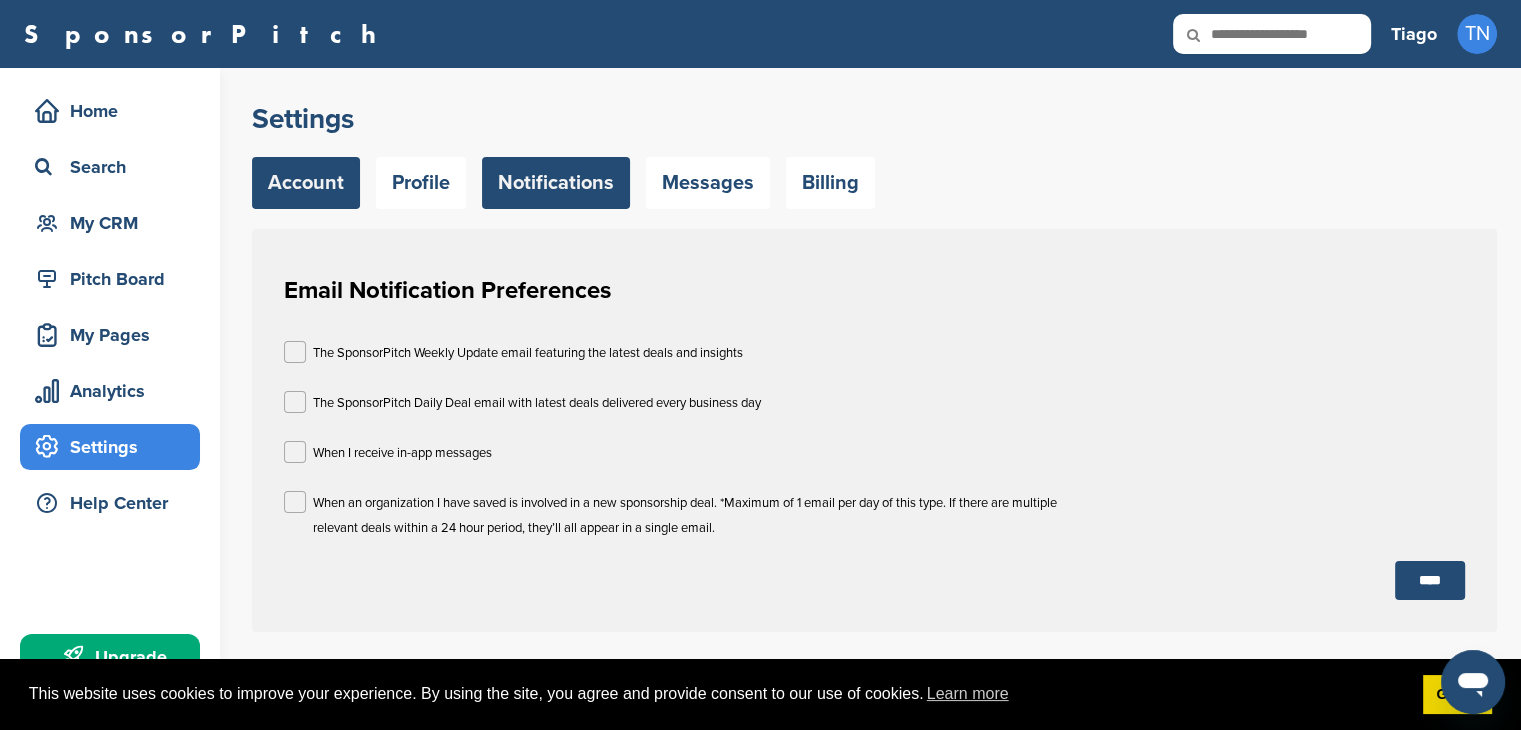 click on "Account" at bounding box center [306, 183] 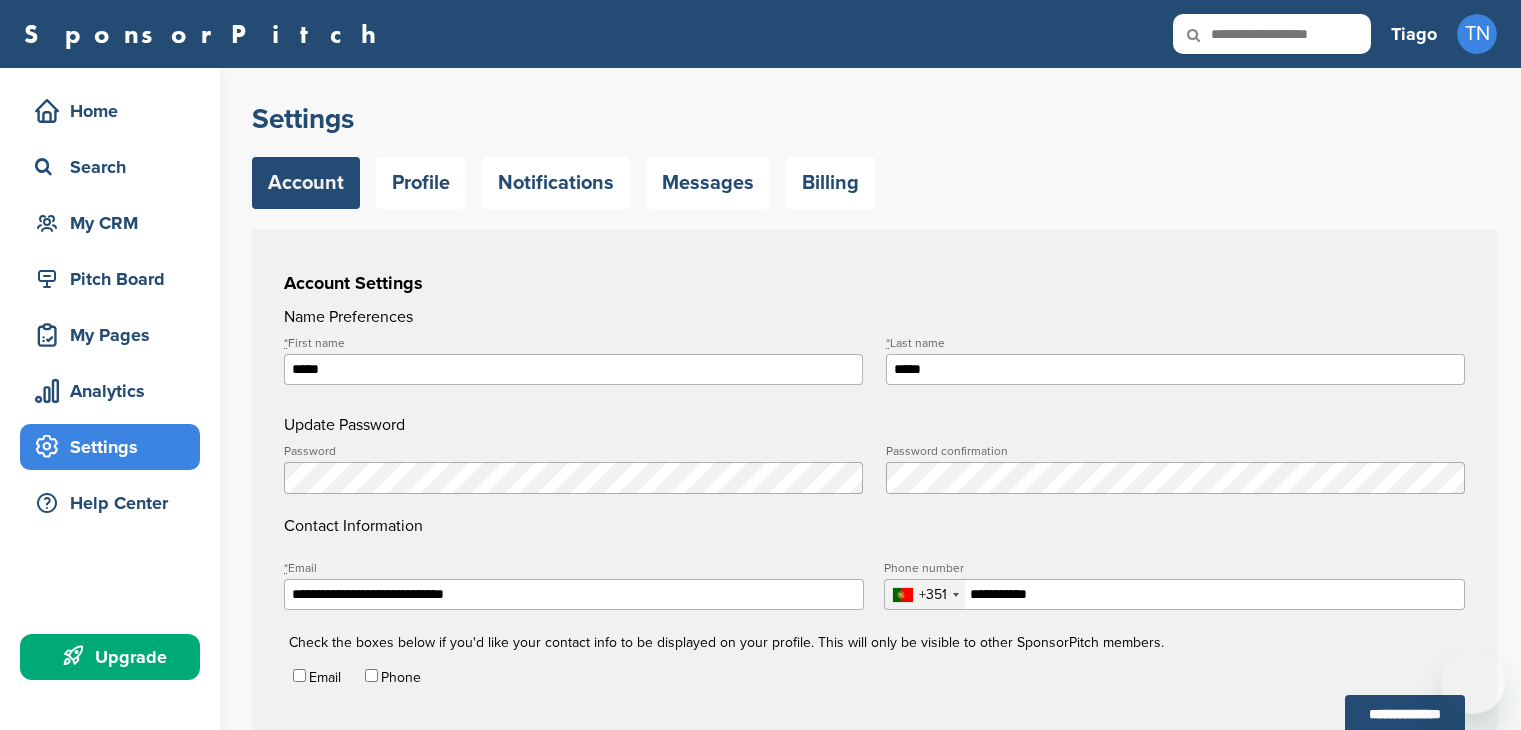 scroll, scrollTop: 0, scrollLeft: 0, axis: both 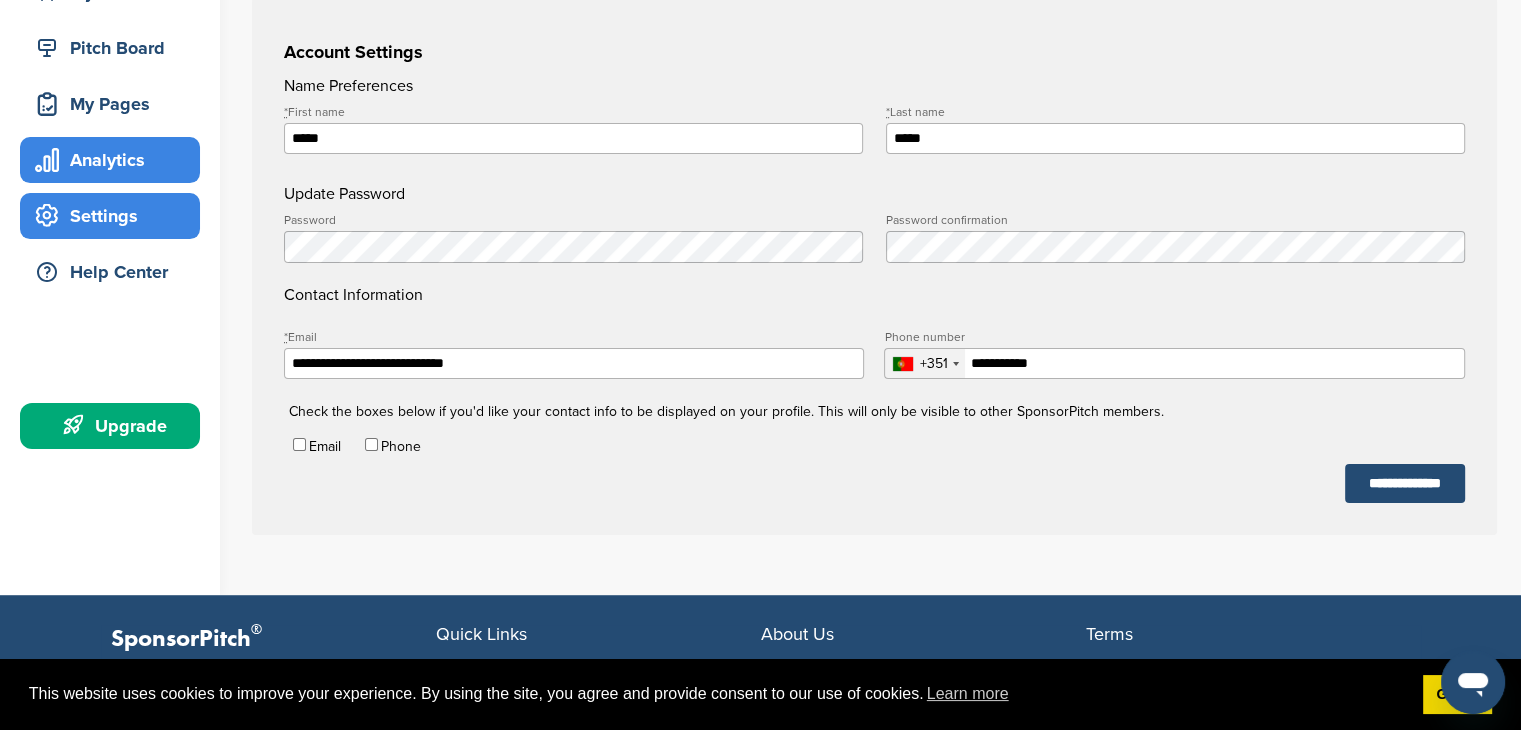 click on "Analytics" at bounding box center (115, 160) 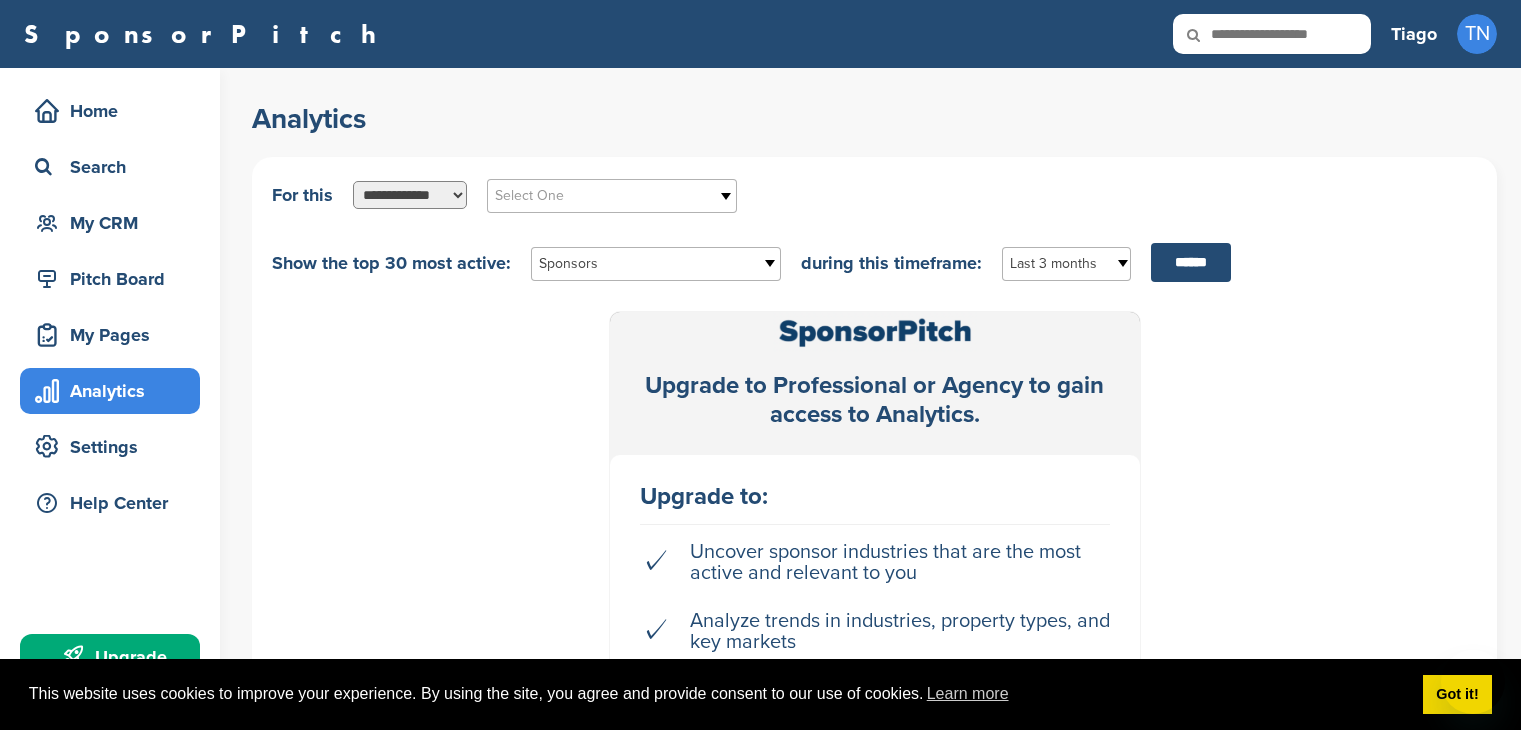 scroll, scrollTop: 0, scrollLeft: 0, axis: both 